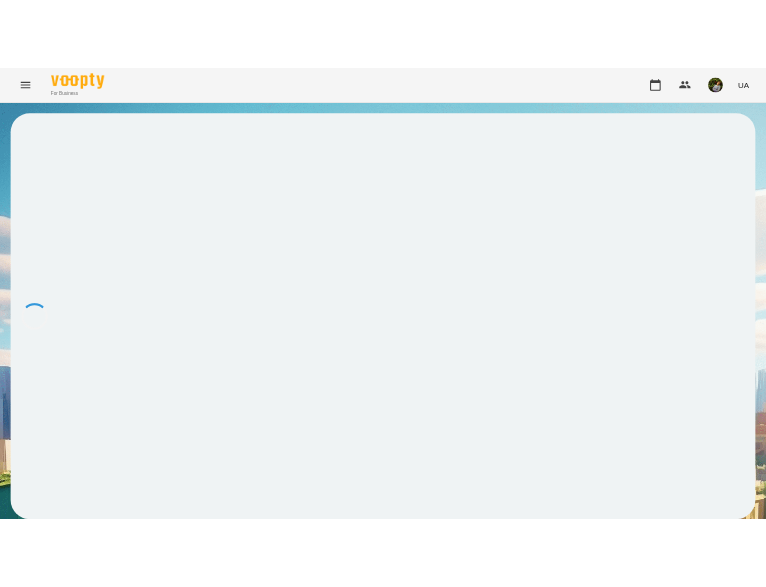 scroll, scrollTop: 0, scrollLeft: 0, axis: both 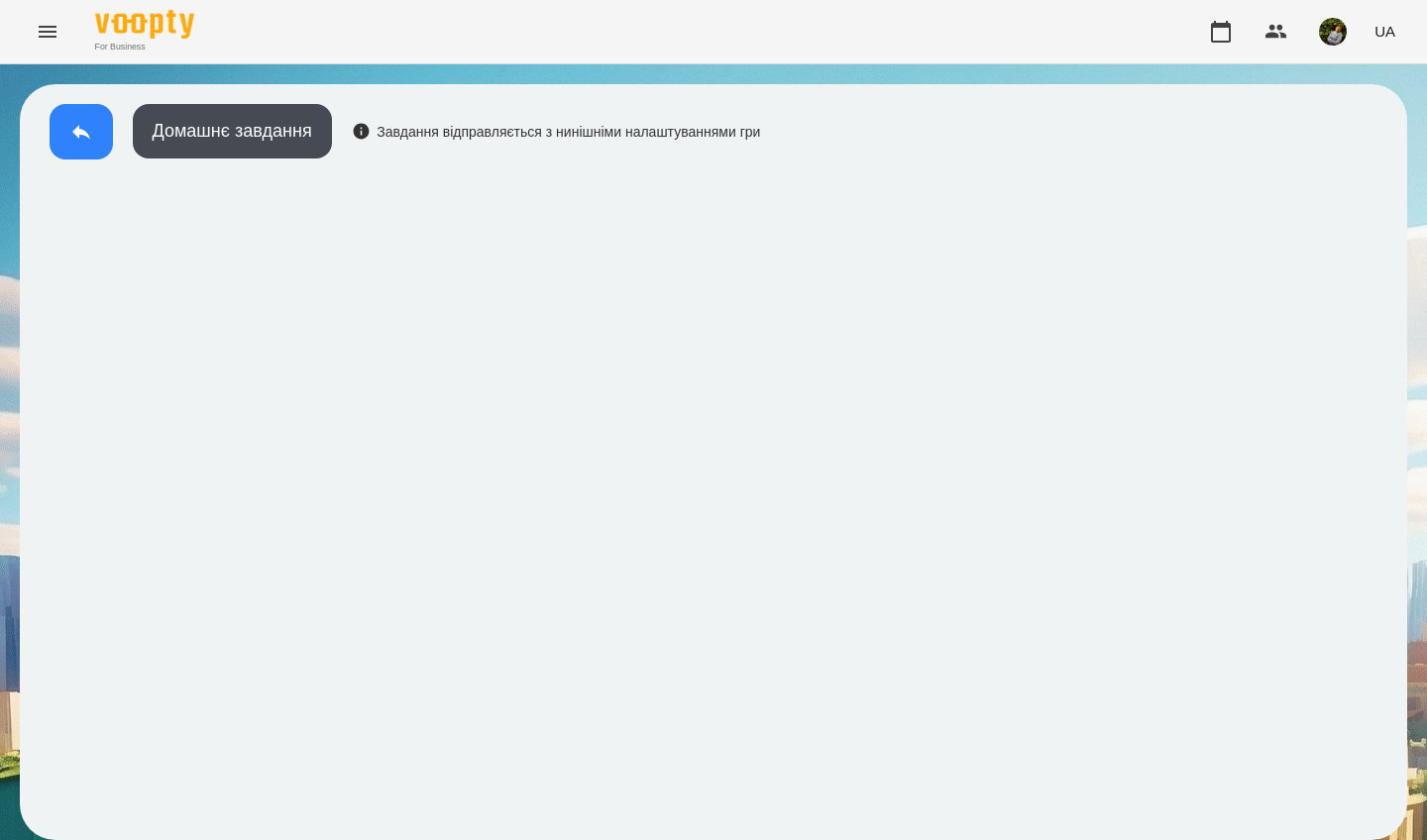 click 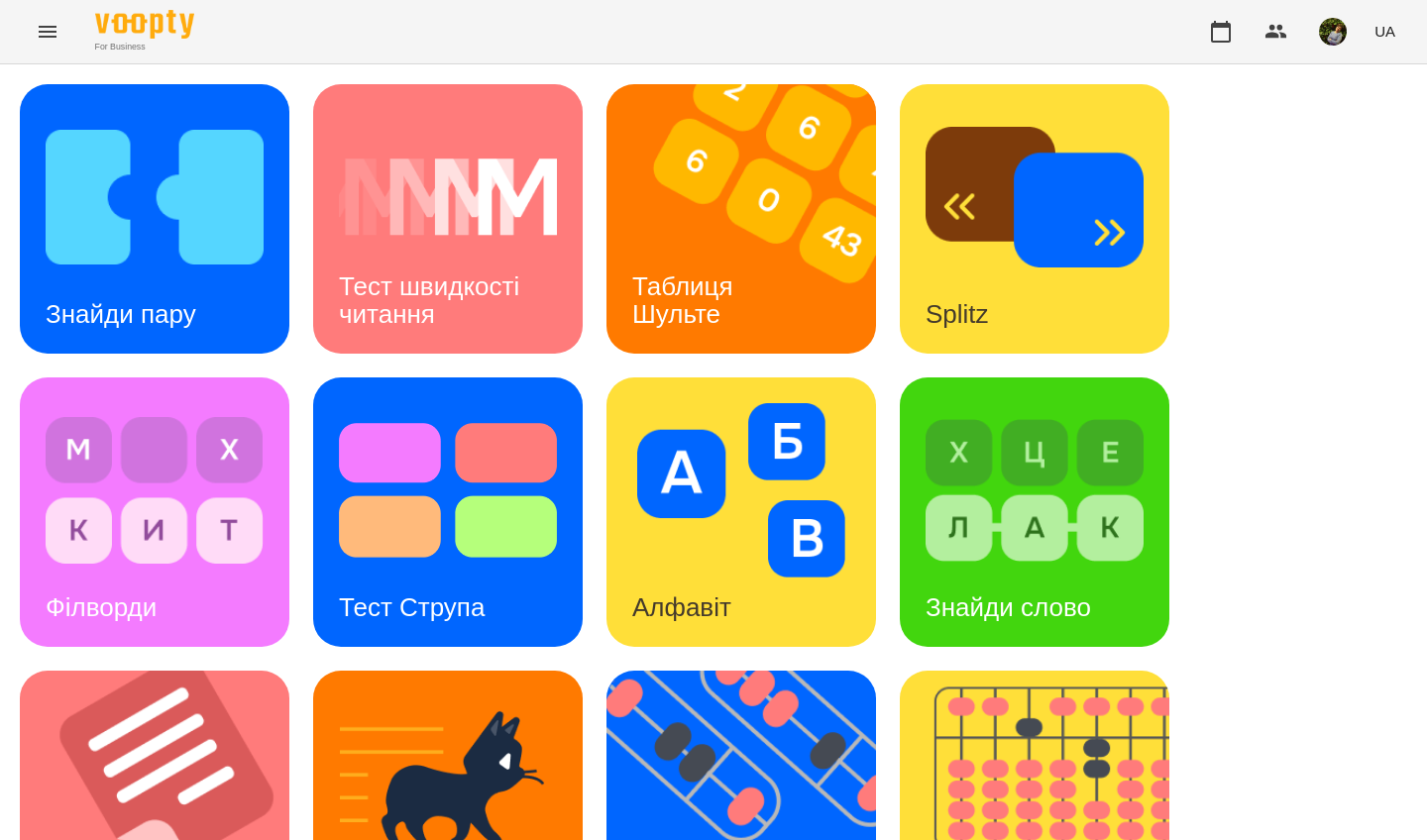 click at bounding box center (155, 197) 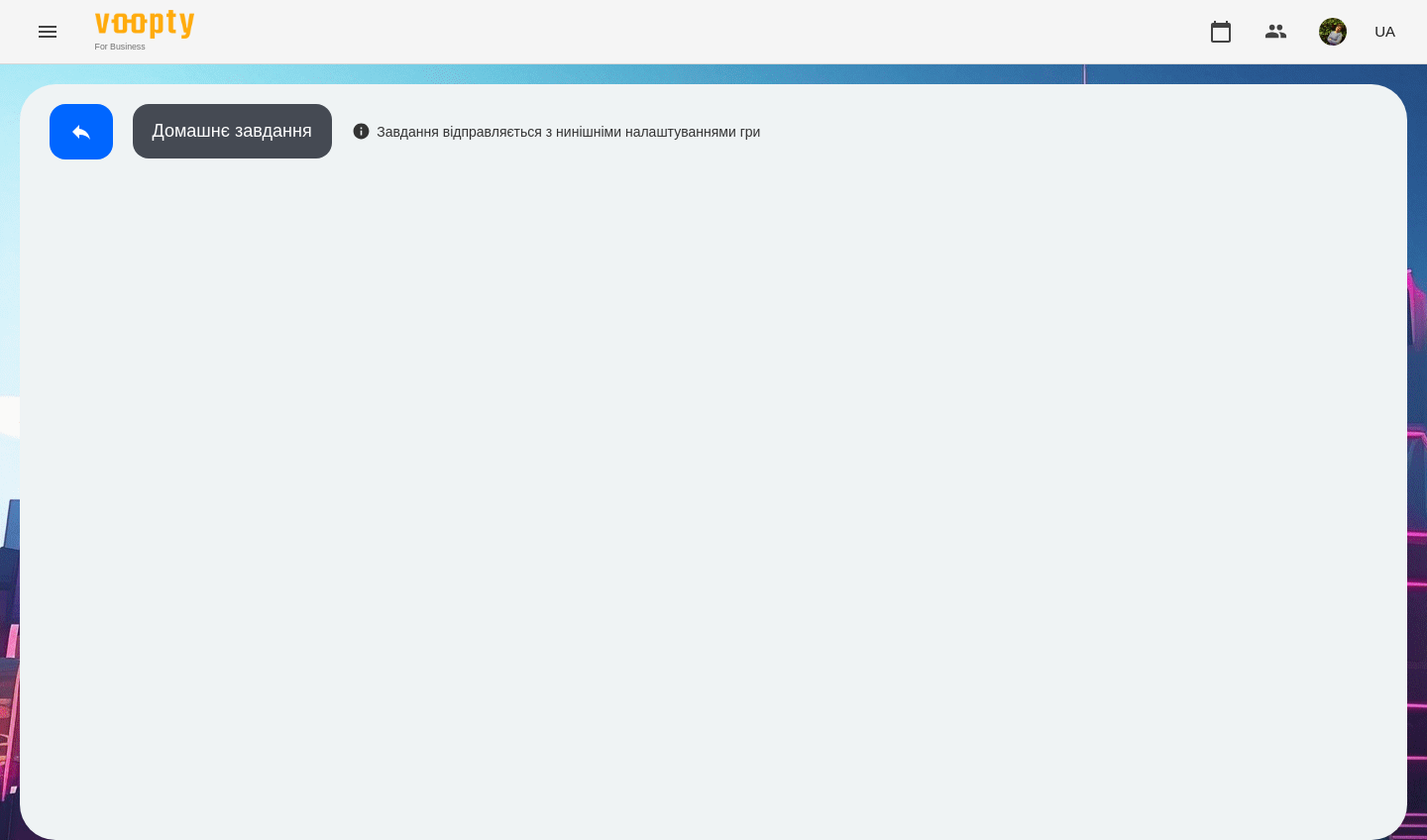 drag, startPoint x: 113, startPoint y: 168, endPoint x: 1391, endPoint y: 224, distance: 1279.226 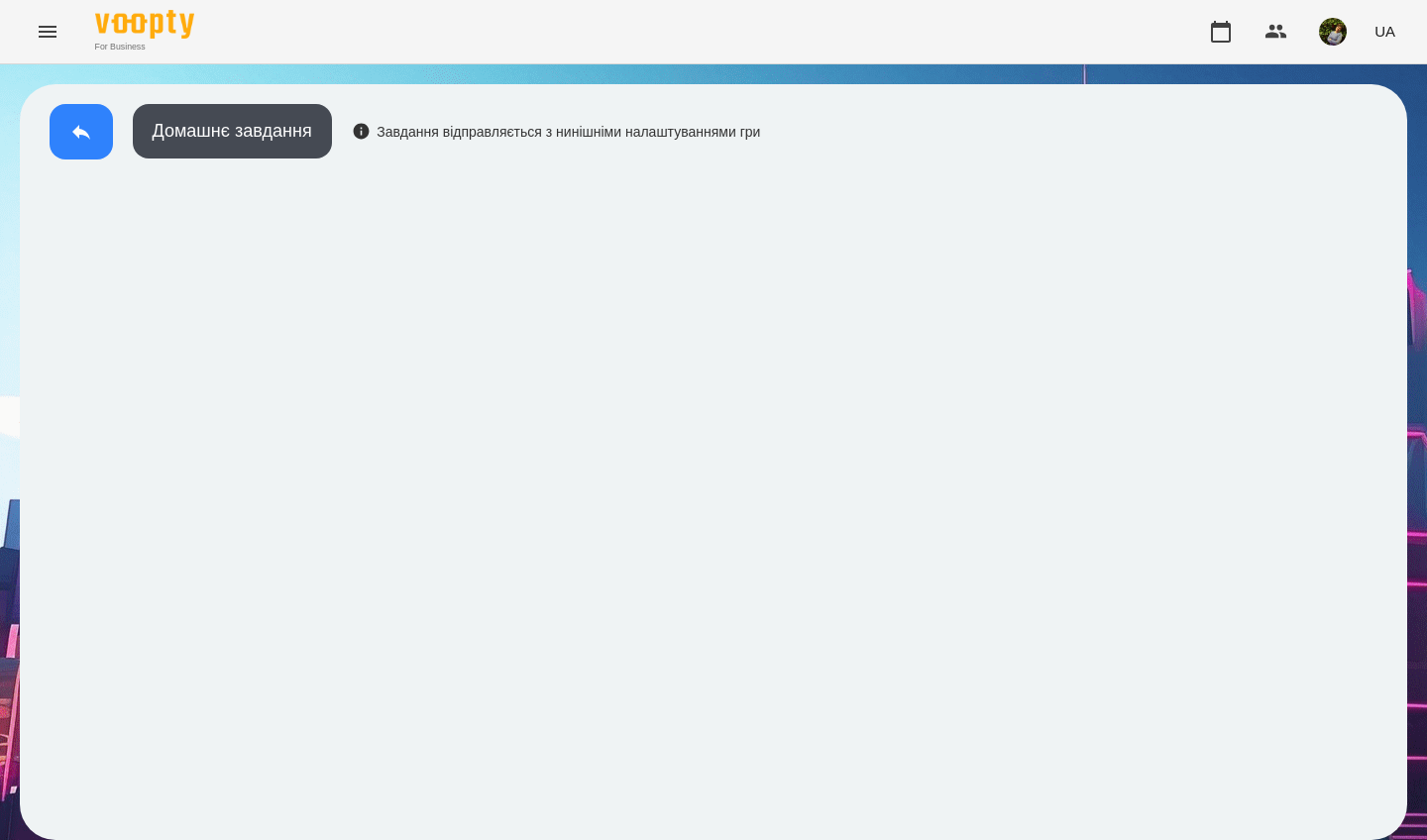 click 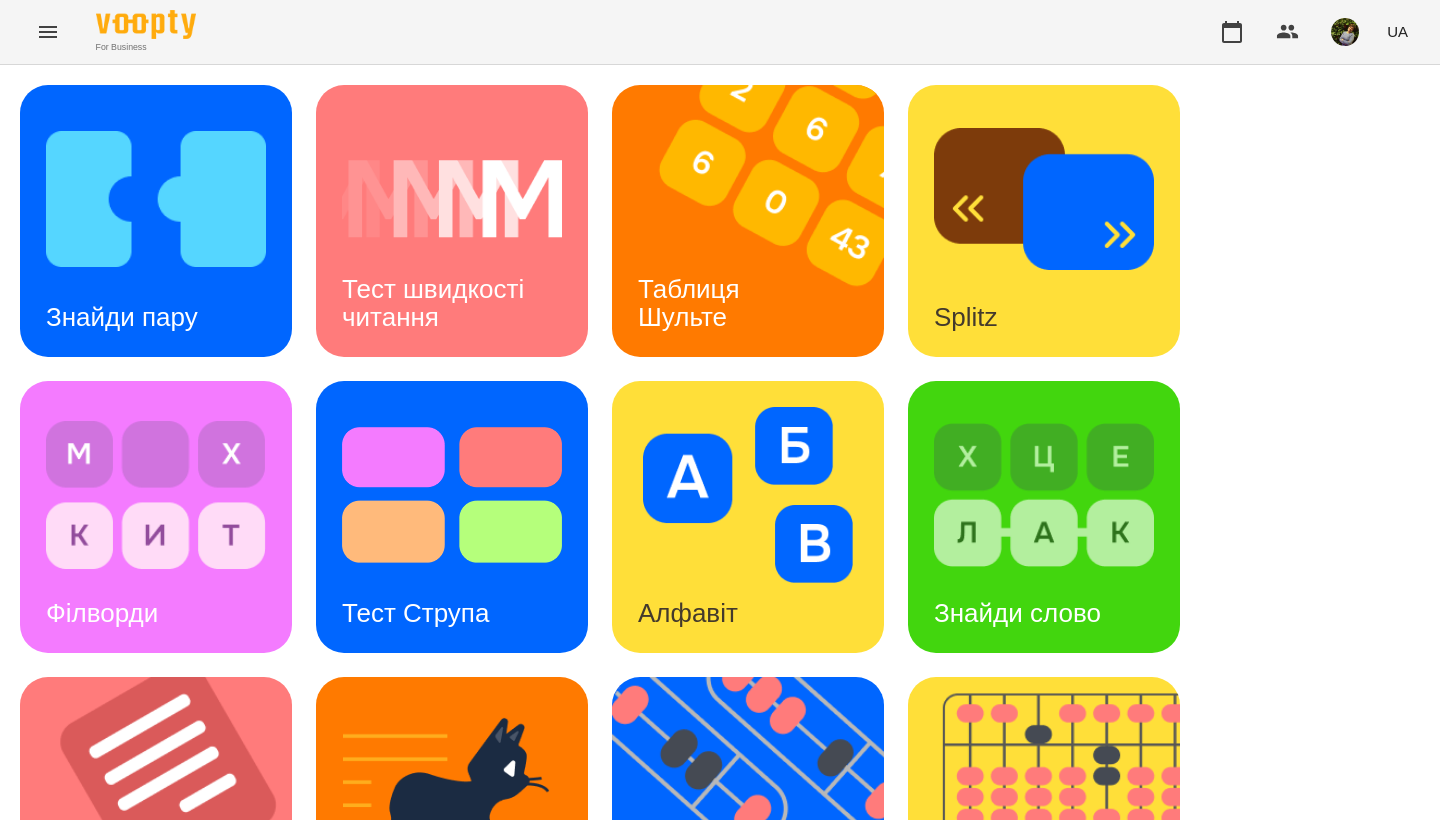 scroll, scrollTop: 0, scrollLeft: 0, axis: both 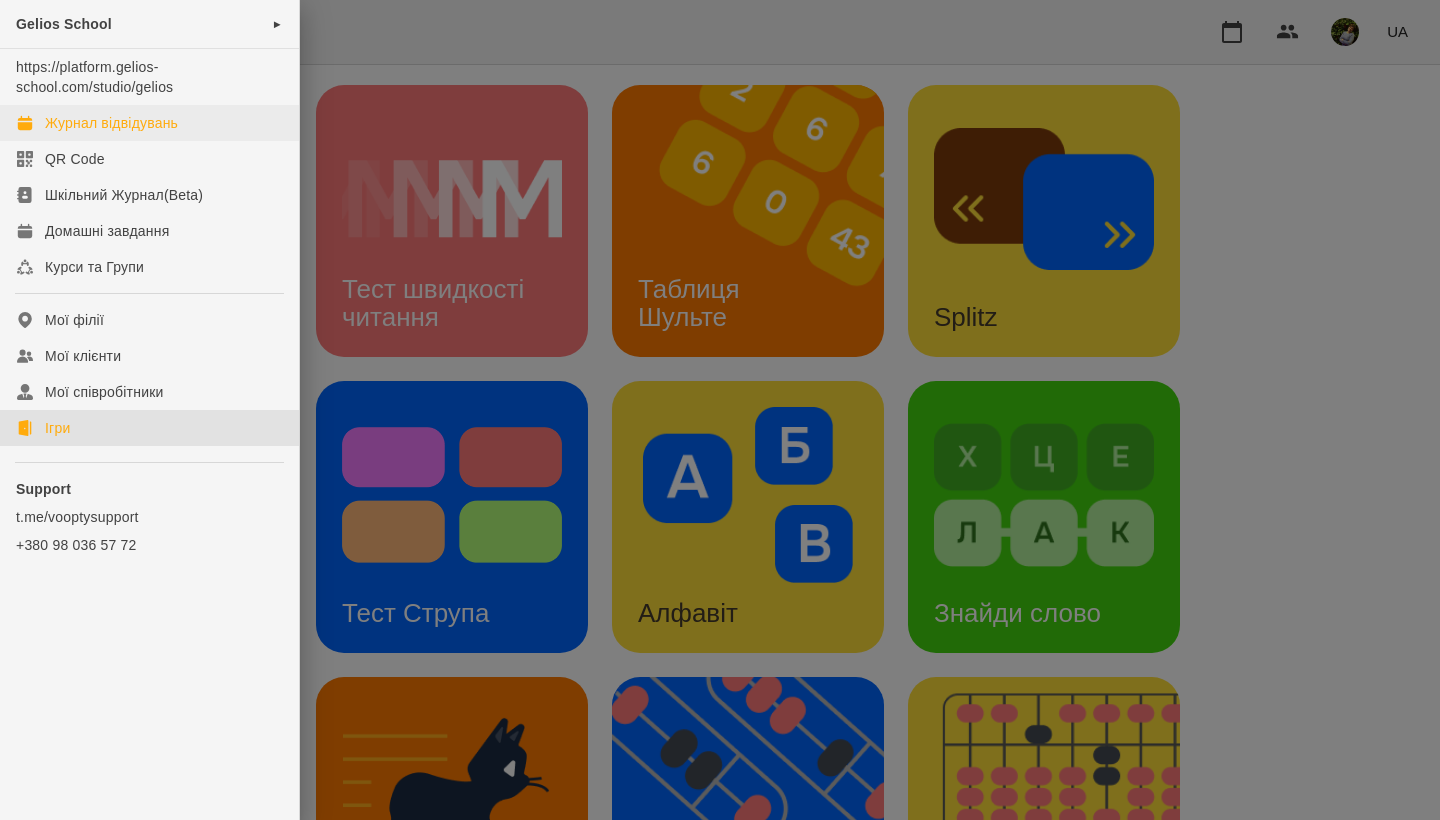 click on "Журнал відвідувань" at bounding box center (111, 123) 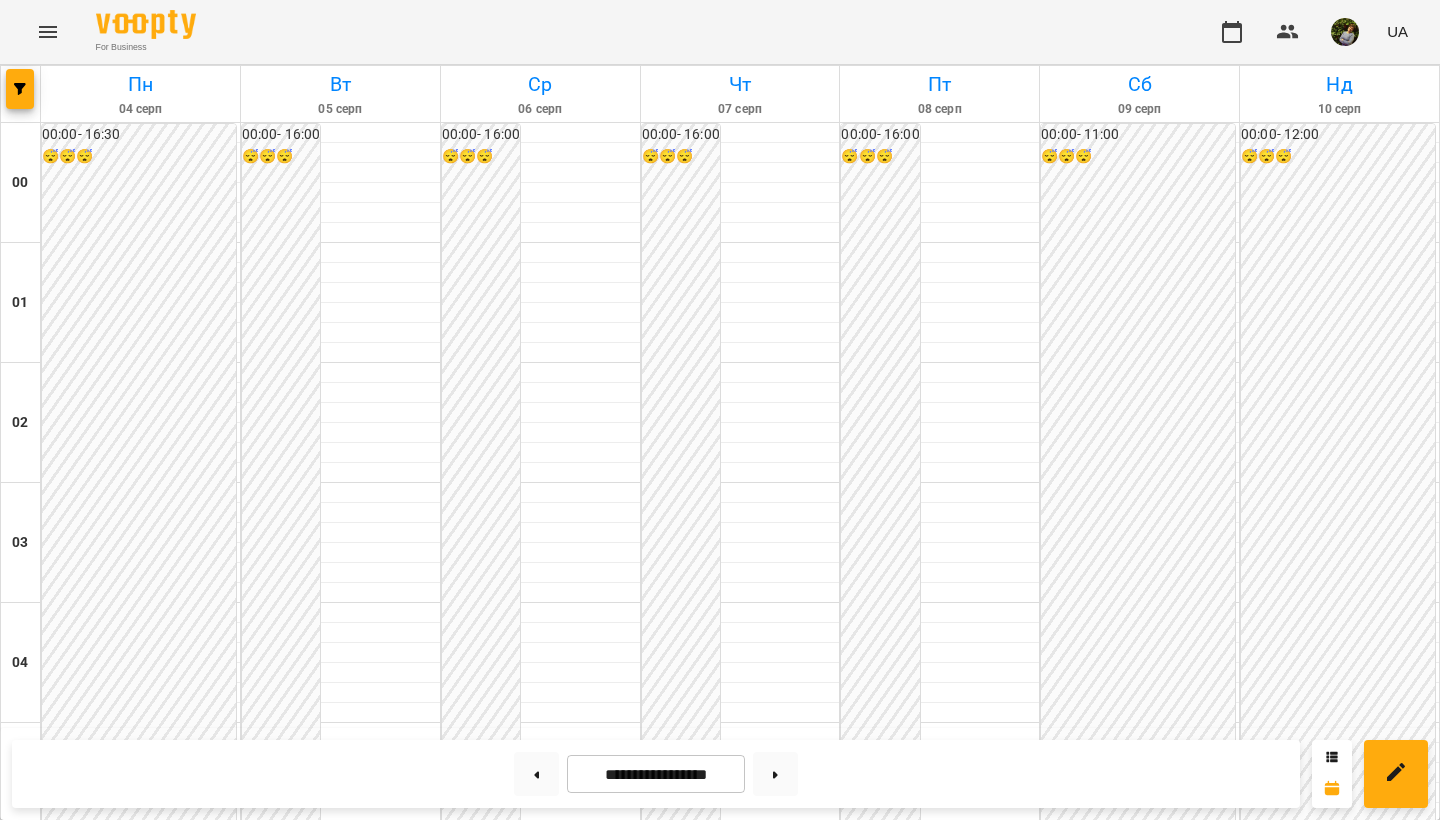 scroll, scrollTop: 1952, scrollLeft: 0, axis: vertical 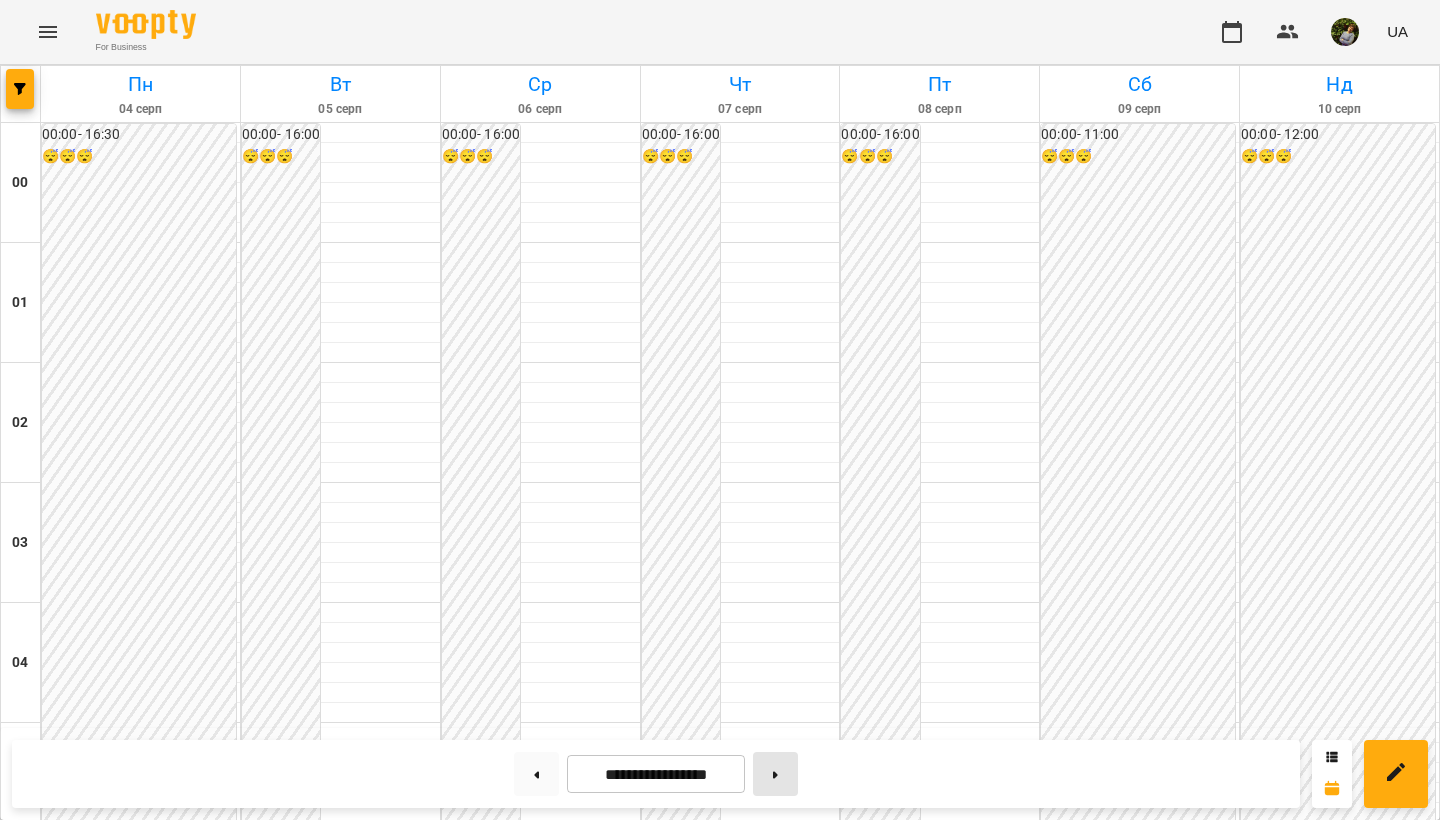 click at bounding box center [775, 774] 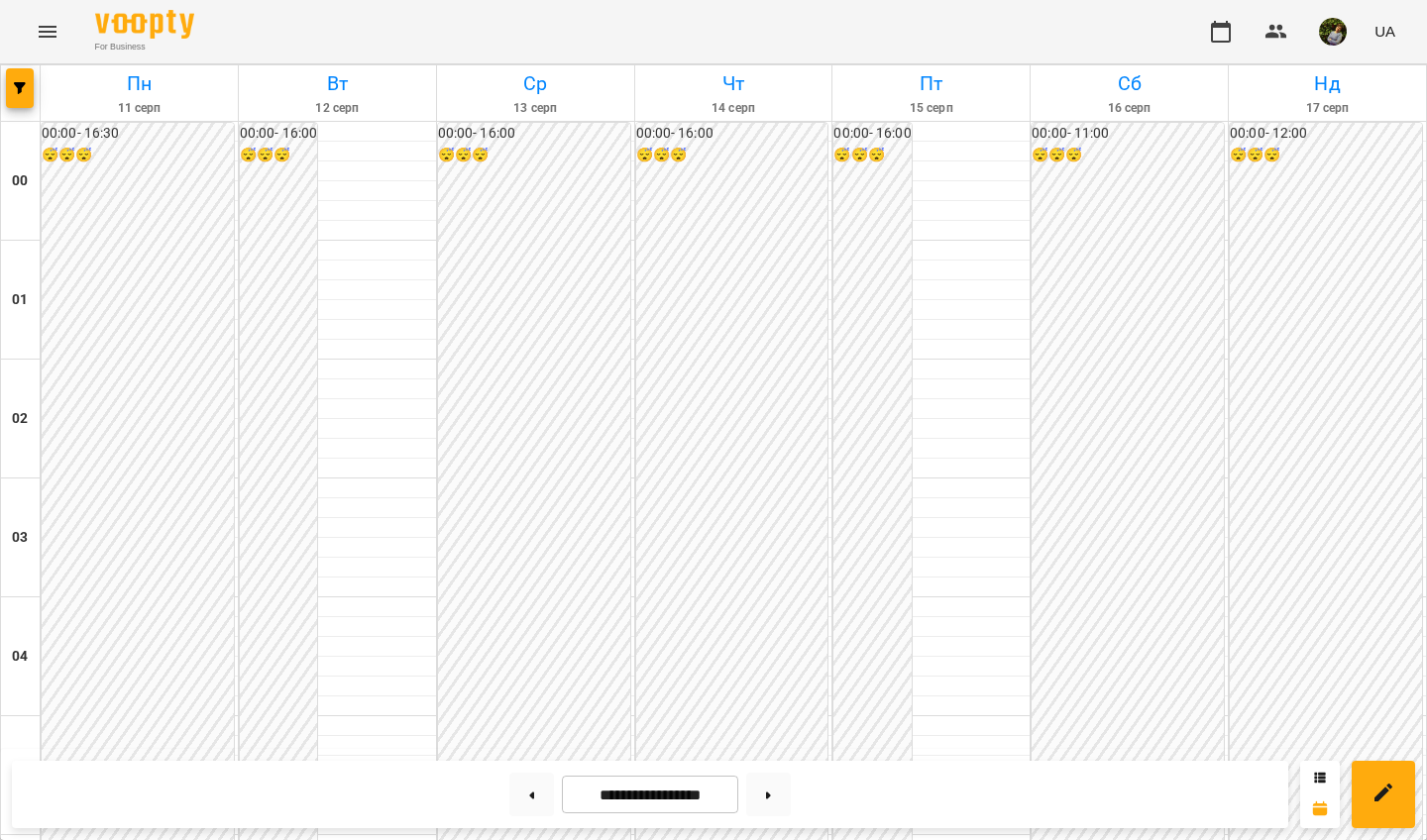 scroll, scrollTop: 1772, scrollLeft: 0, axis: vertical 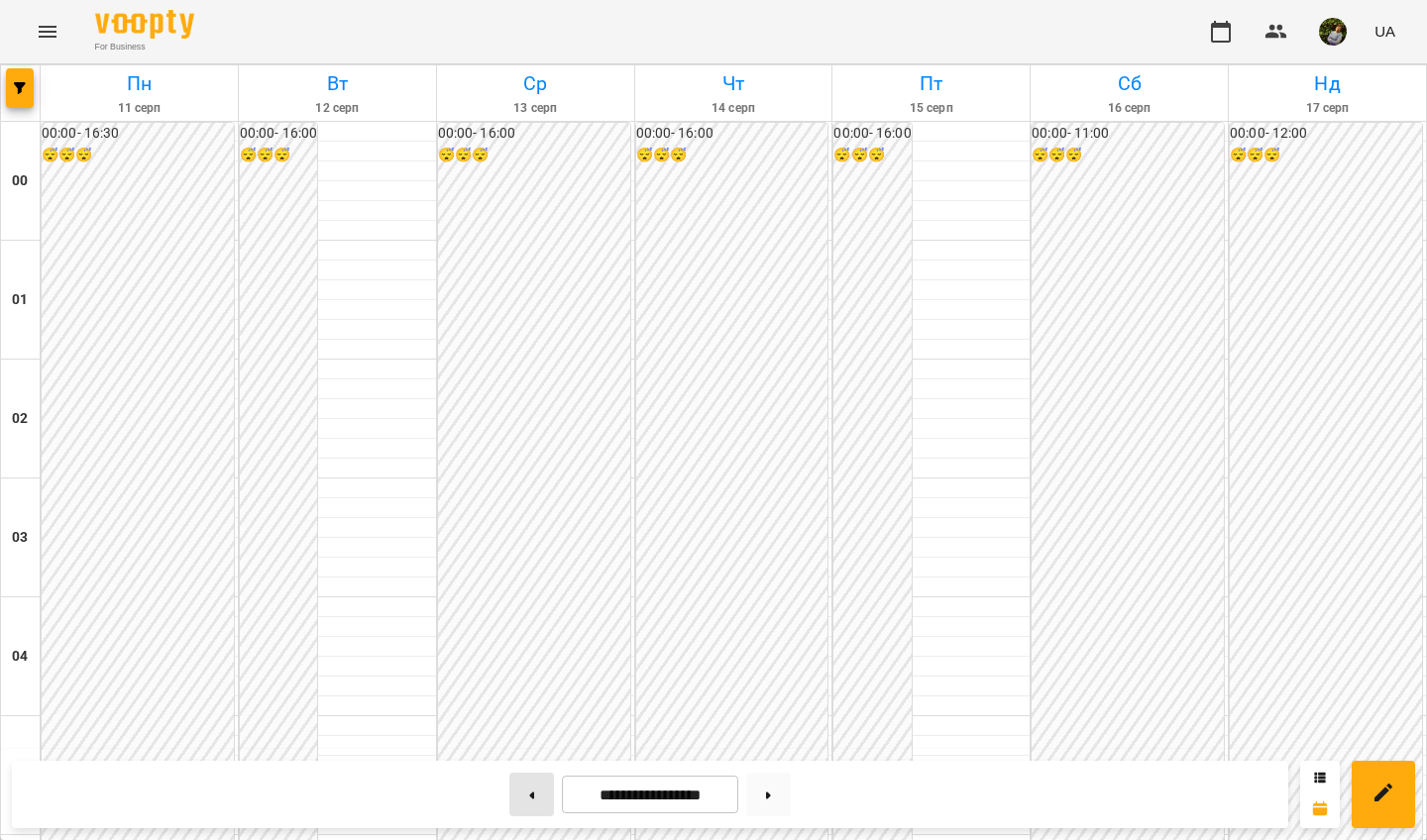 click at bounding box center [531, 794] 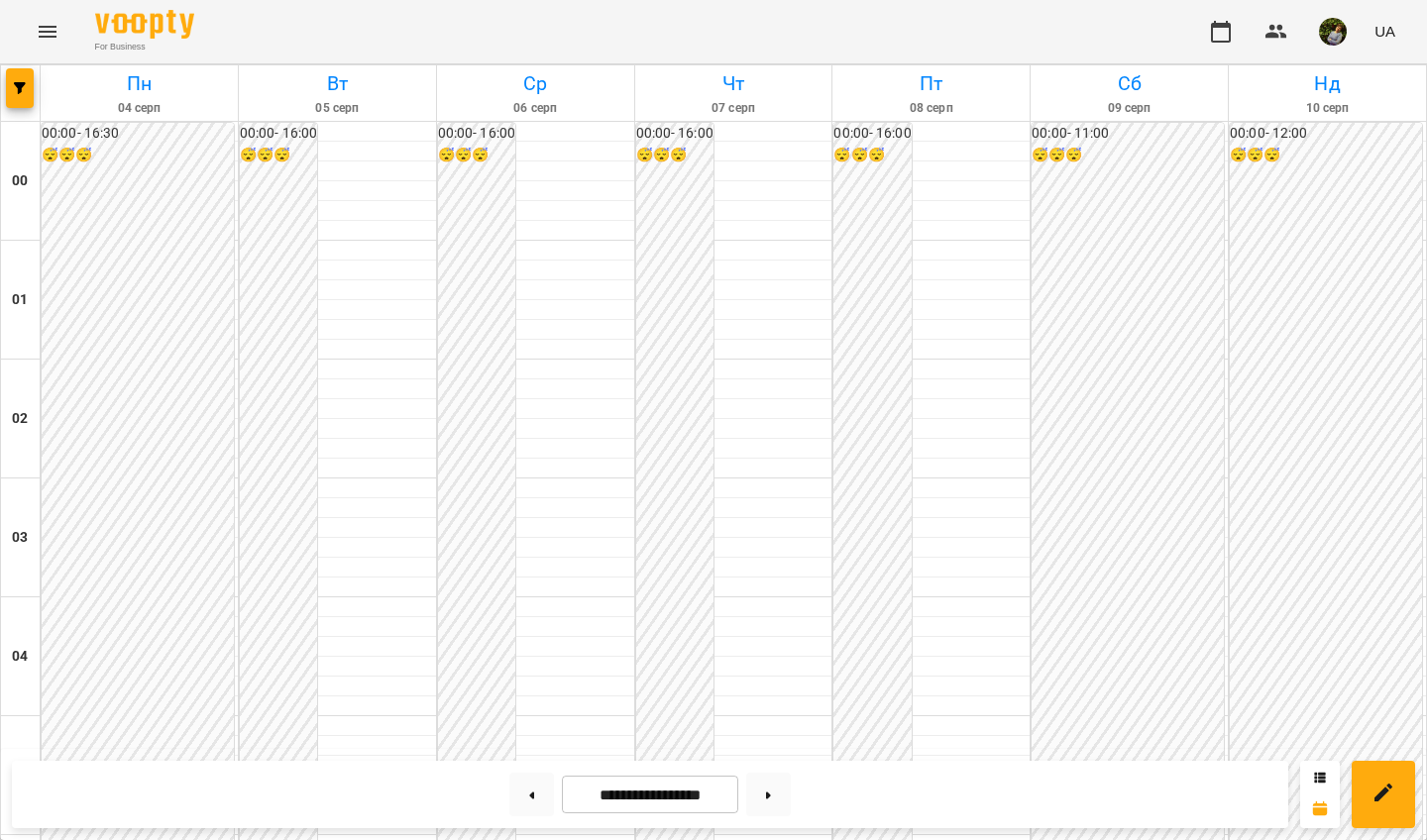 scroll, scrollTop: 1772, scrollLeft: 0, axis: vertical 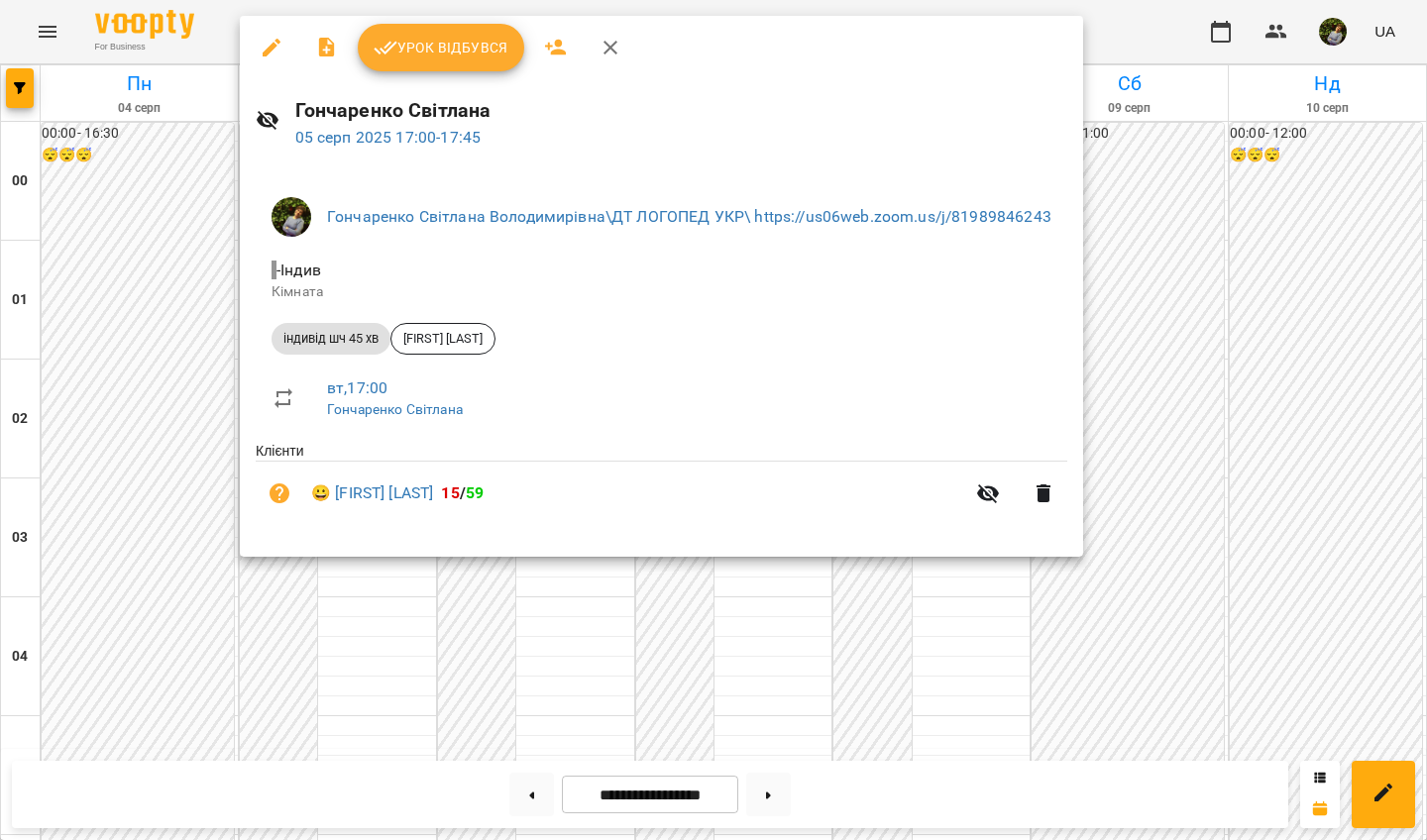 click on "Урок відбувся" at bounding box center [441, 48] 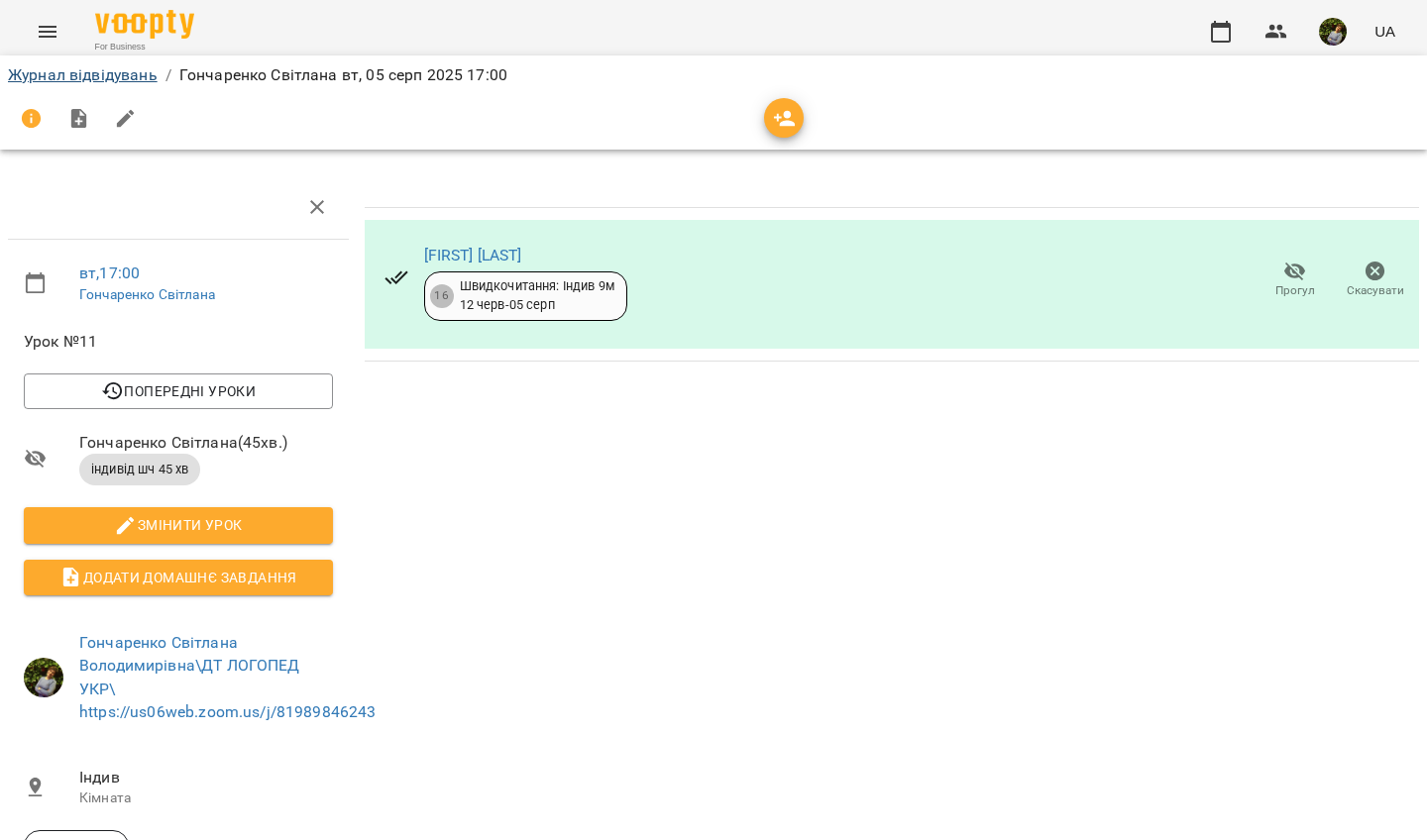click on "Журнал відвідувань" at bounding box center (82, 74) 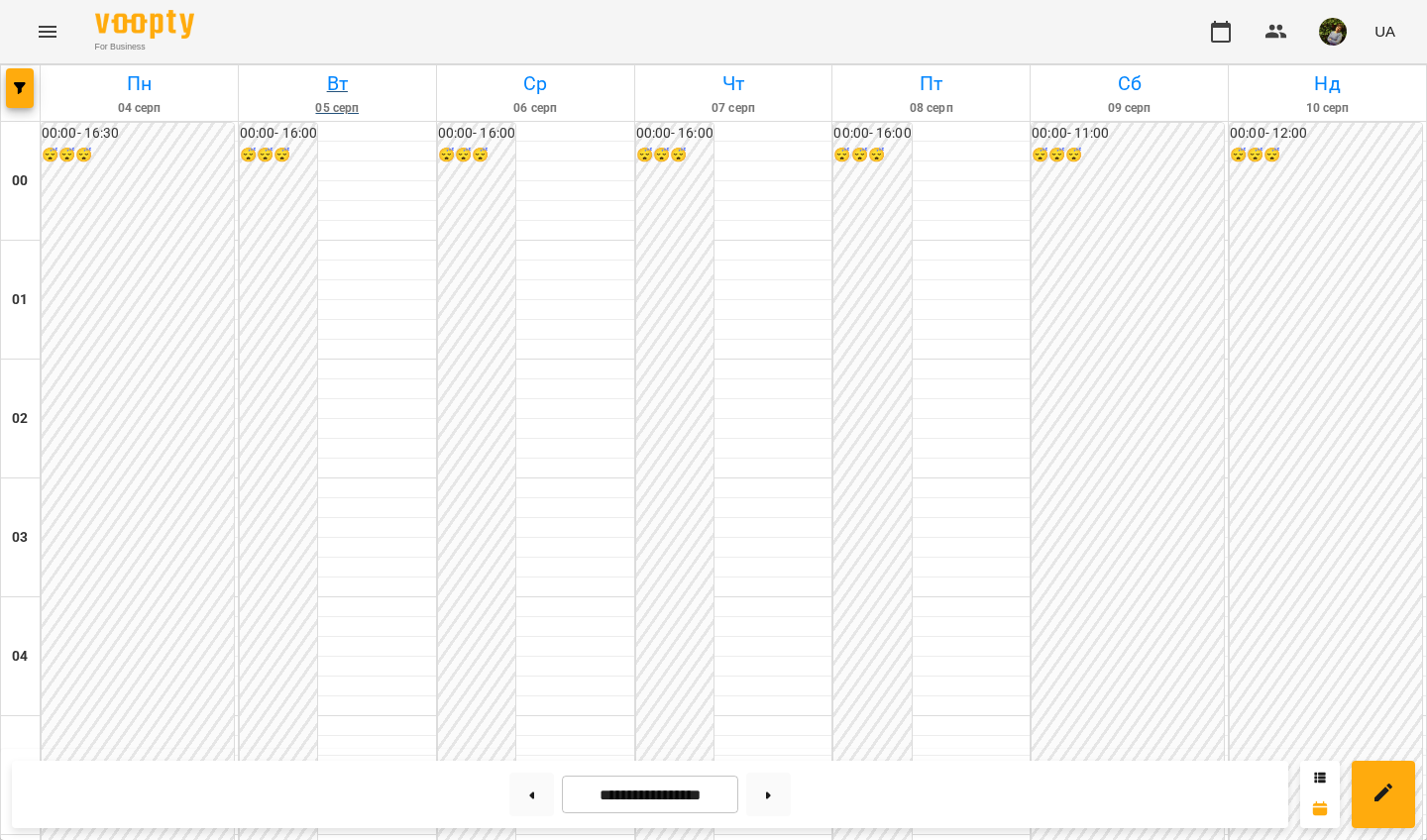 scroll, scrollTop: 915, scrollLeft: 0, axis: vertical 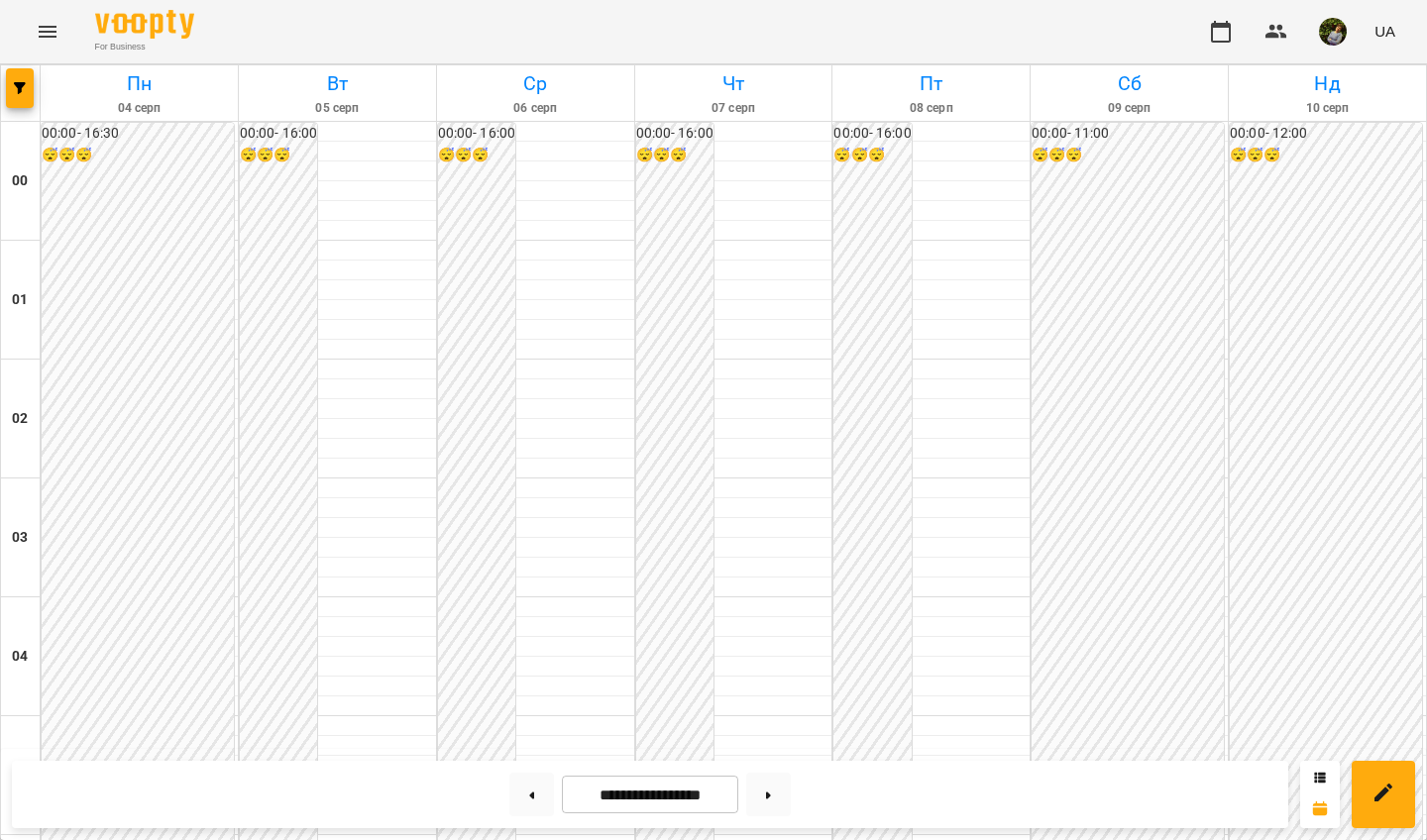 click 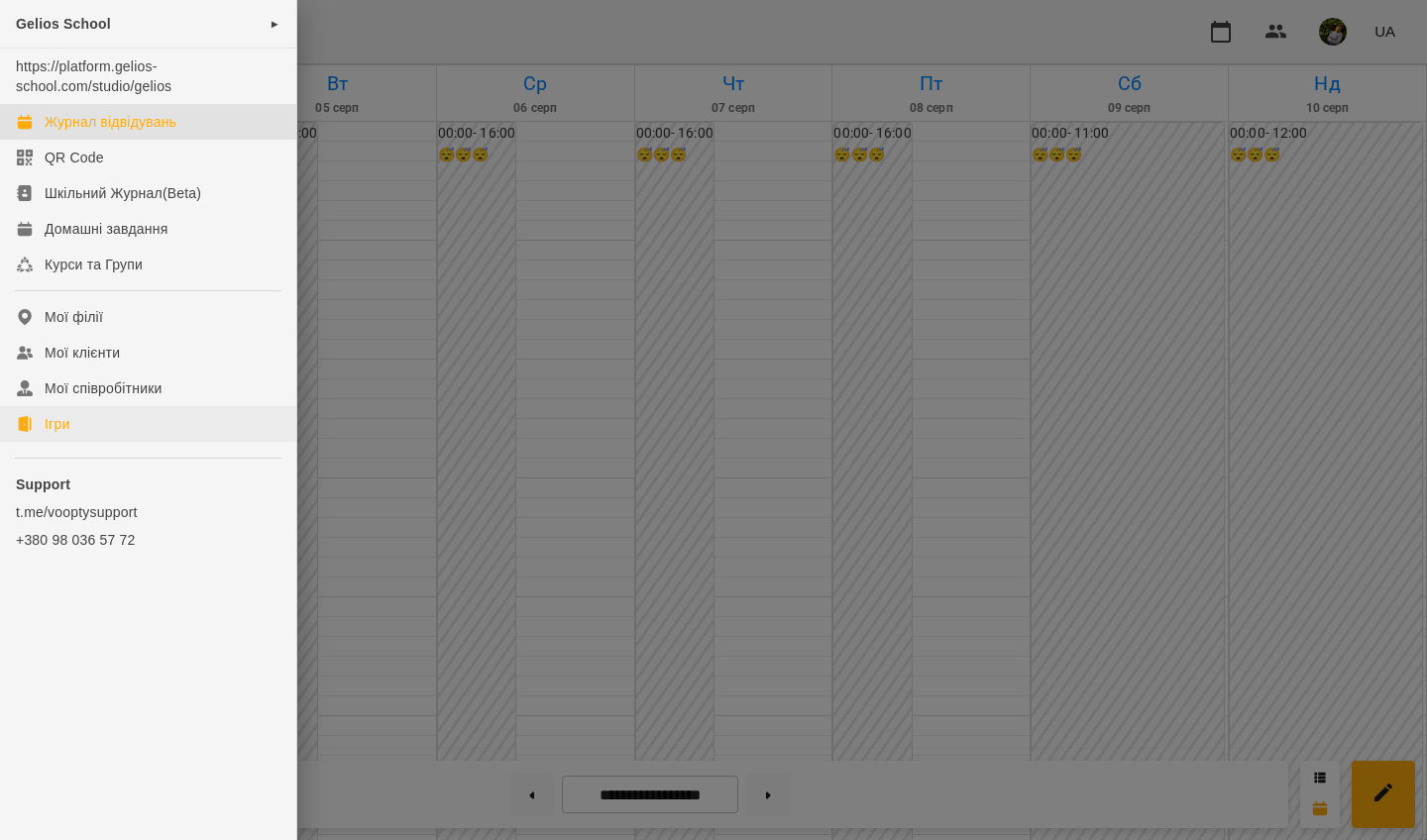 click on "Ігри" 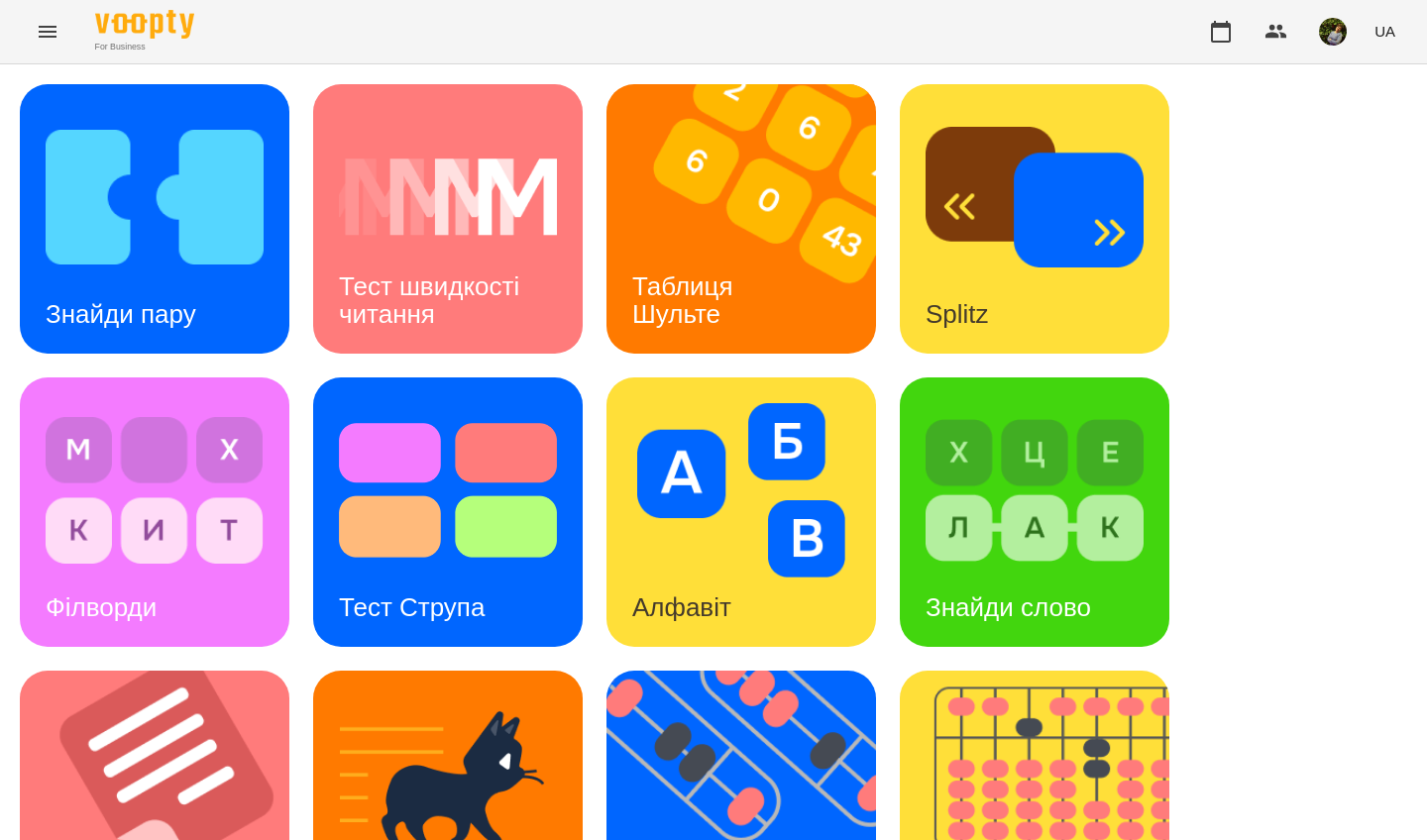 click on "Таблиця
Шульте" at bounding box center [686, 299] 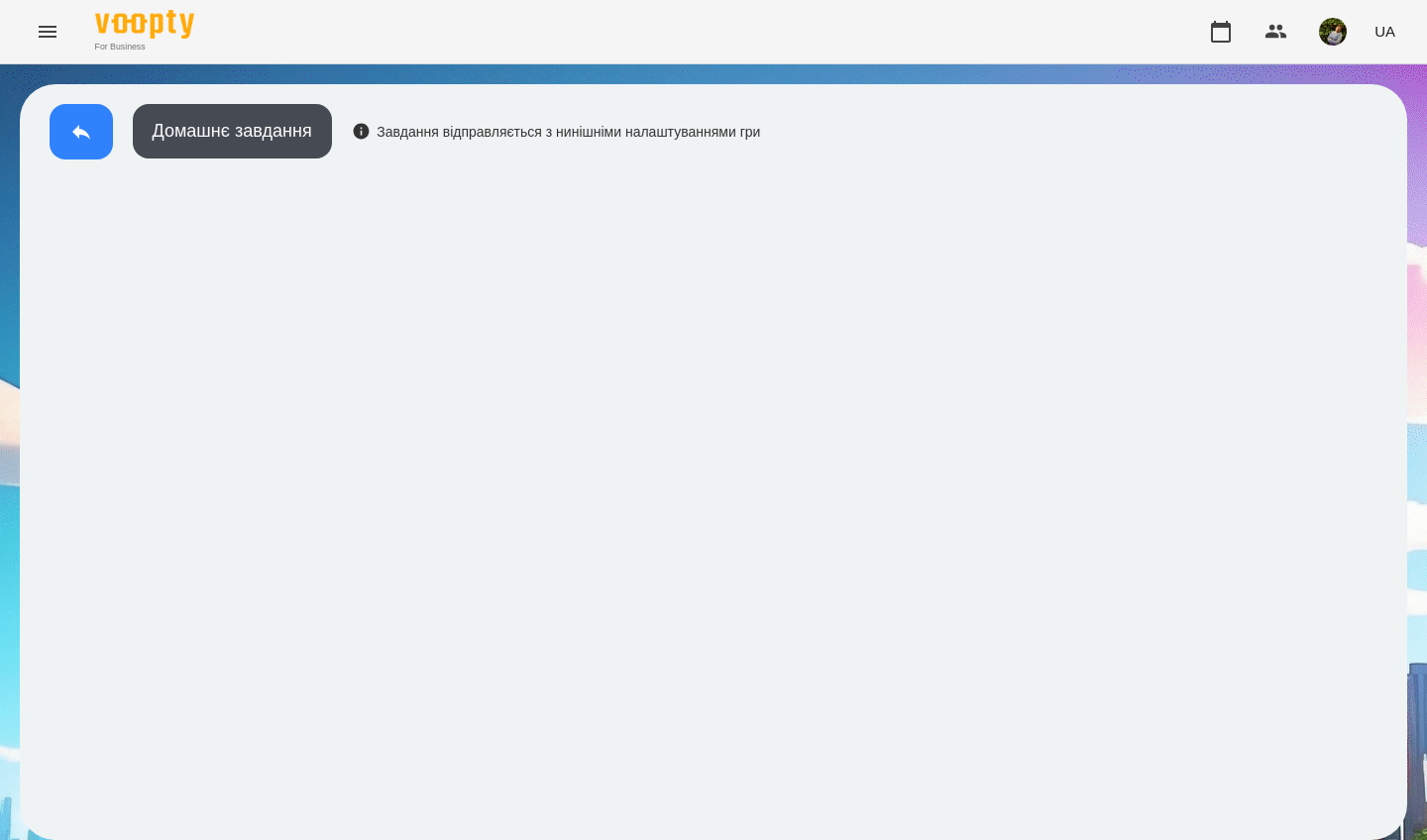 click at bounding box center (81, 132) 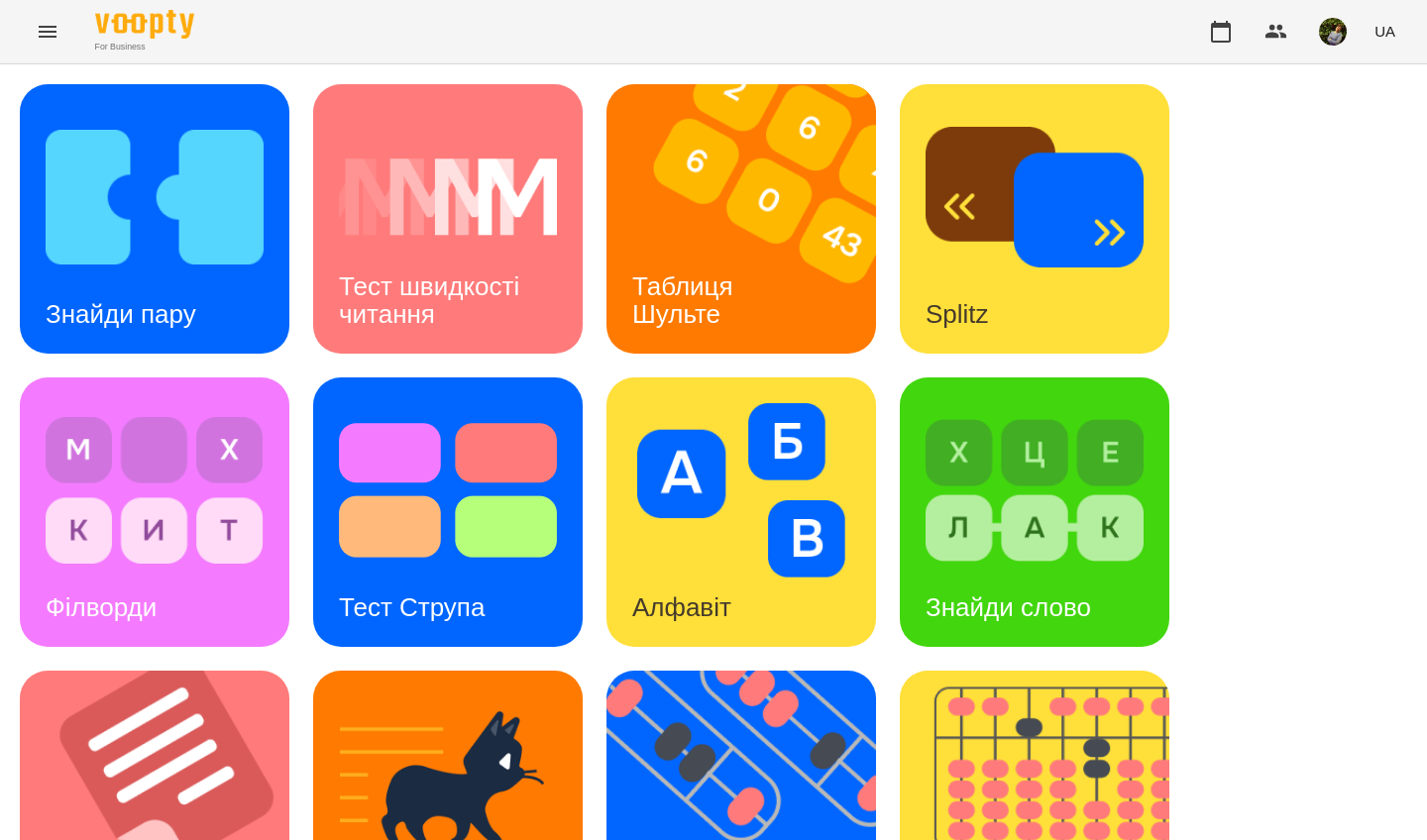 scroll, scrollTop: 569, scrollLeft: 0, axis: vertical 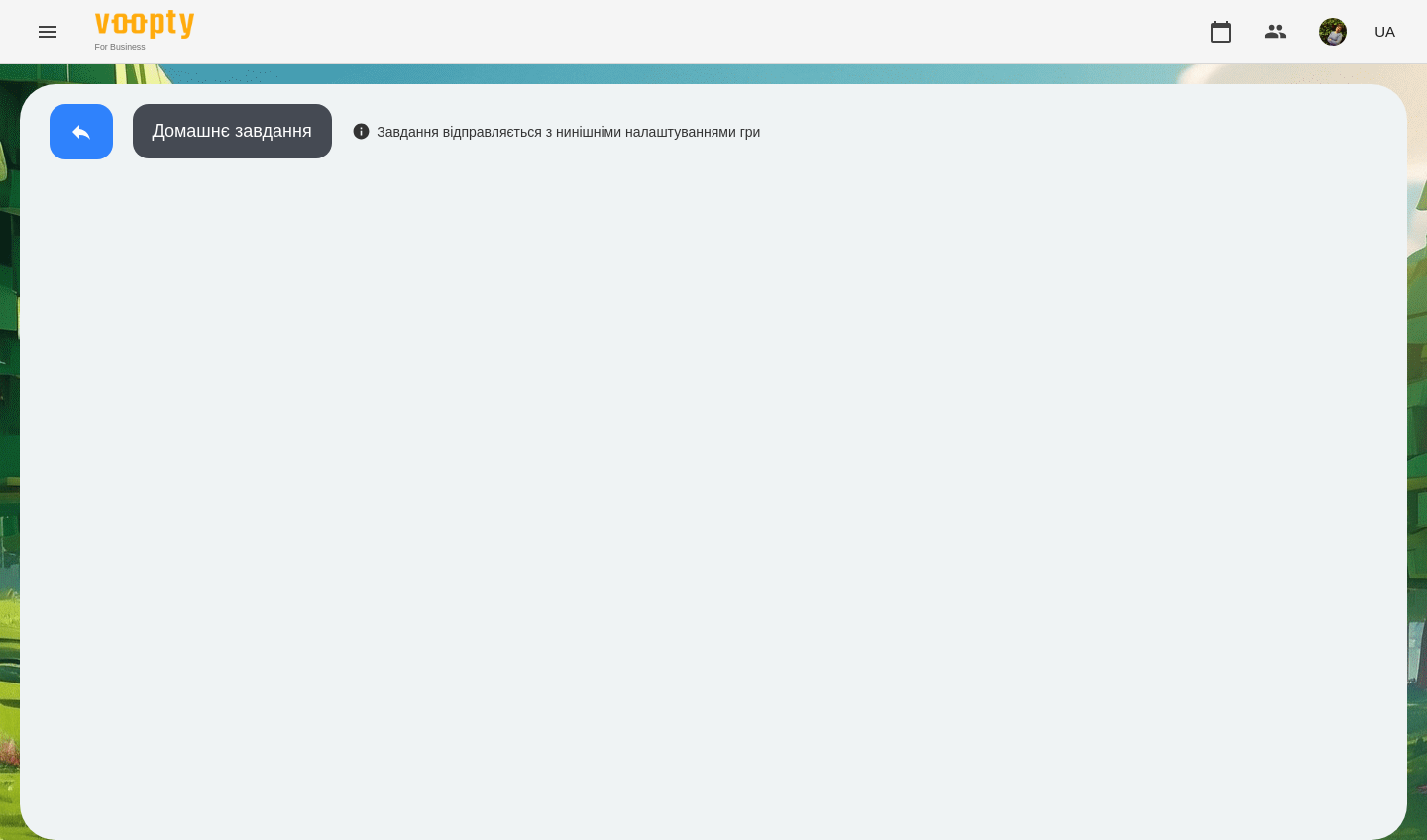 click at bounding box center [81, 132] 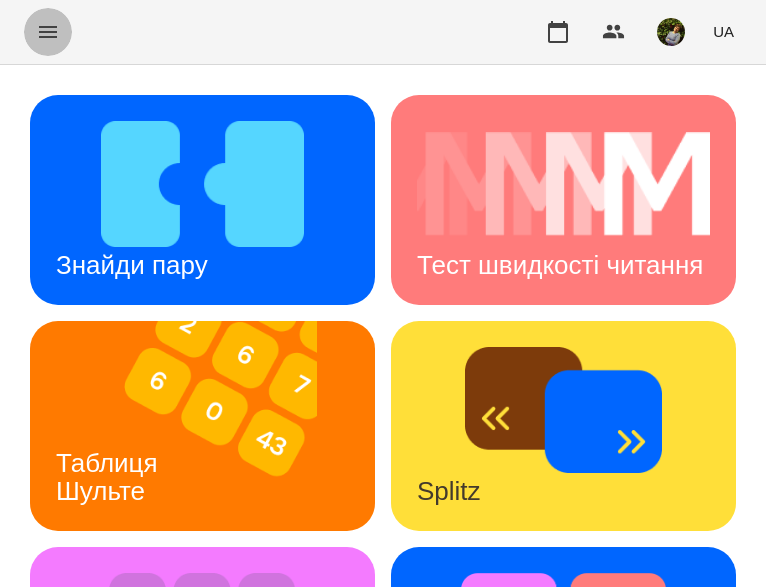 click 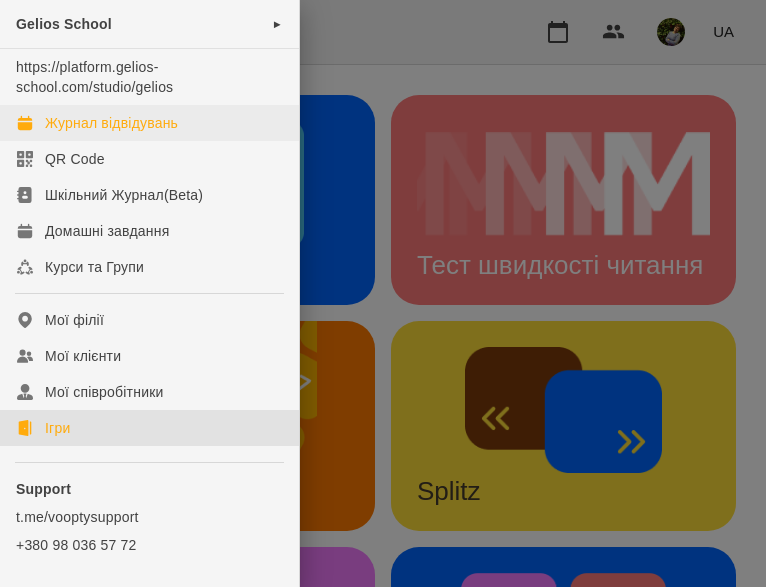 click on "Журнал відвідувань" at bounding box center (111, 123) 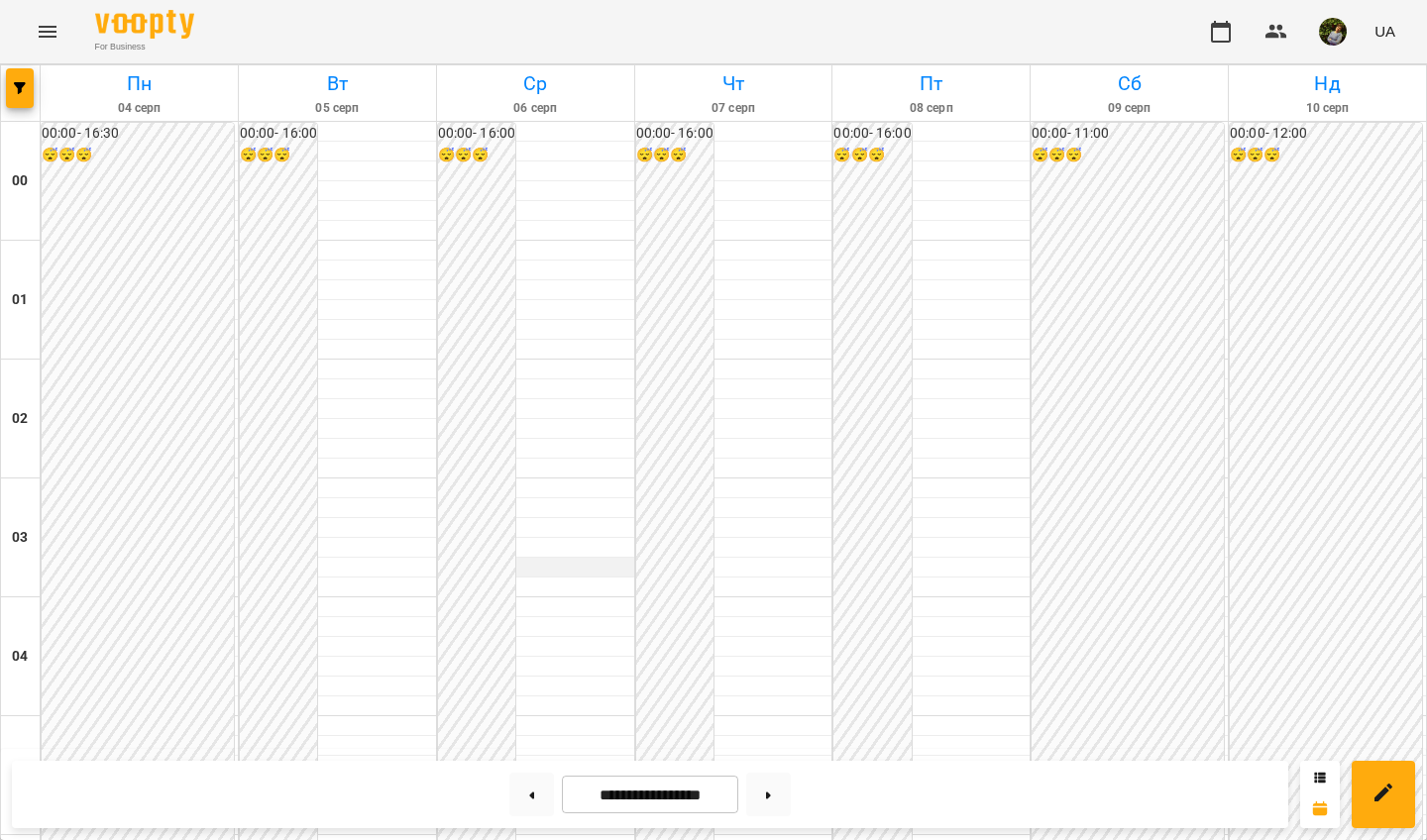 scroll, scrollTop: 1863, scrollLeft: 0, axis: vertical 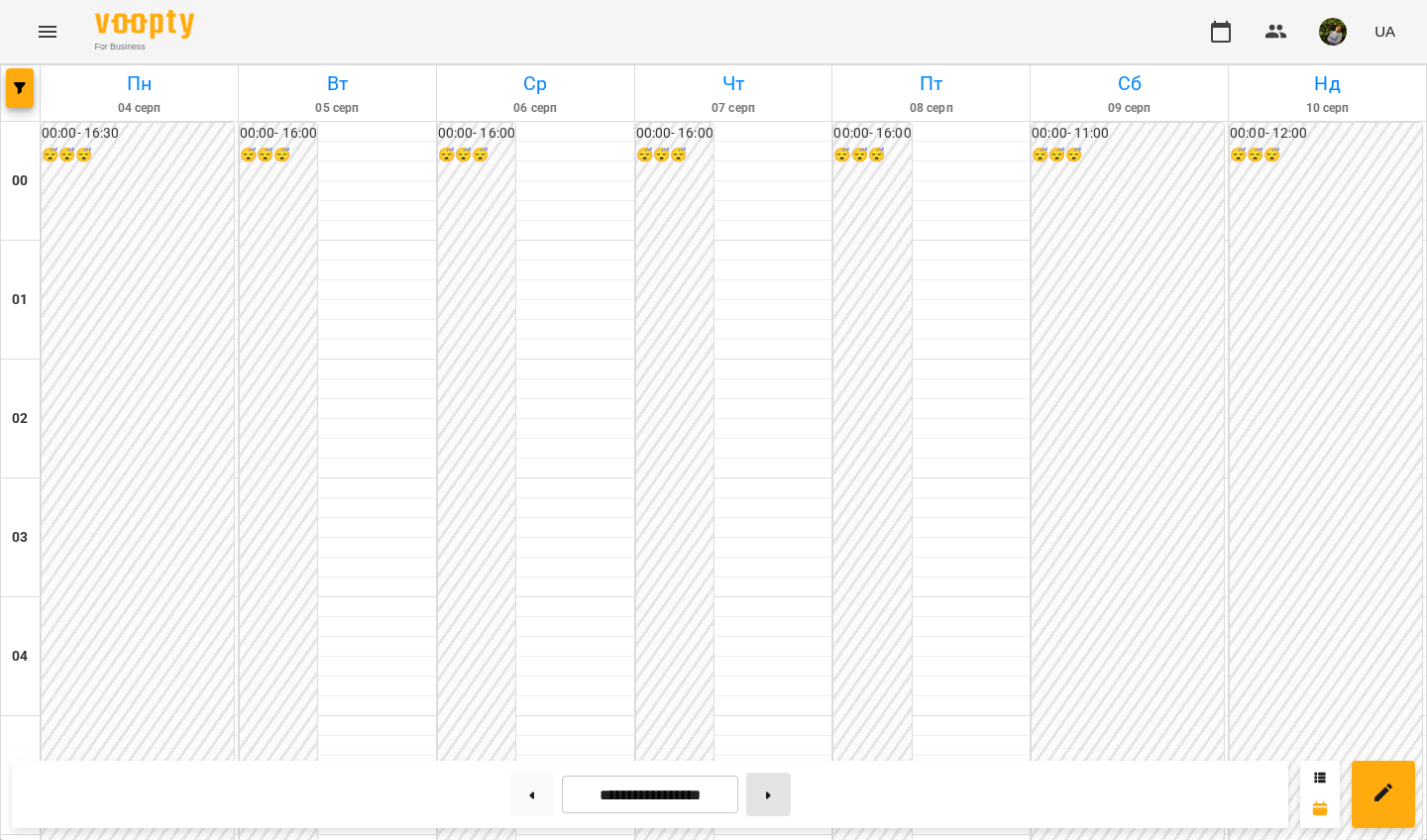 click at bounding box center [768, 794] 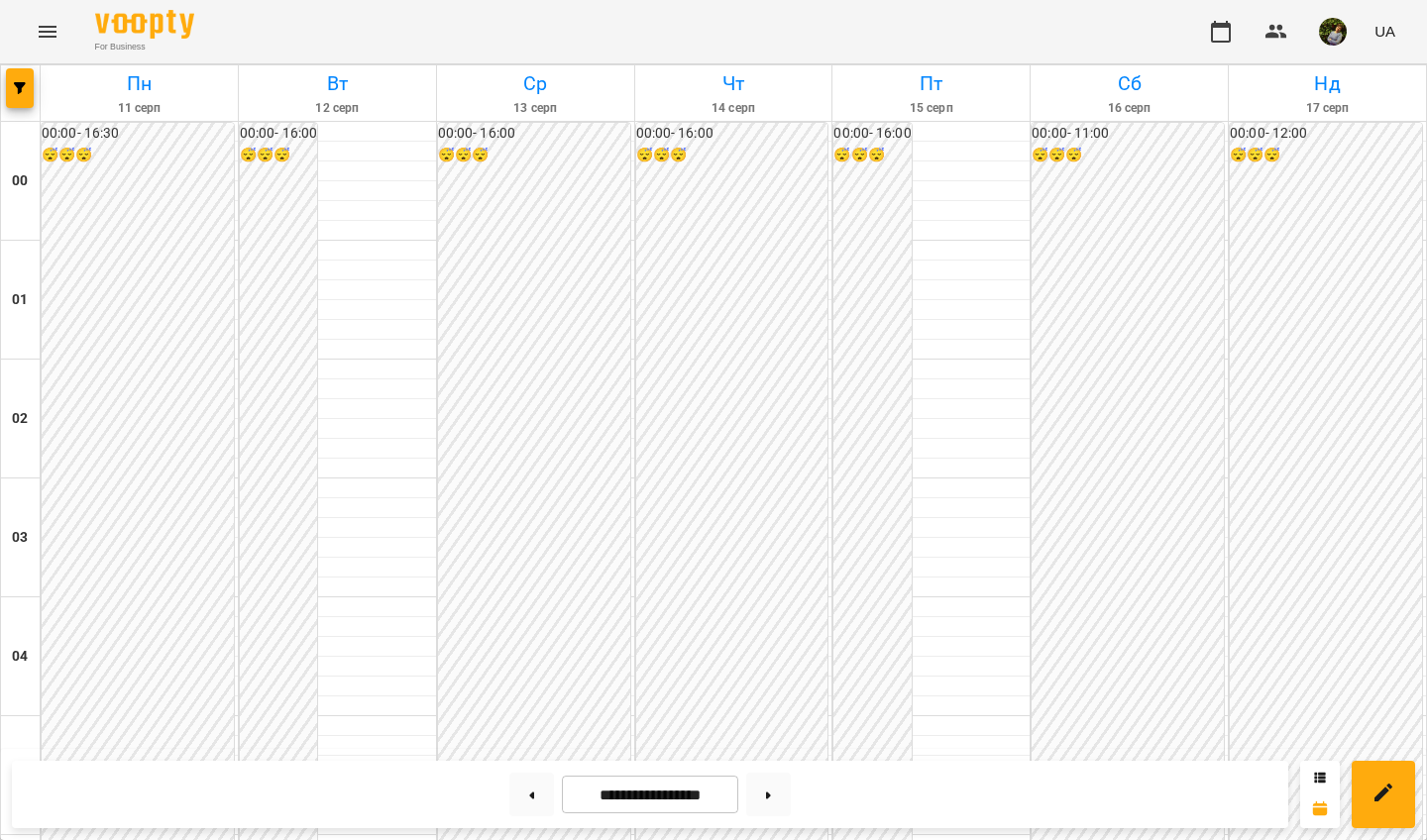 click on "17:00" at bounding box center (535, 2170) 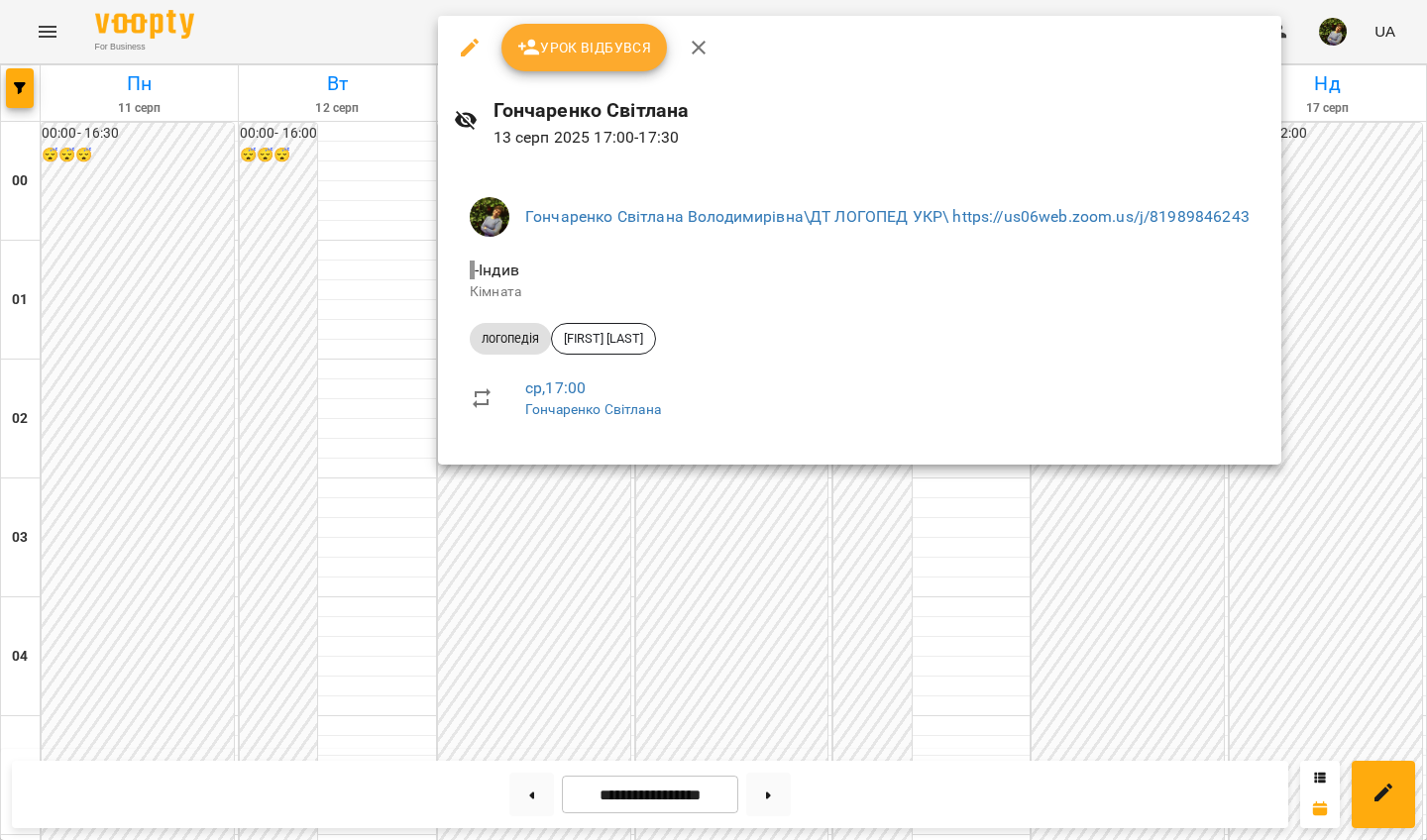 click at bounding box center [714, 420] 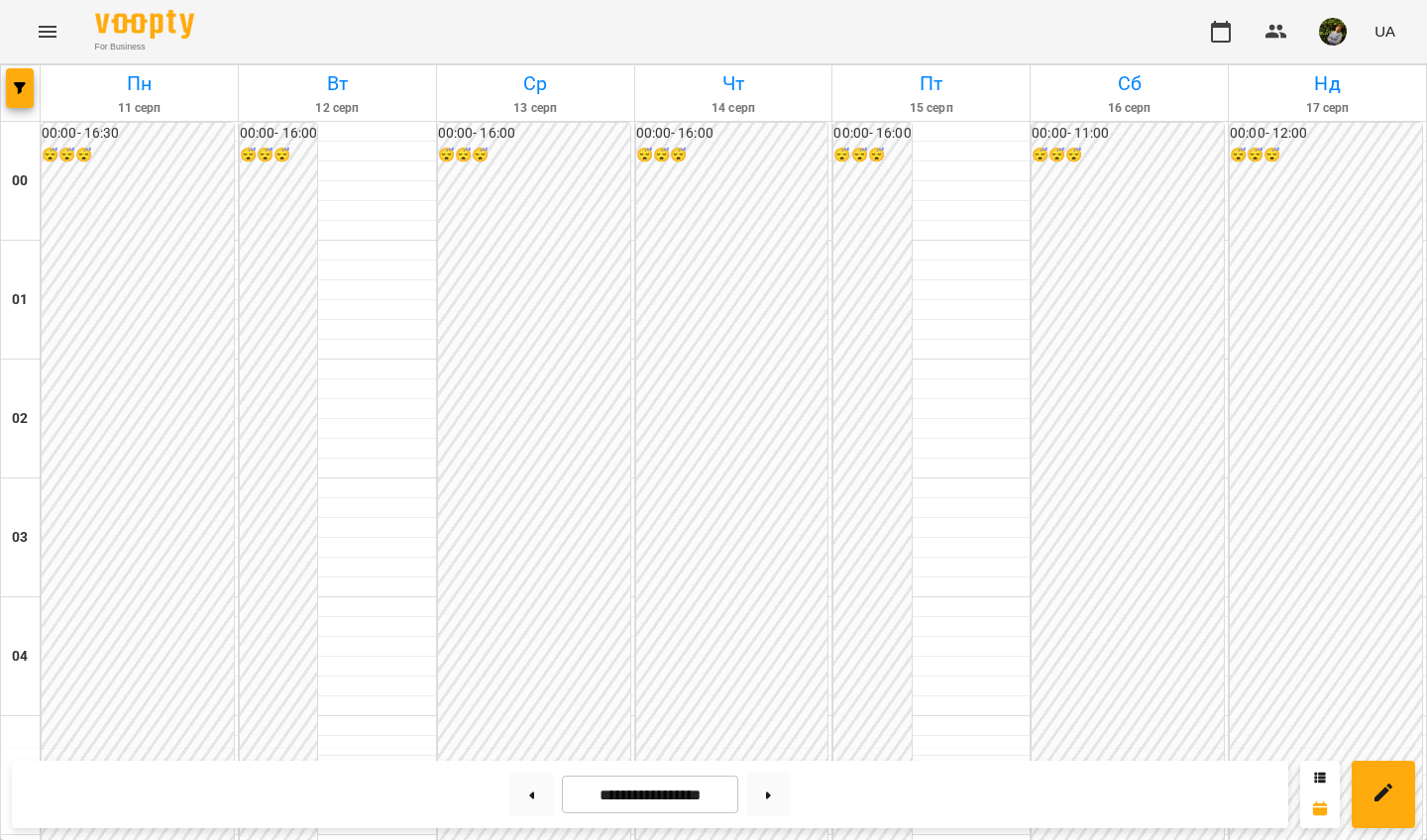 click on "18:00" at bounding box center (535, 2289) 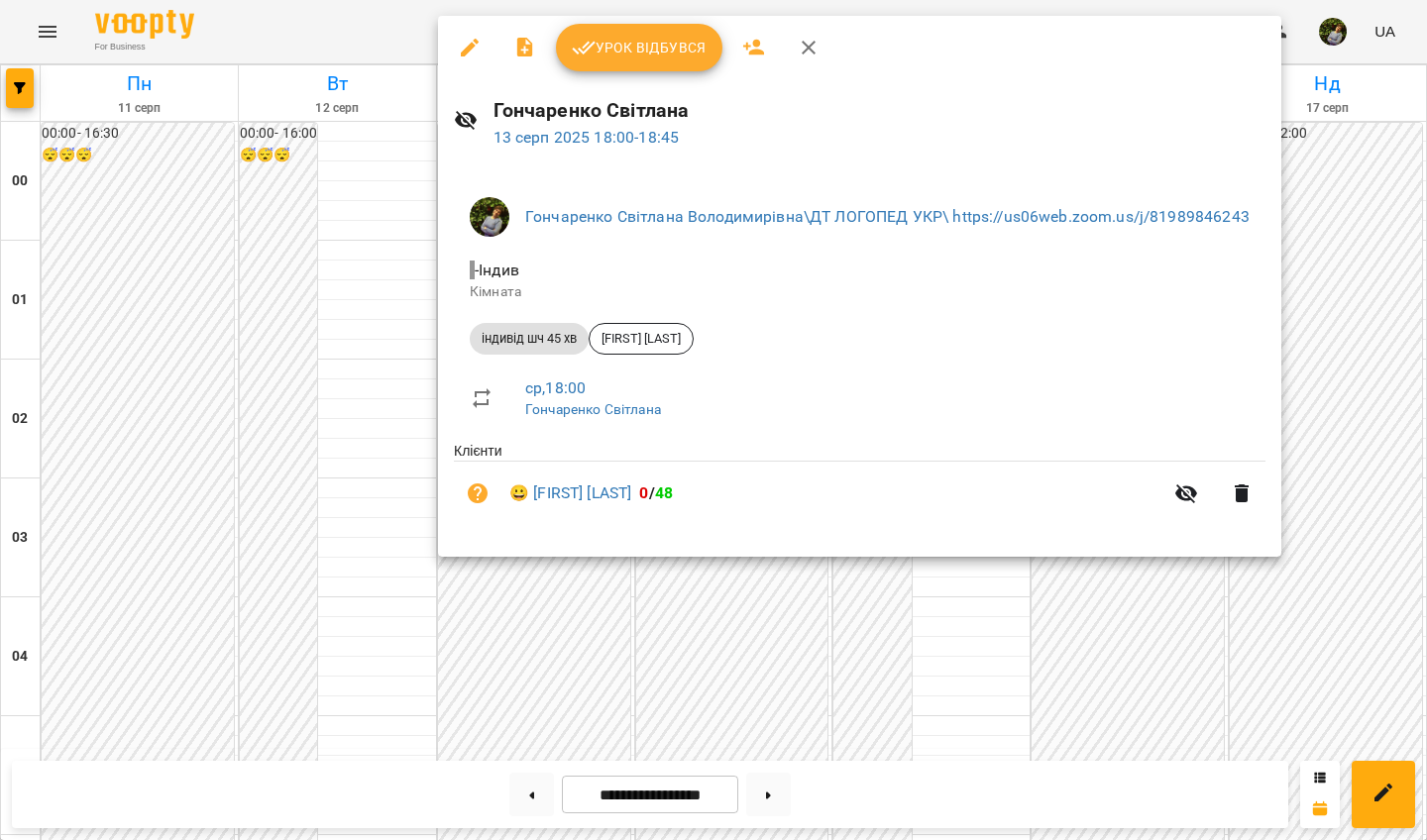 click at bounding box center (714, 420) 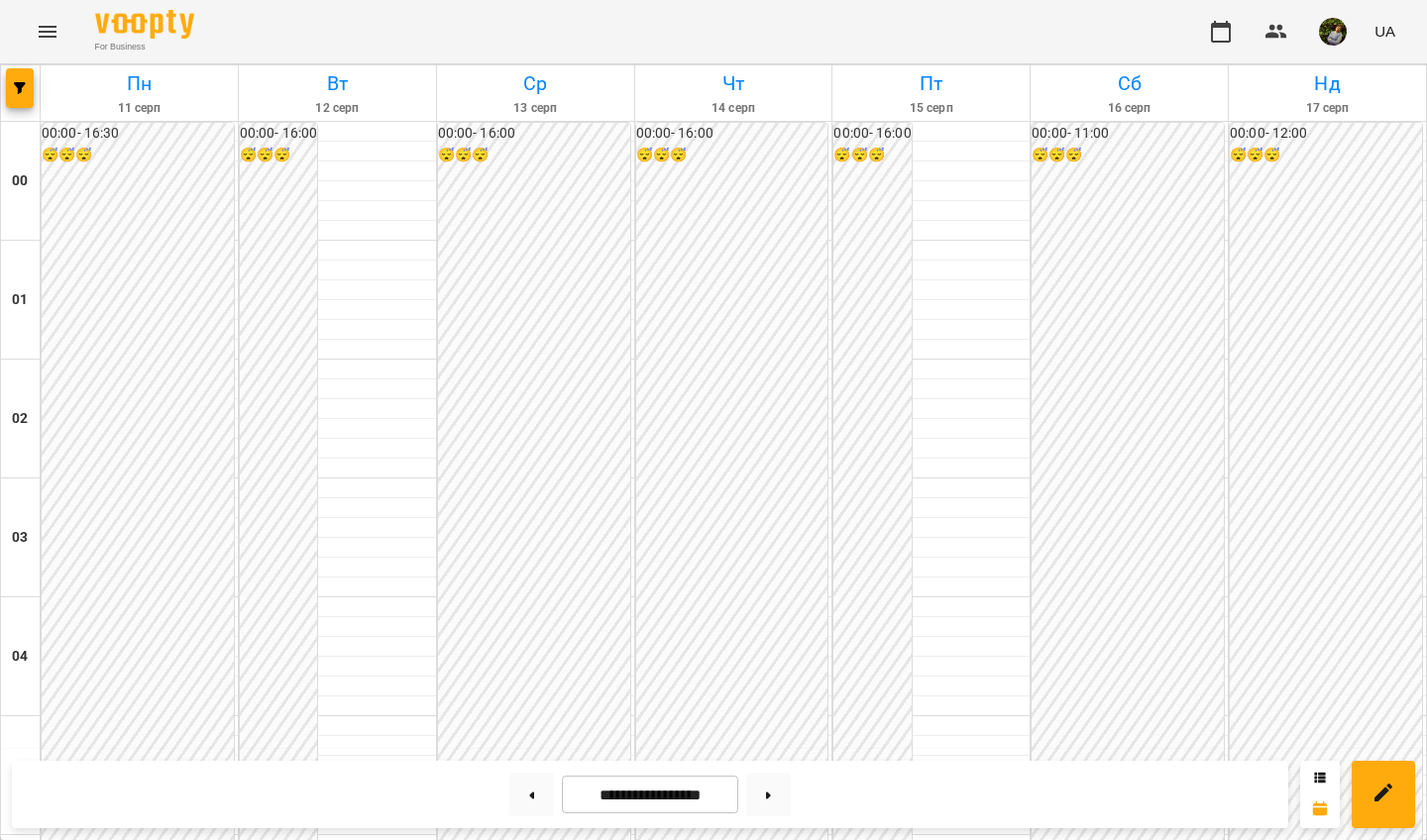 click on "17:00" at bounding box center (535, 2170) 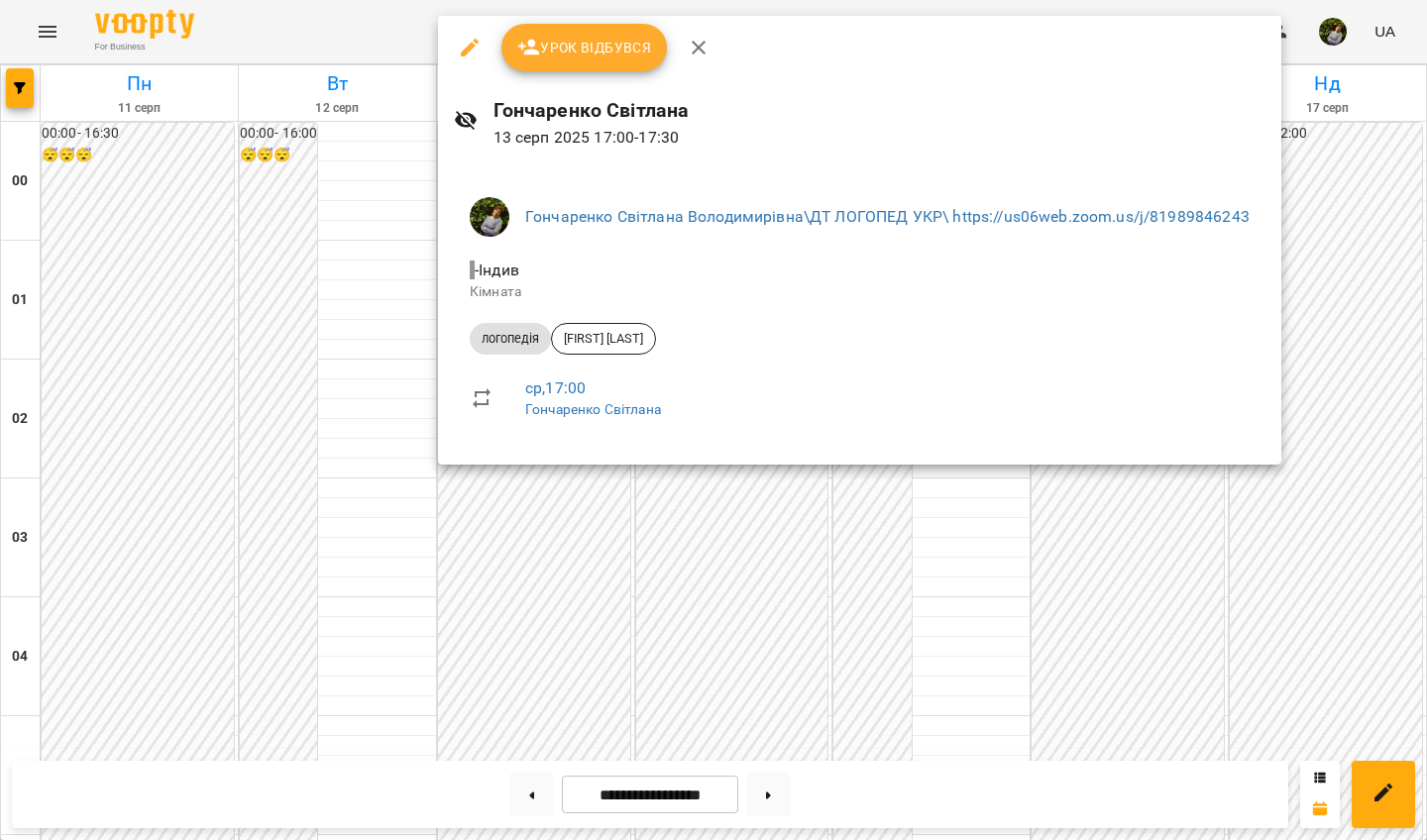 click at bounding box center [714, 420] 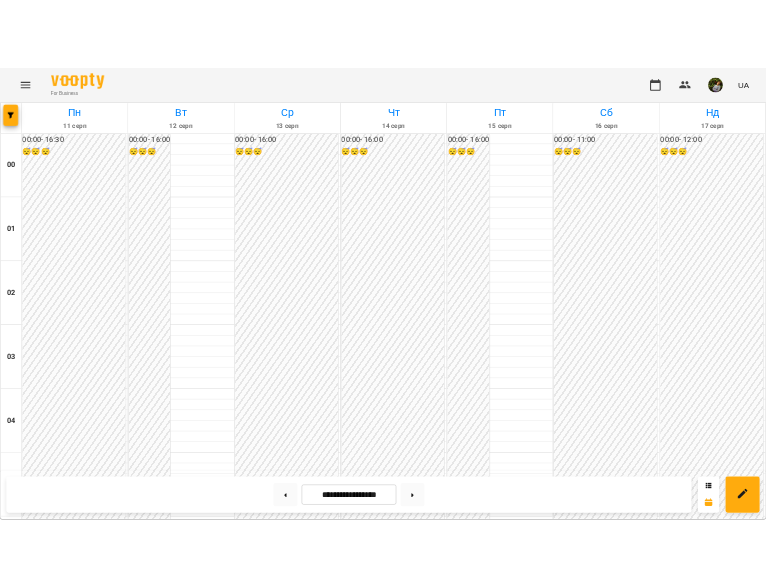 scroll, scrollTop: 1894, scrollLeft: 0, axis: vertical 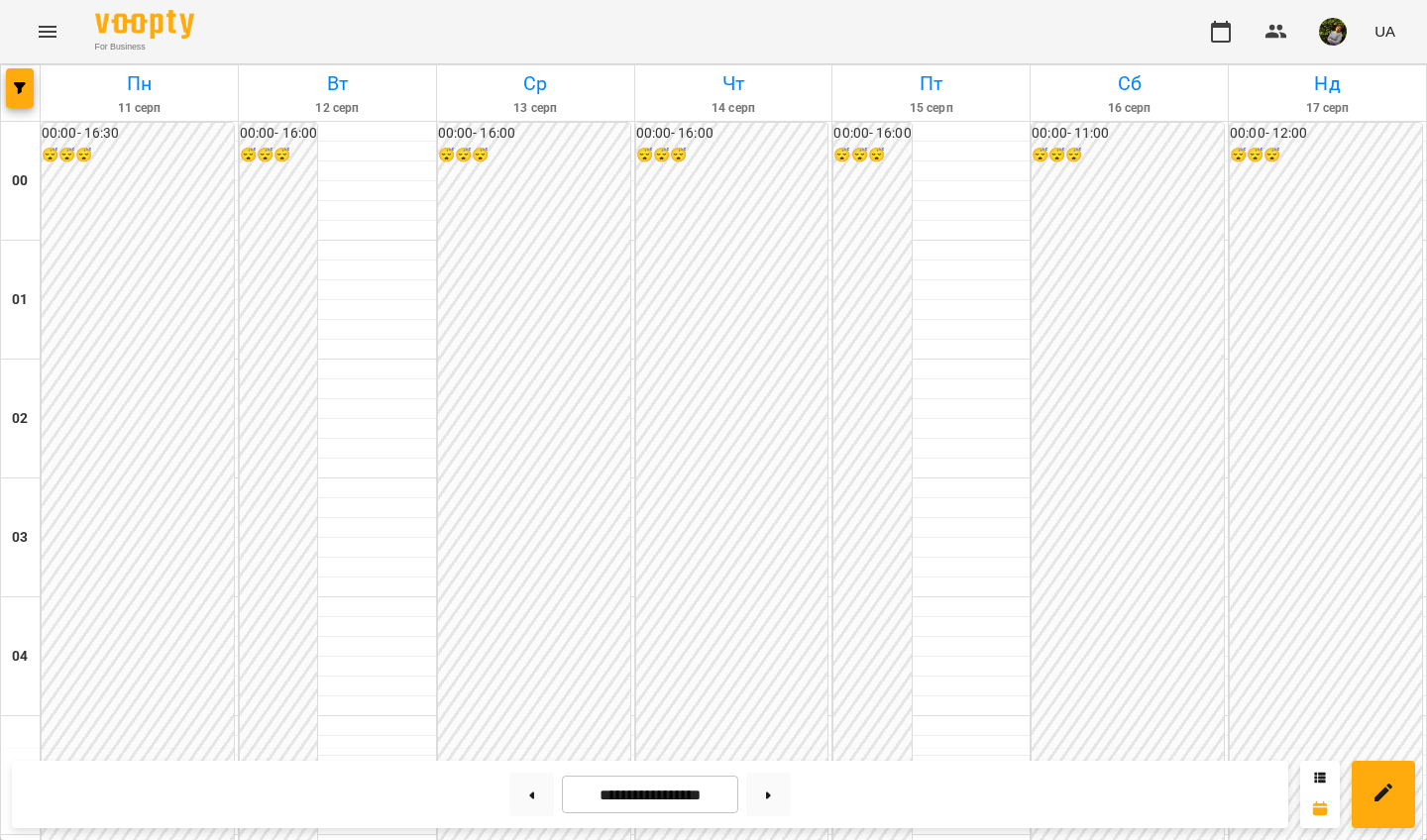 click on "16:30" at bounding box center (139, 2111) 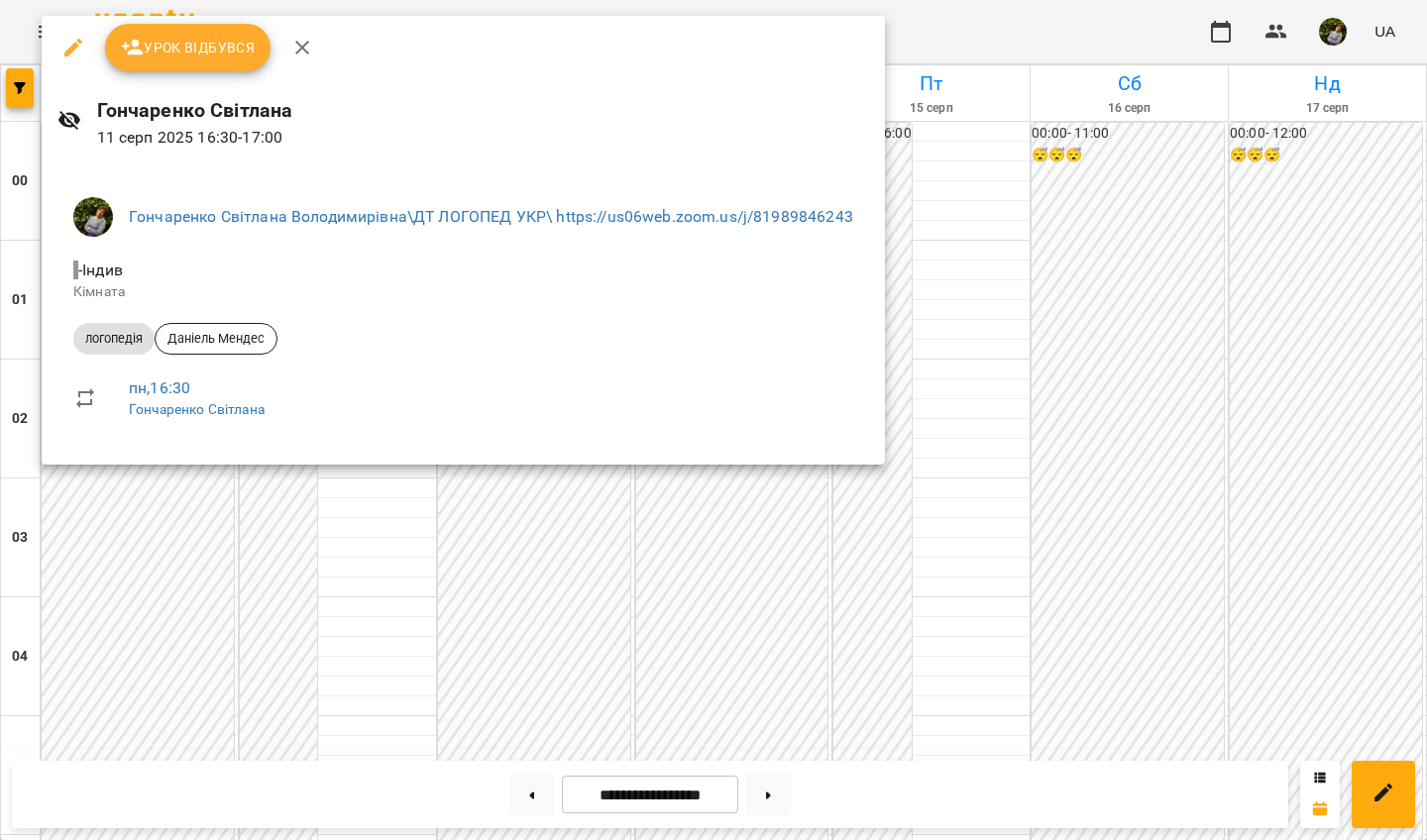click at bounding box center (714, 420) 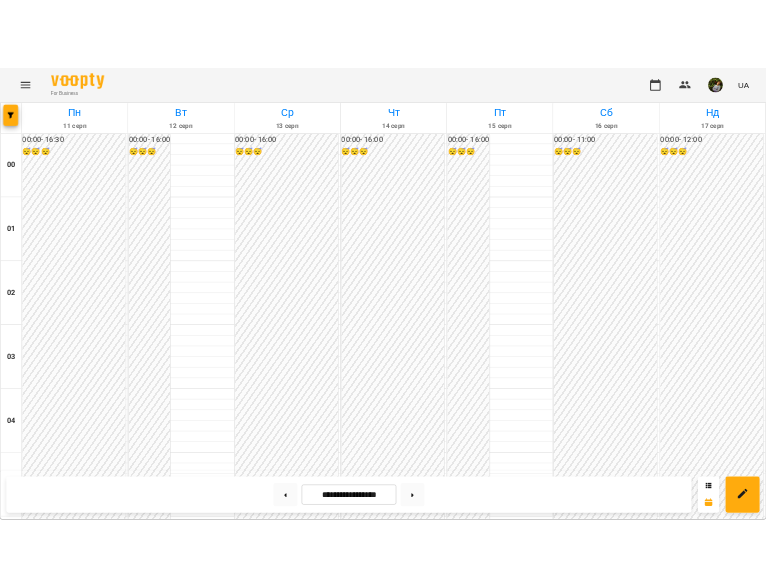 scroll, scrollTop: 1862, scrollLeft: 0, axis: vertical 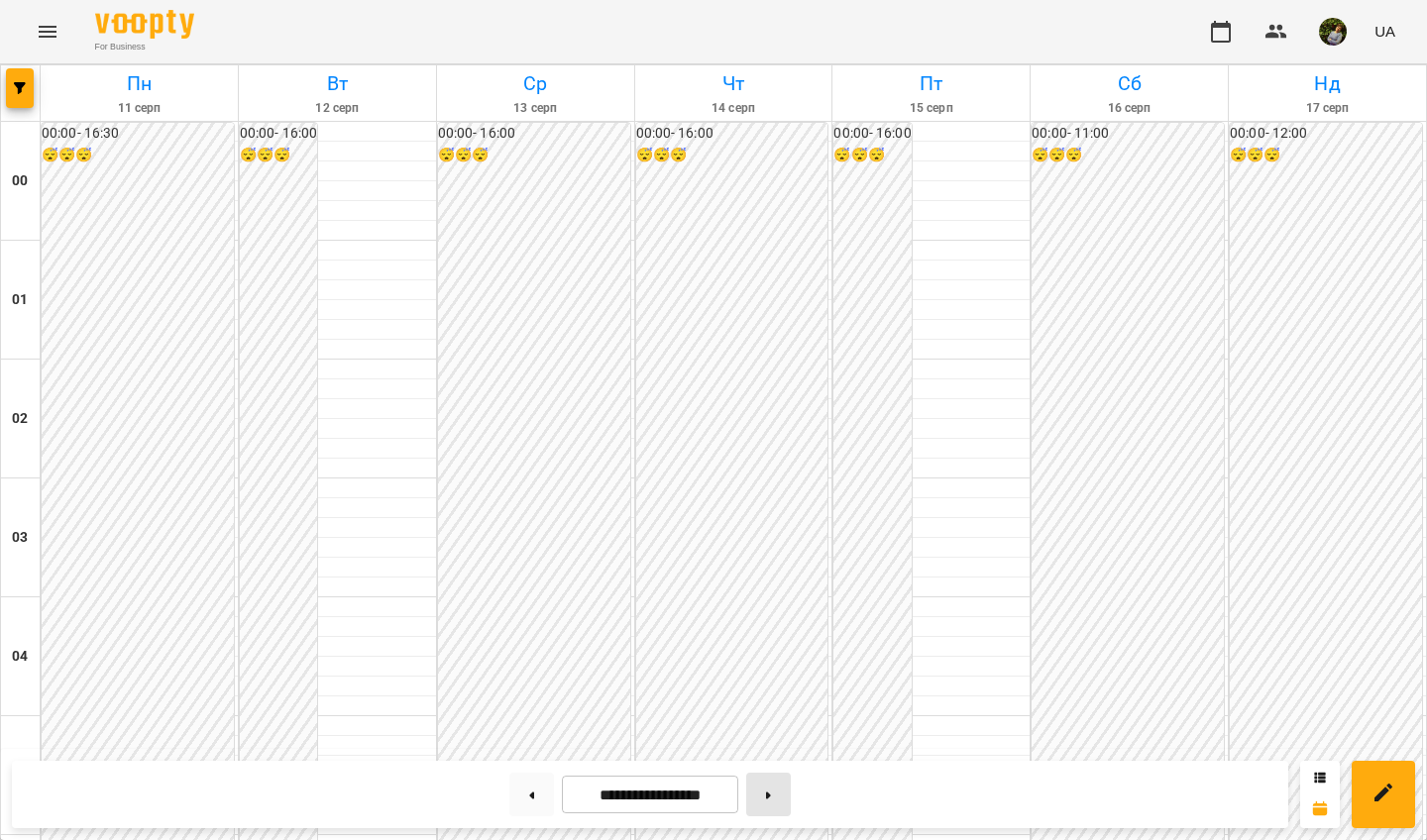 click at bounding box center [768, 794] 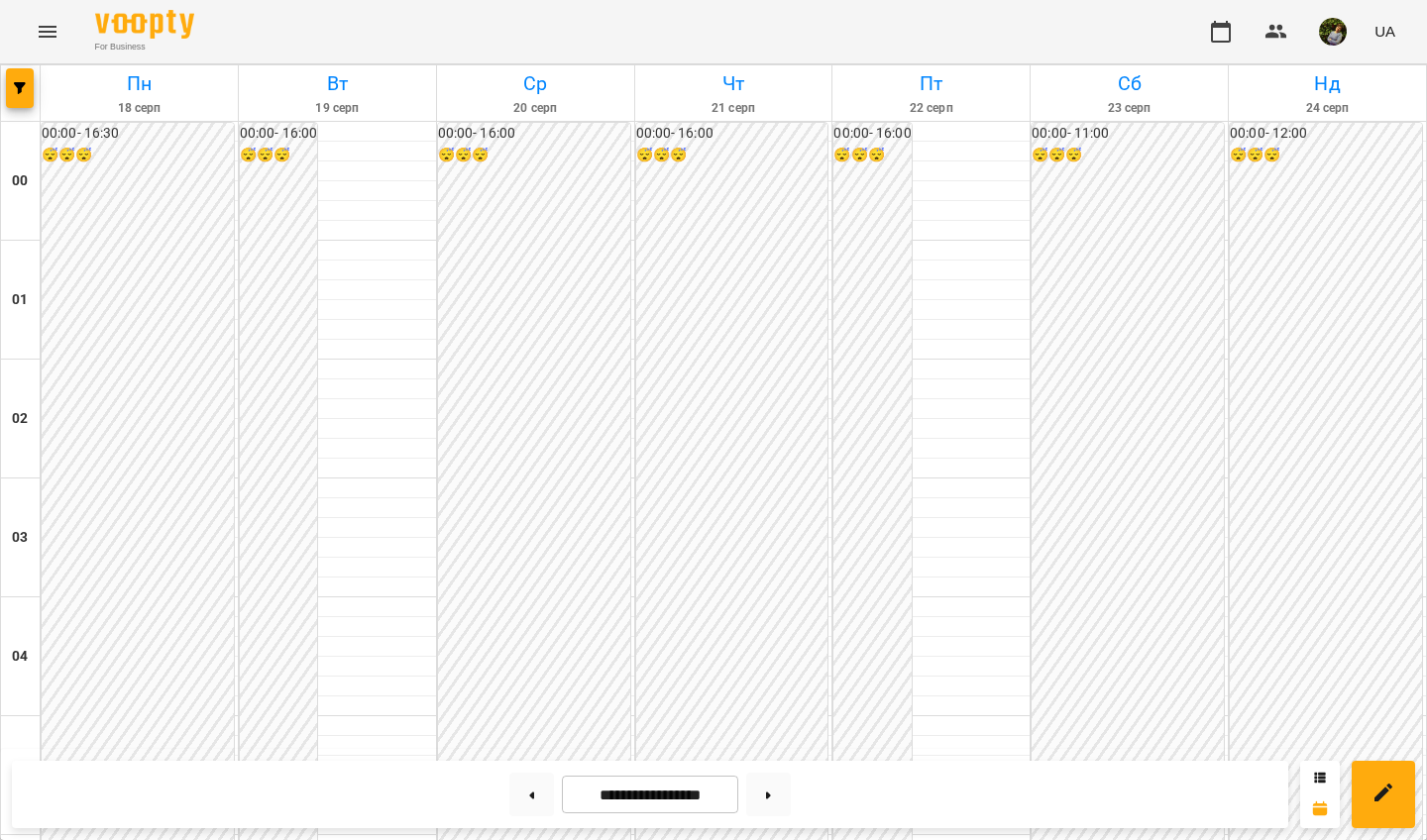 click on "17:00" at bounding box center [535, 2170] 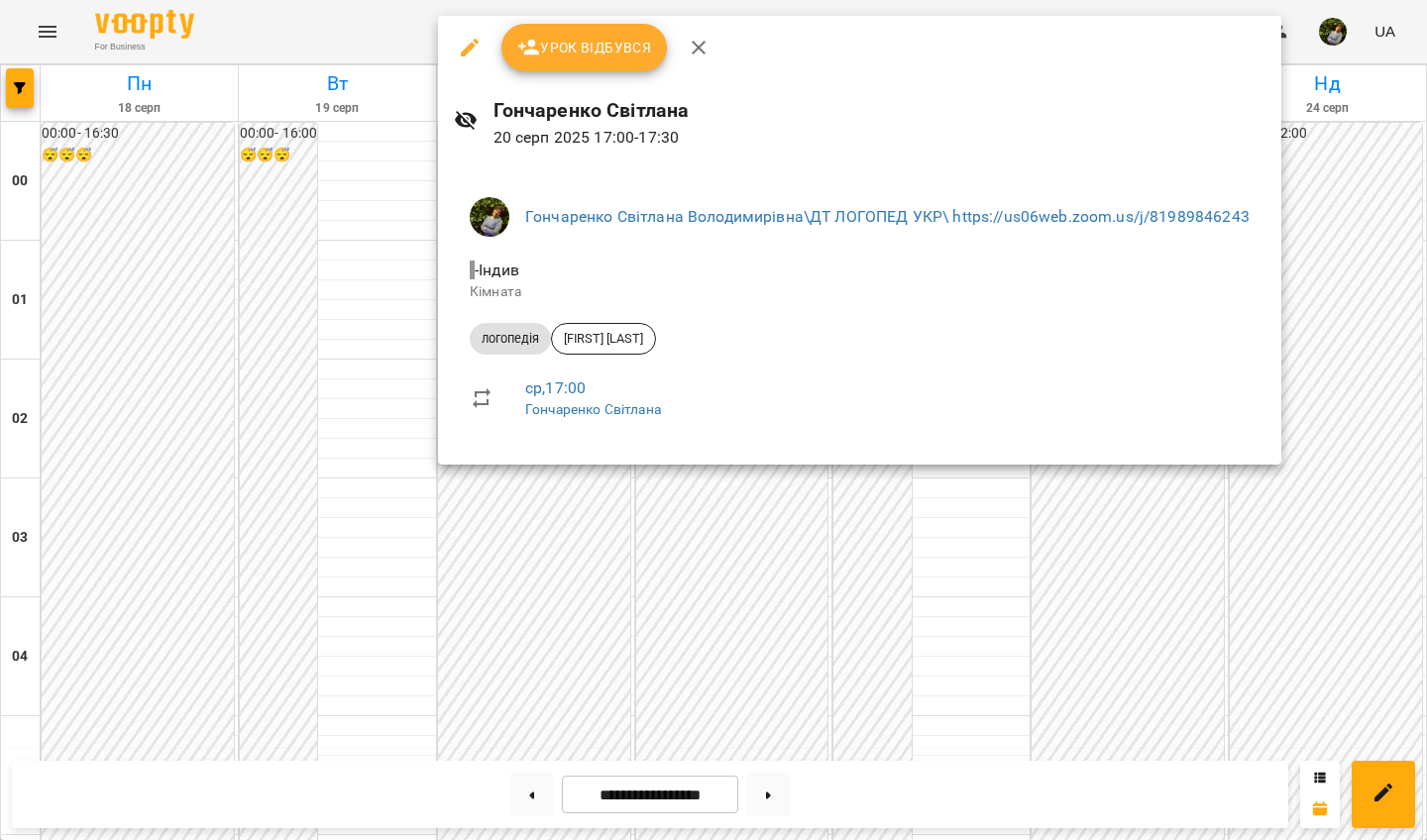 click at bounding box center [714, 420] 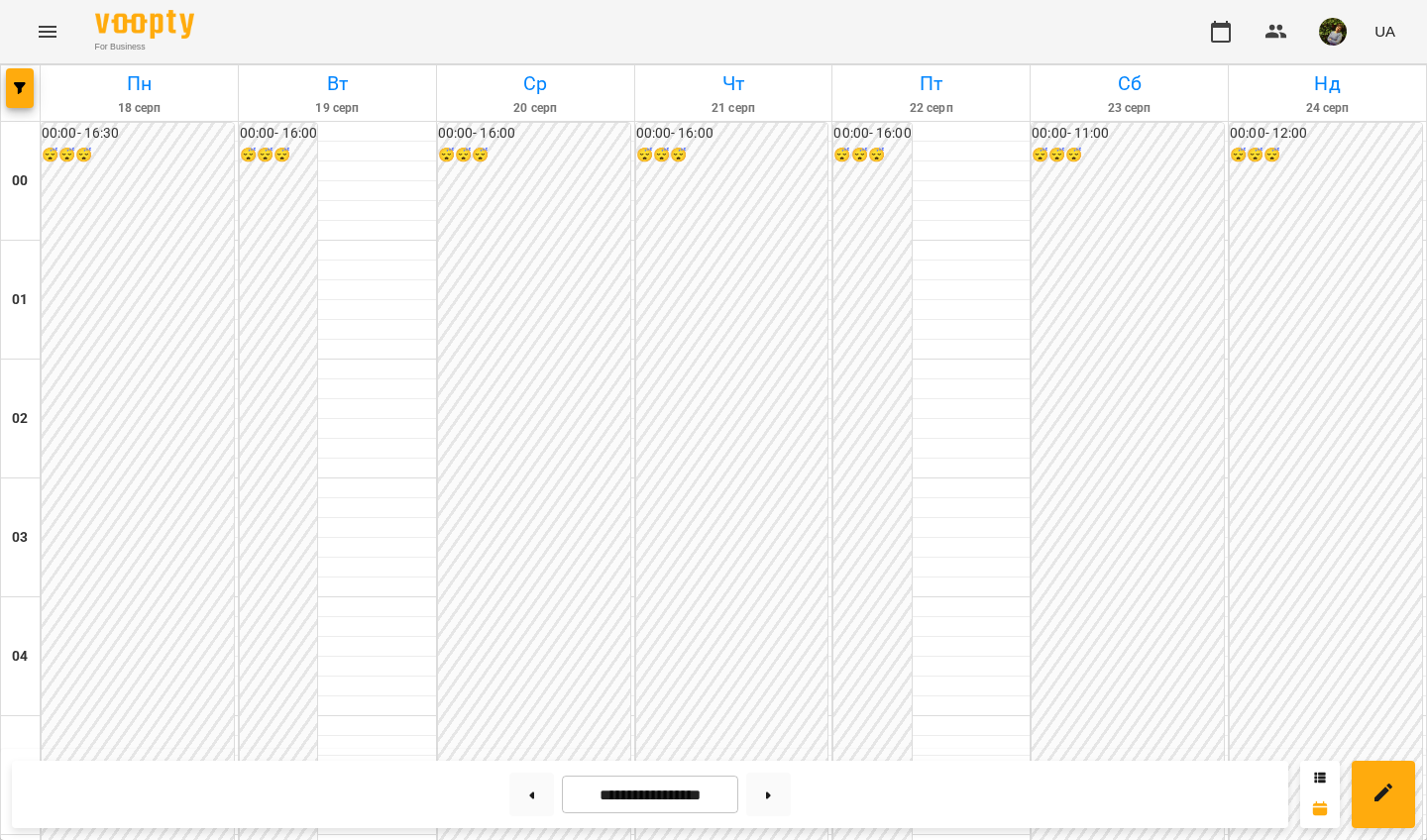 scroll, scrollTop: 1691, scrollLeft: 0, axis: vertical 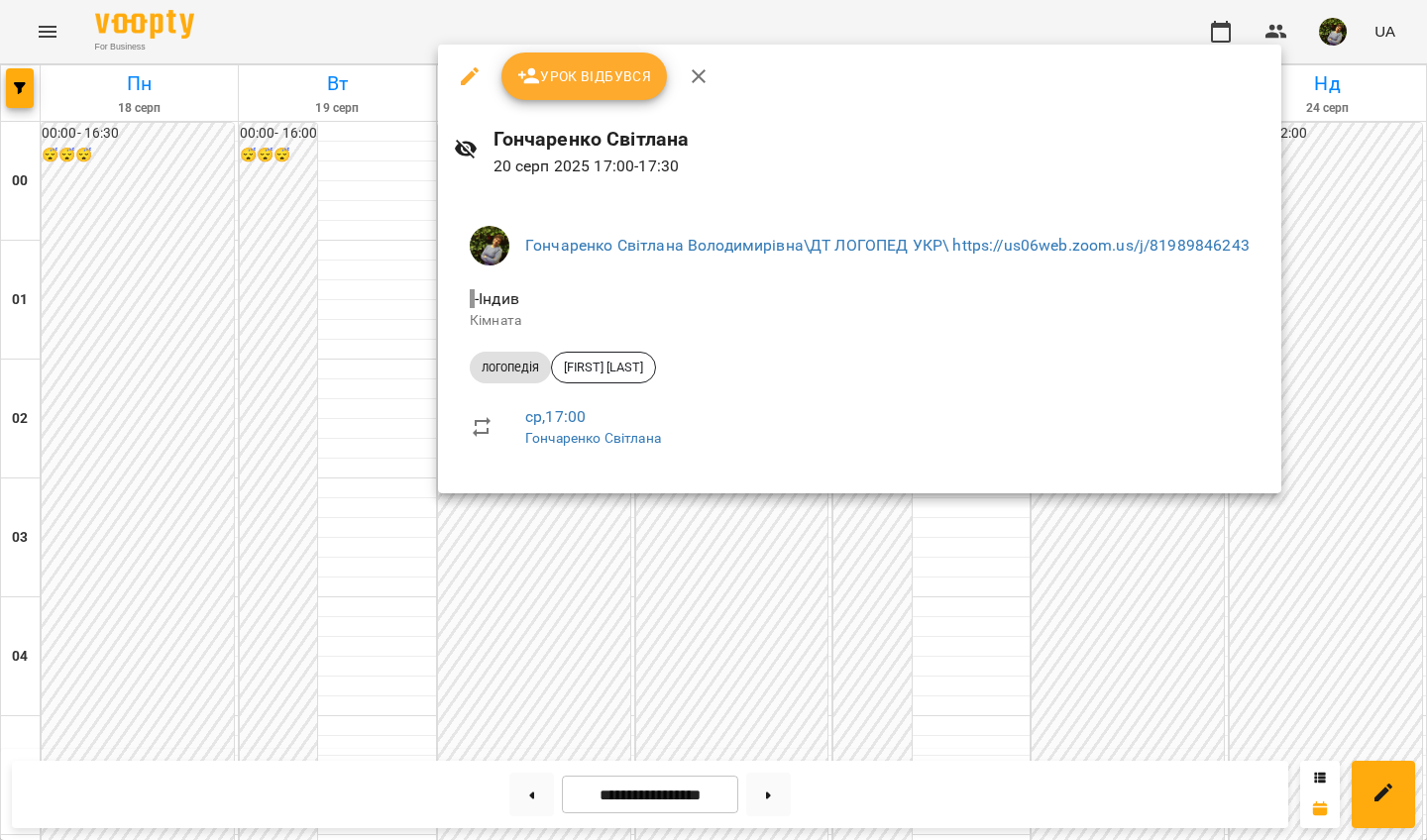 click at bounding box center [714, 420] 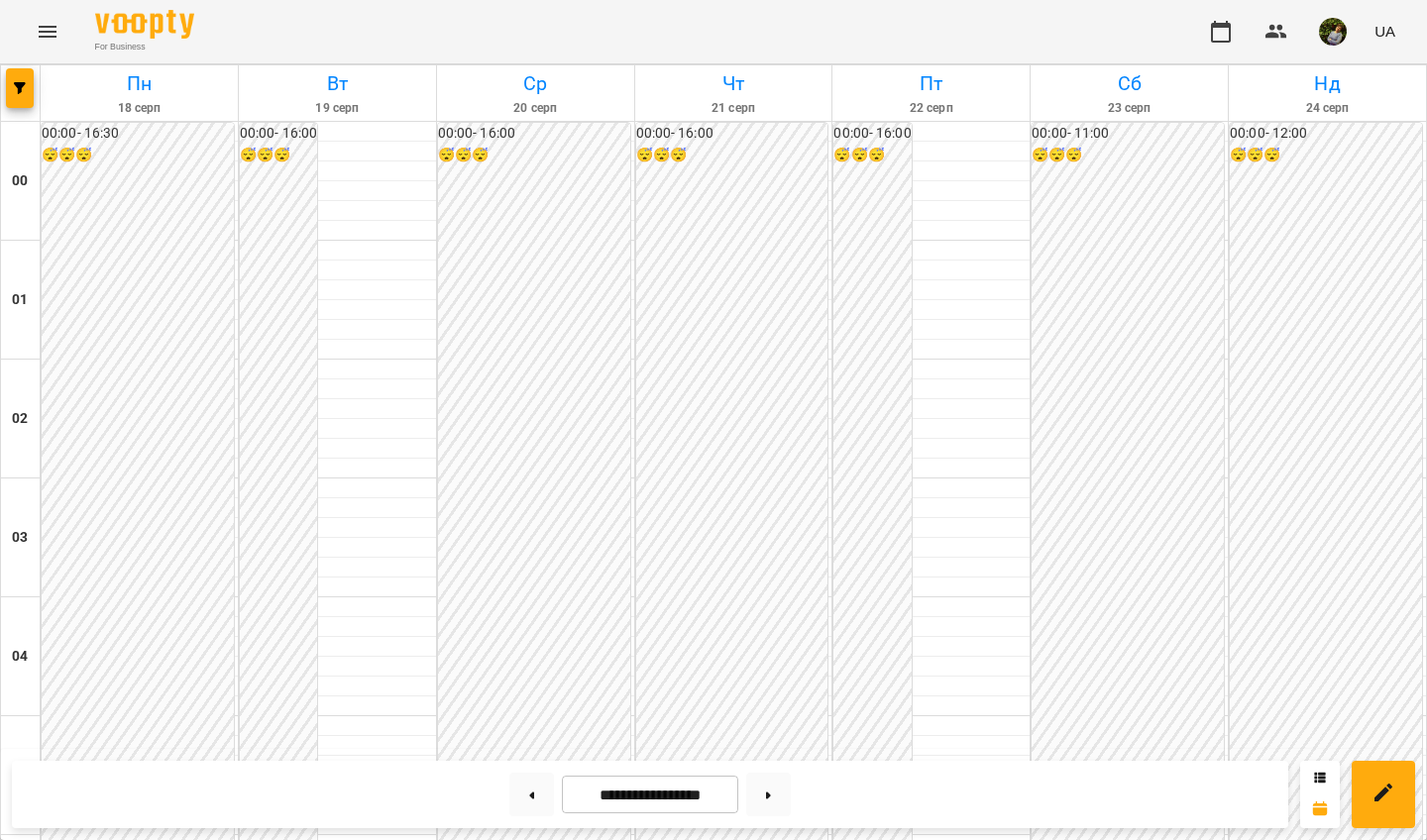 scroll, scrollTop: 1788, scrollLeft: 0, axis: vertical 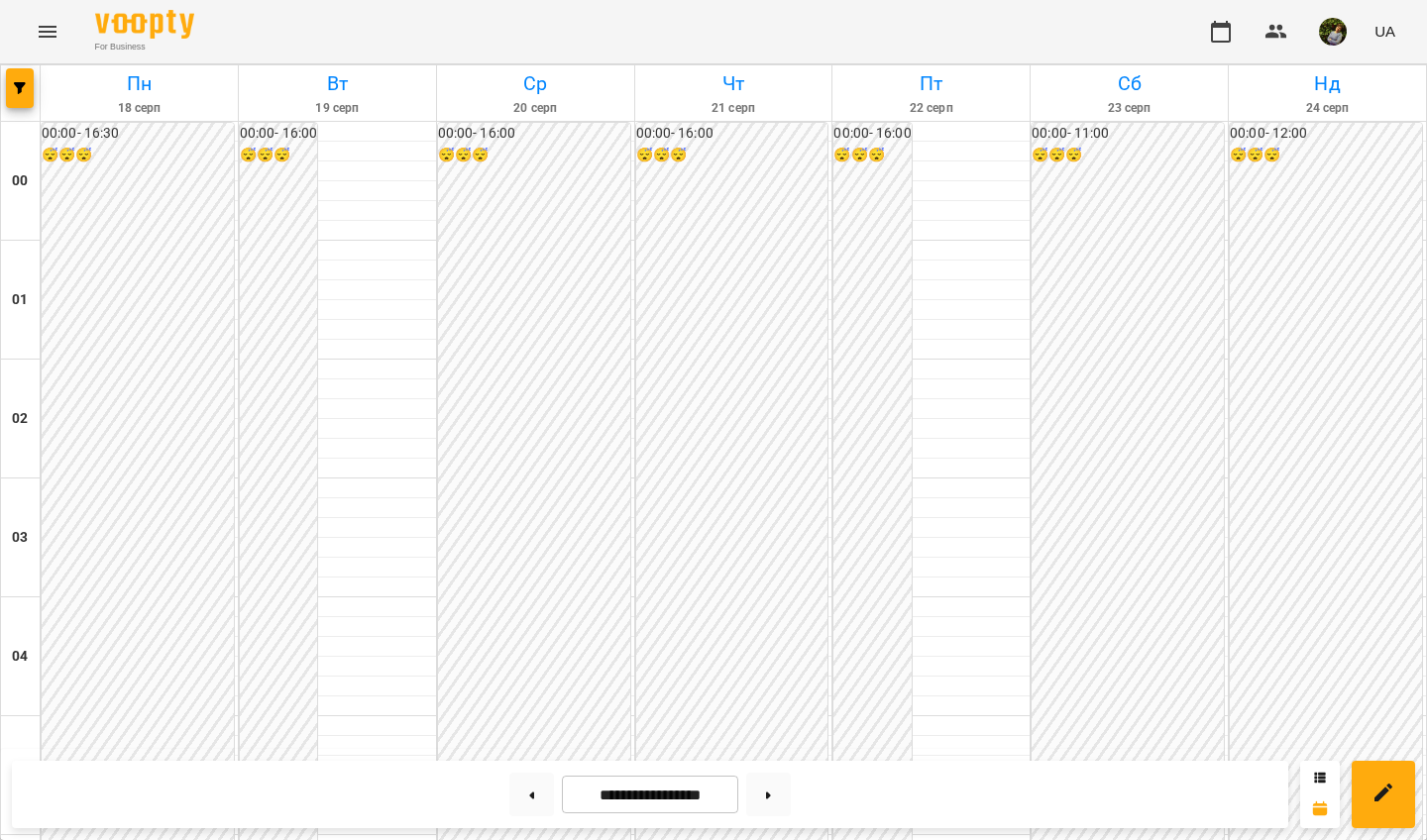 click on "17:00" at bounding box center (535, 2170) 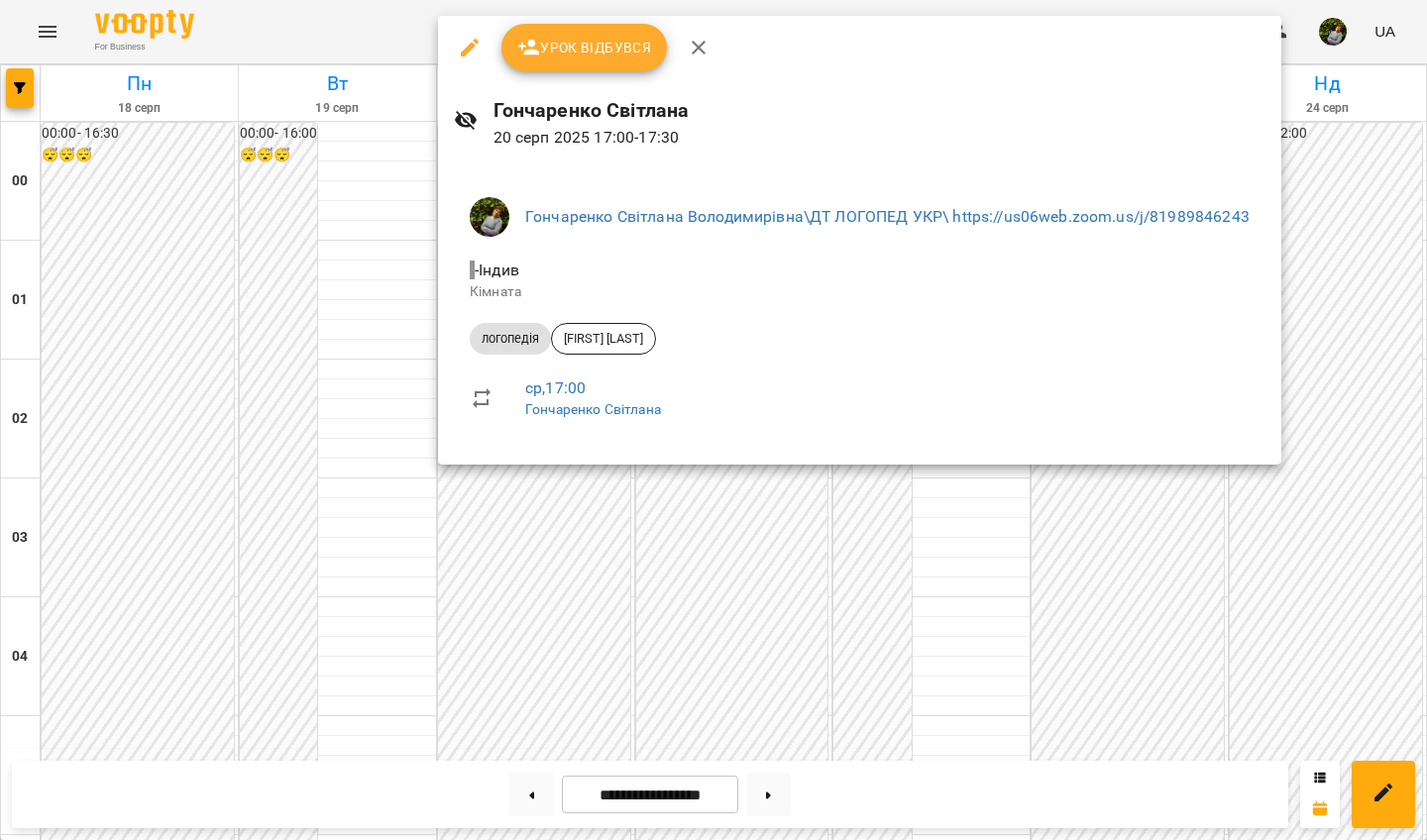 click at bounding box center [714, 420] 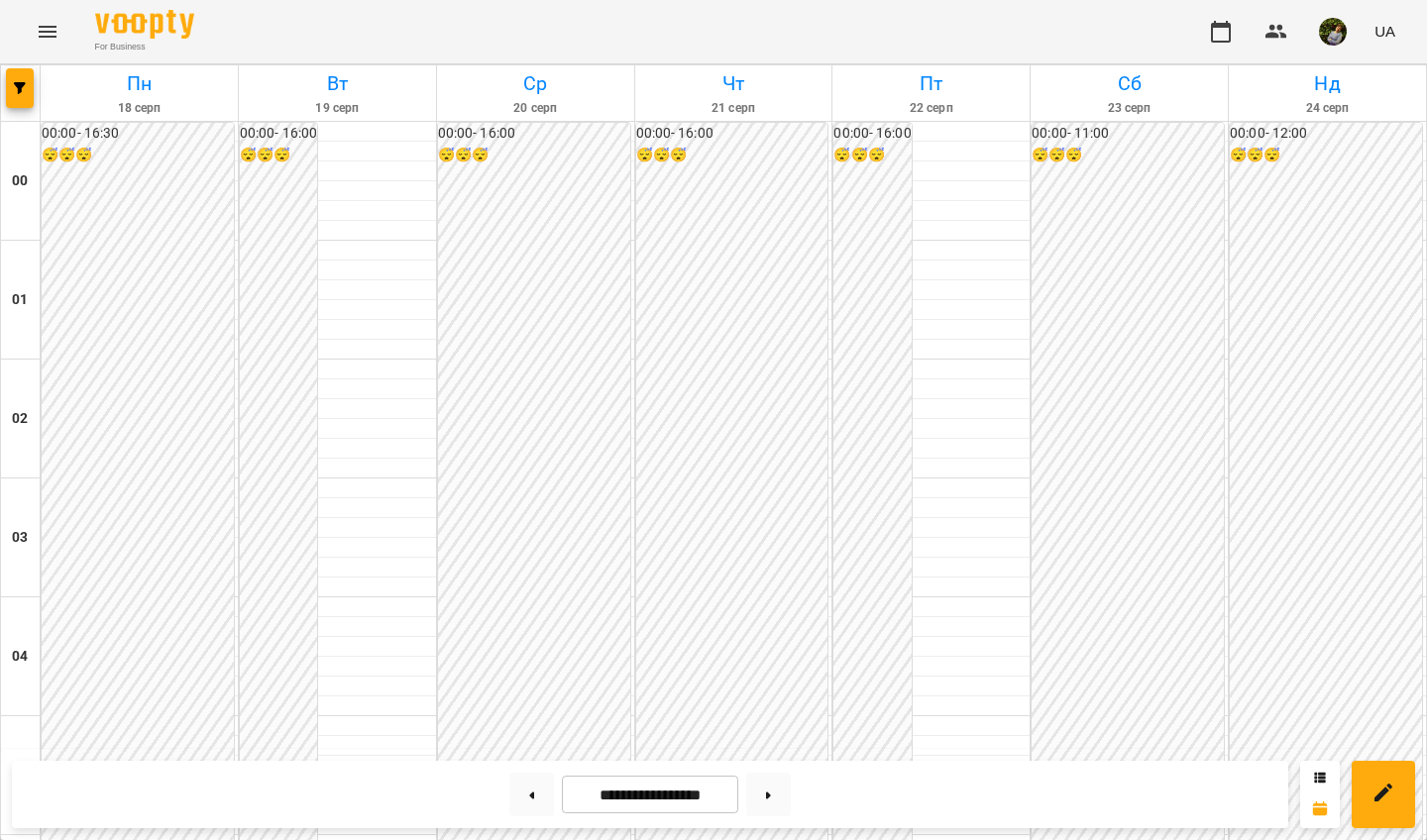 click on "18:00" at bounding box center (535, 2289) 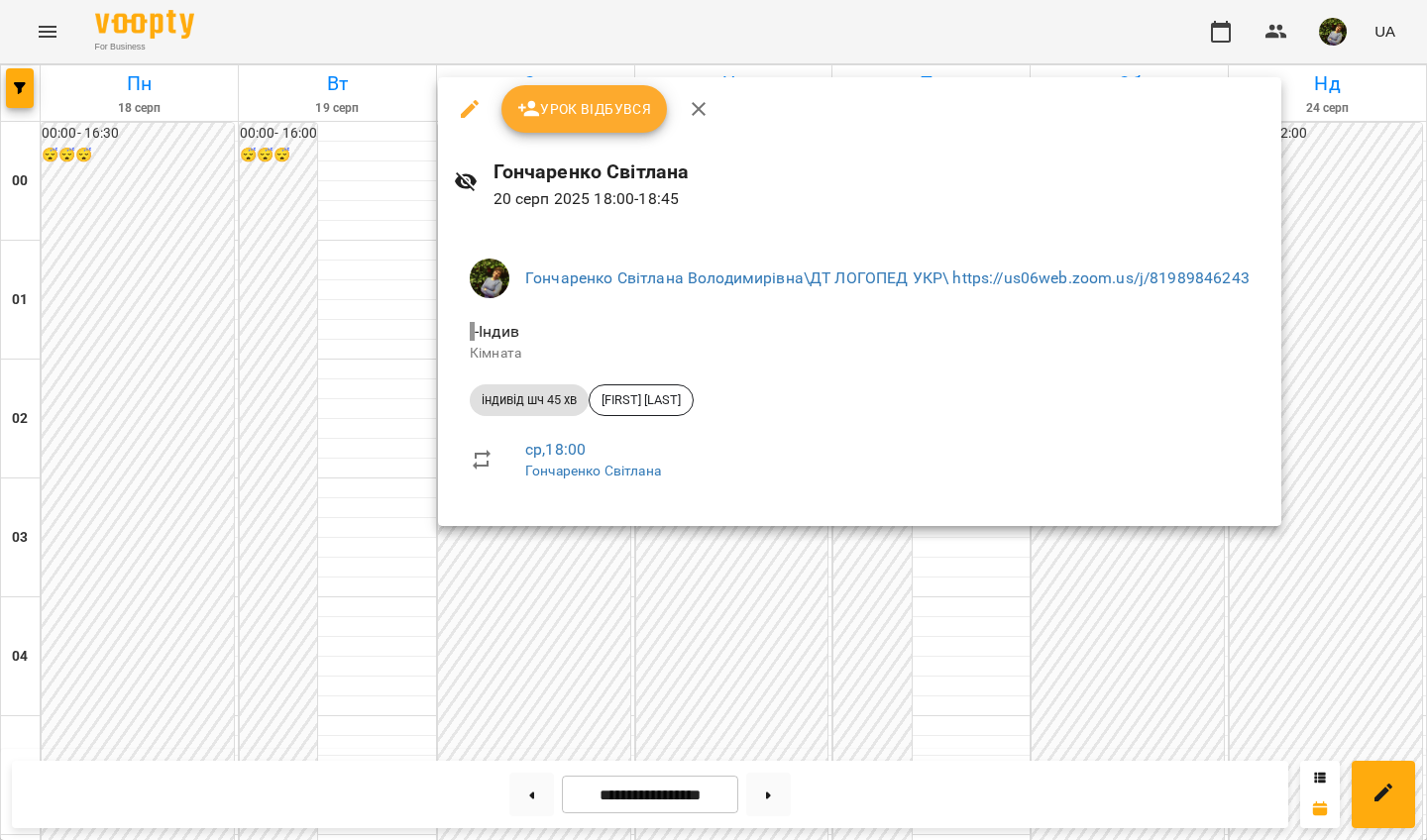 click at bounding box center (714, 420) 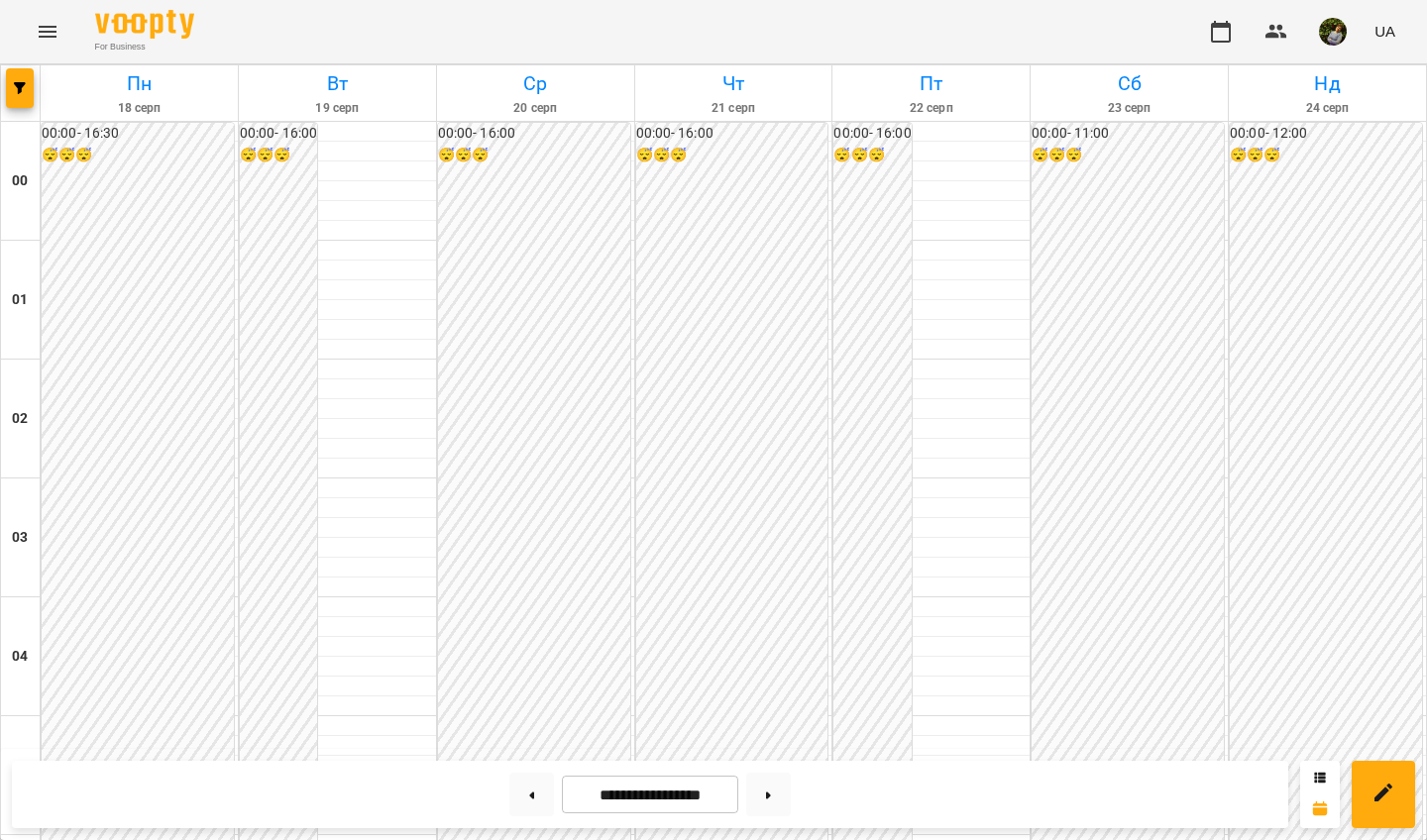scroll, scrollTop: 1769, scrollLeft: 0, axis: vertical 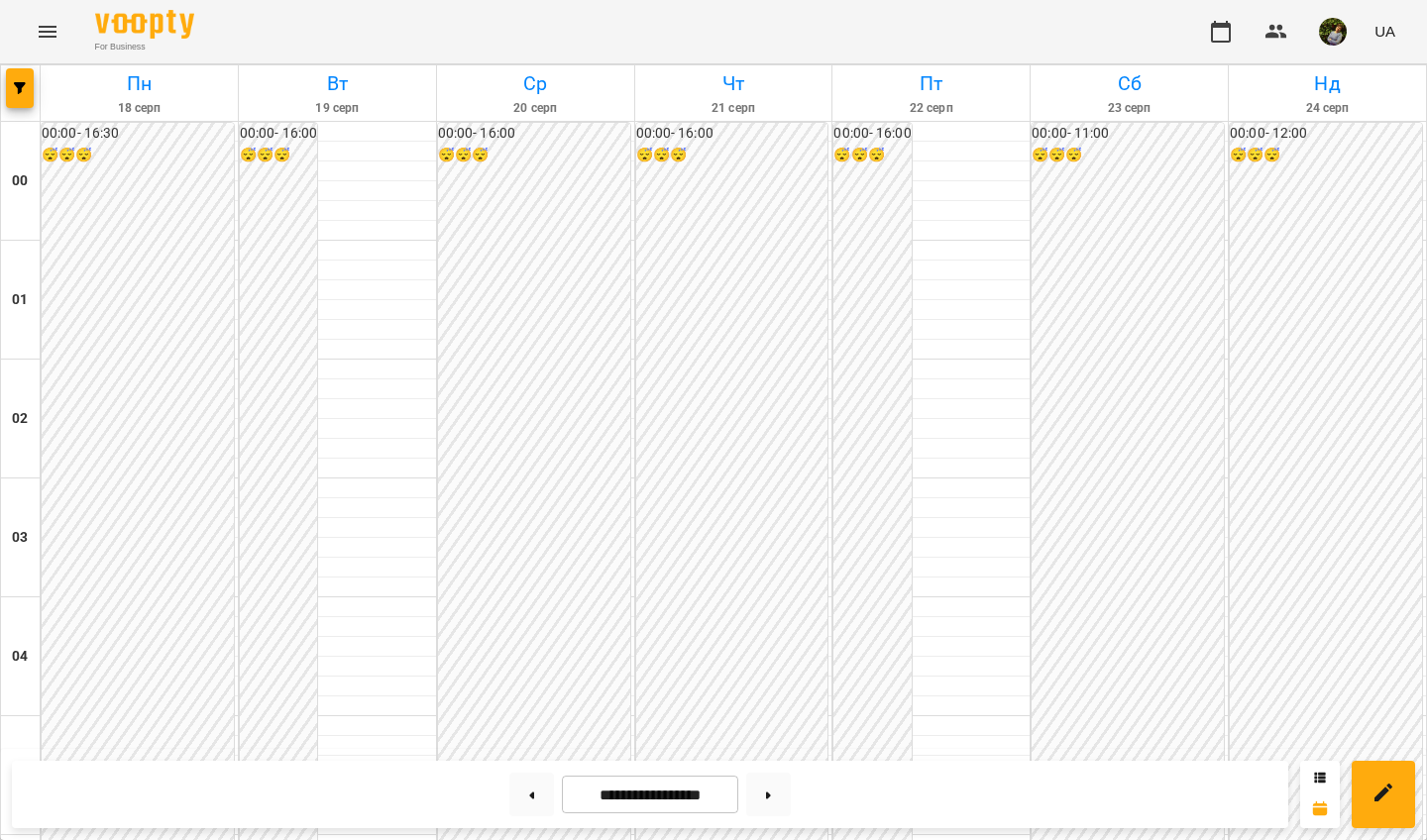 click on "17:00" at bounding box center (931, 2170) 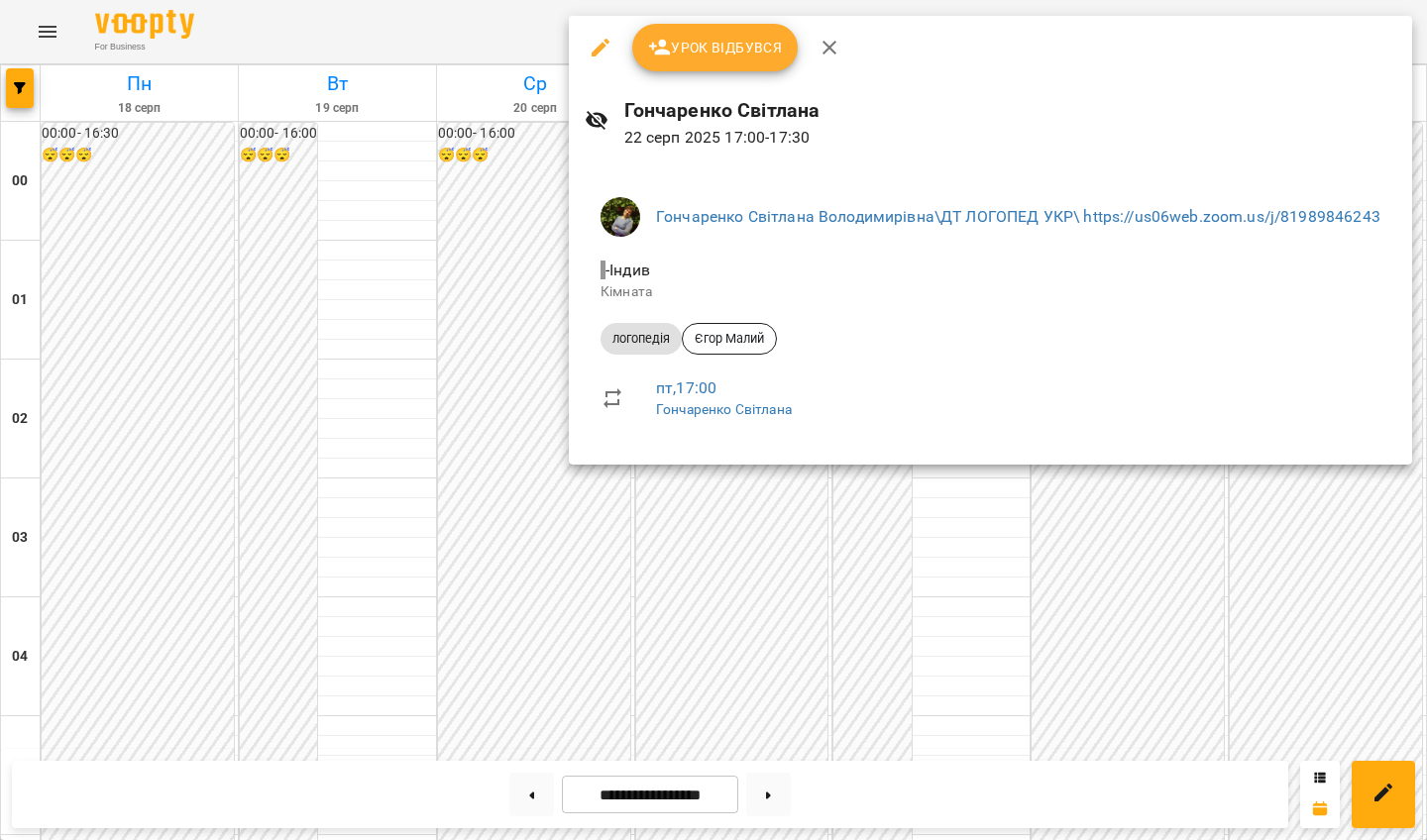 click at bounding box center (714, 420) 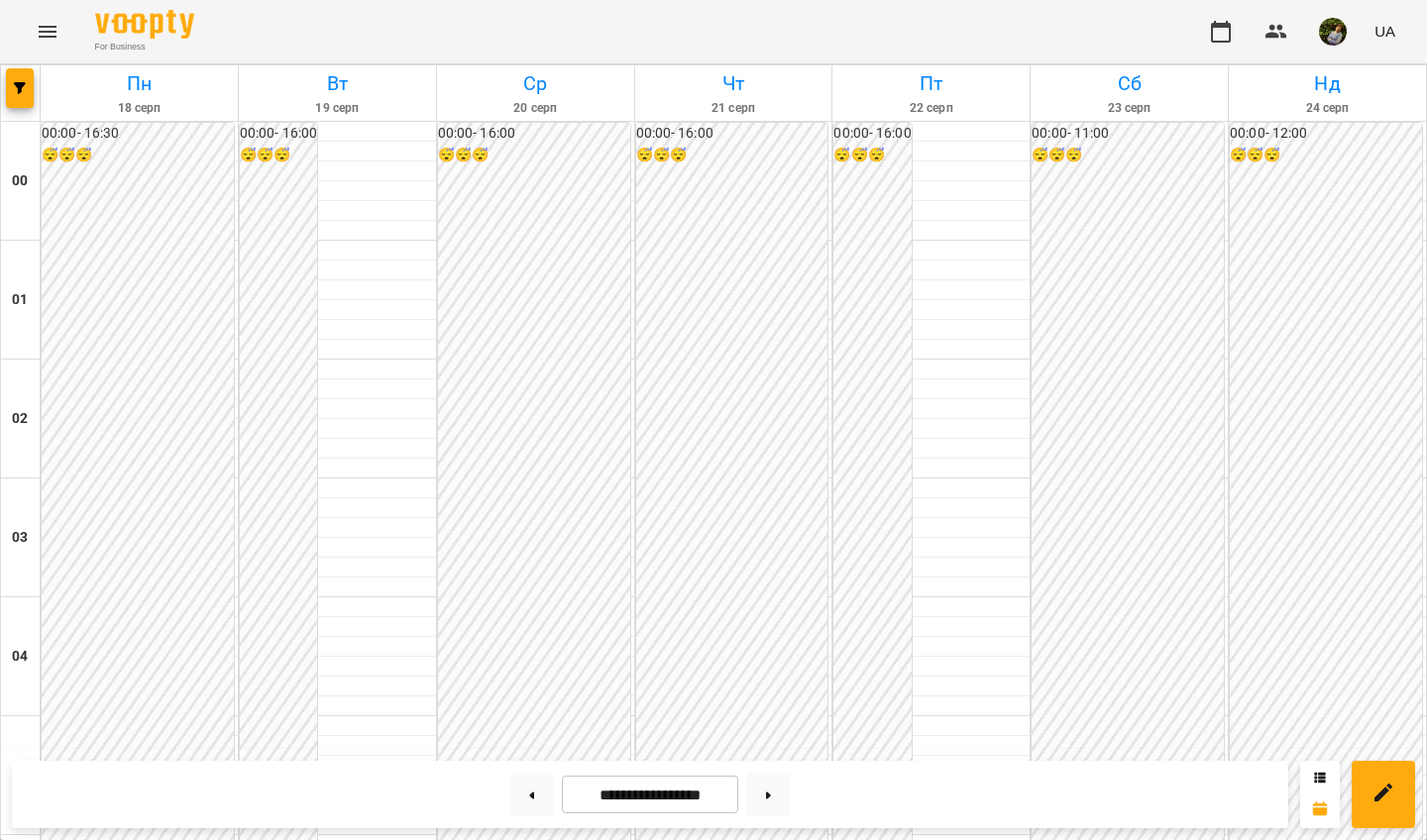 click on "16:30" at bounding box center [139, 2111] 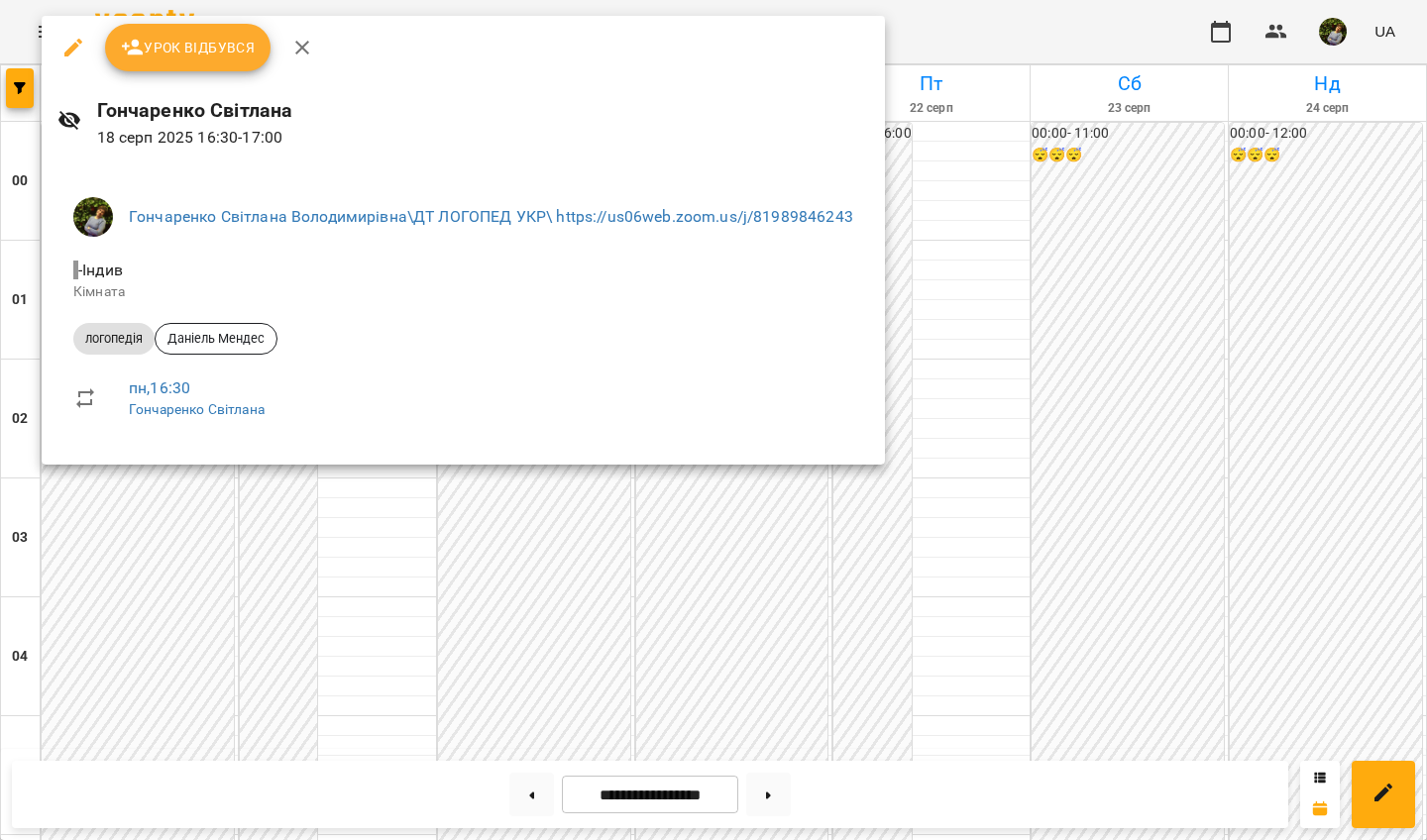 click at bounding box center (714, 420) 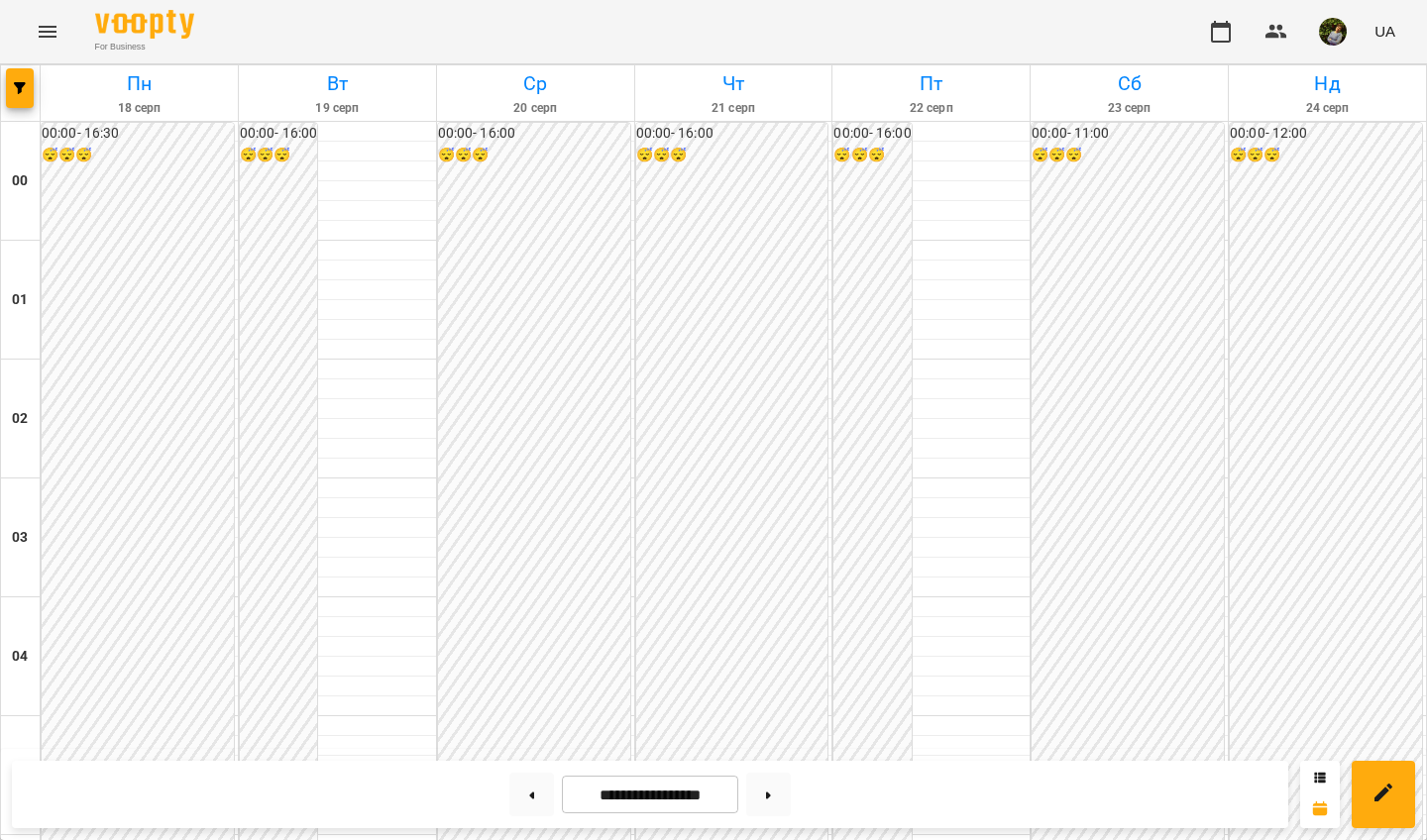 click on "16:30" at bounding box center [139, 2111] 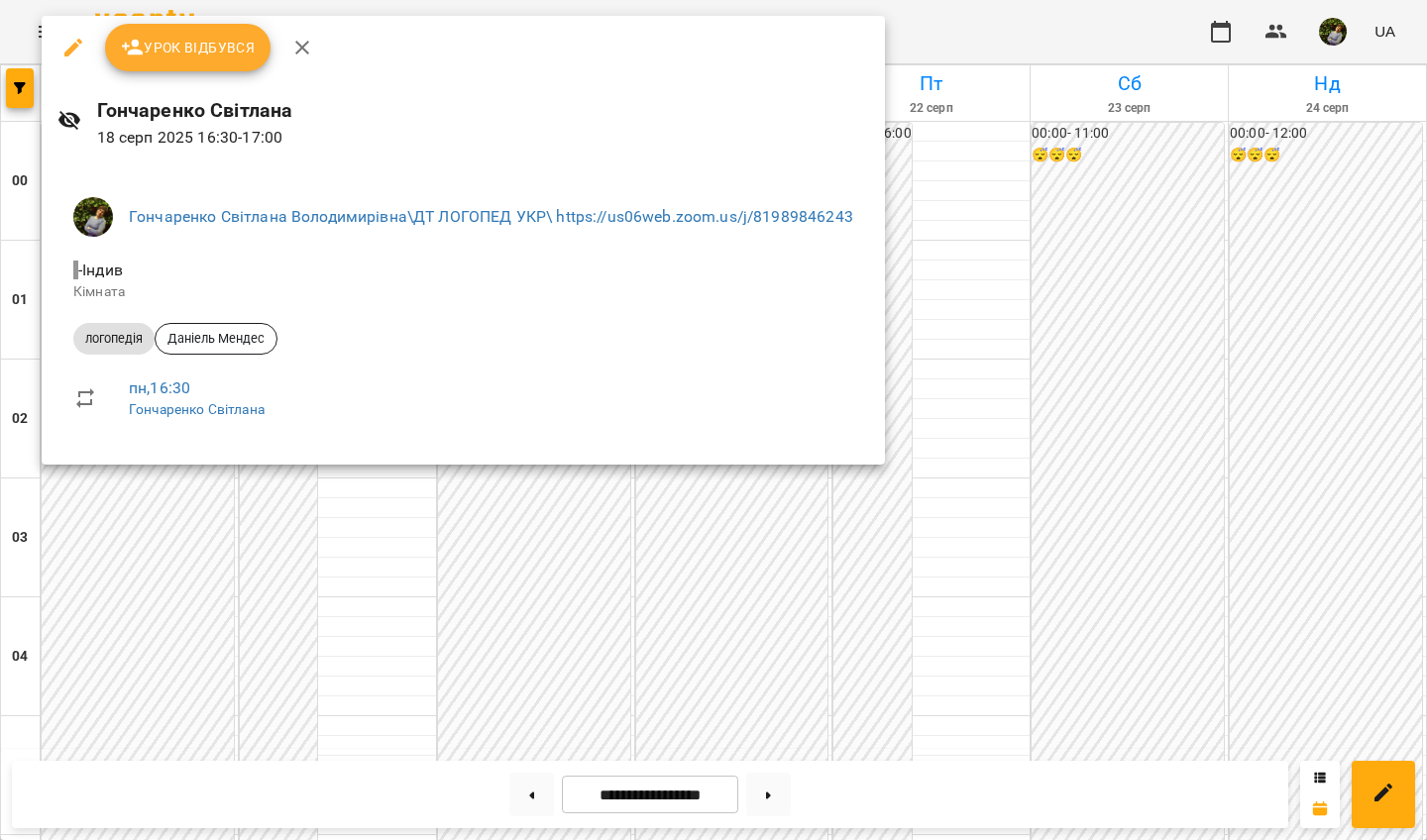 click at bounding box center (714, 420) 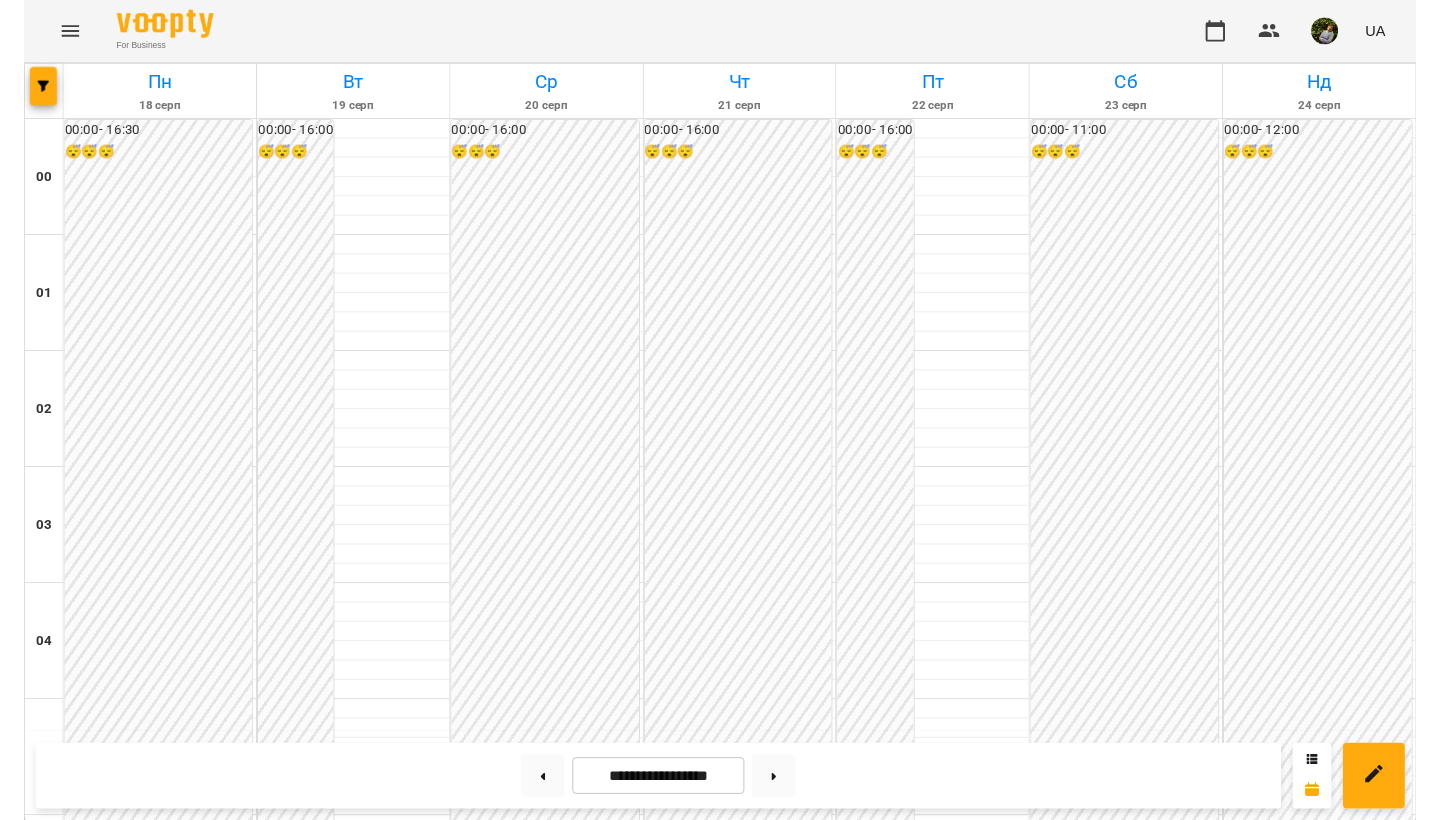 scroll, scrollTop: 1865, scrollLeft: 0, axis: vertical 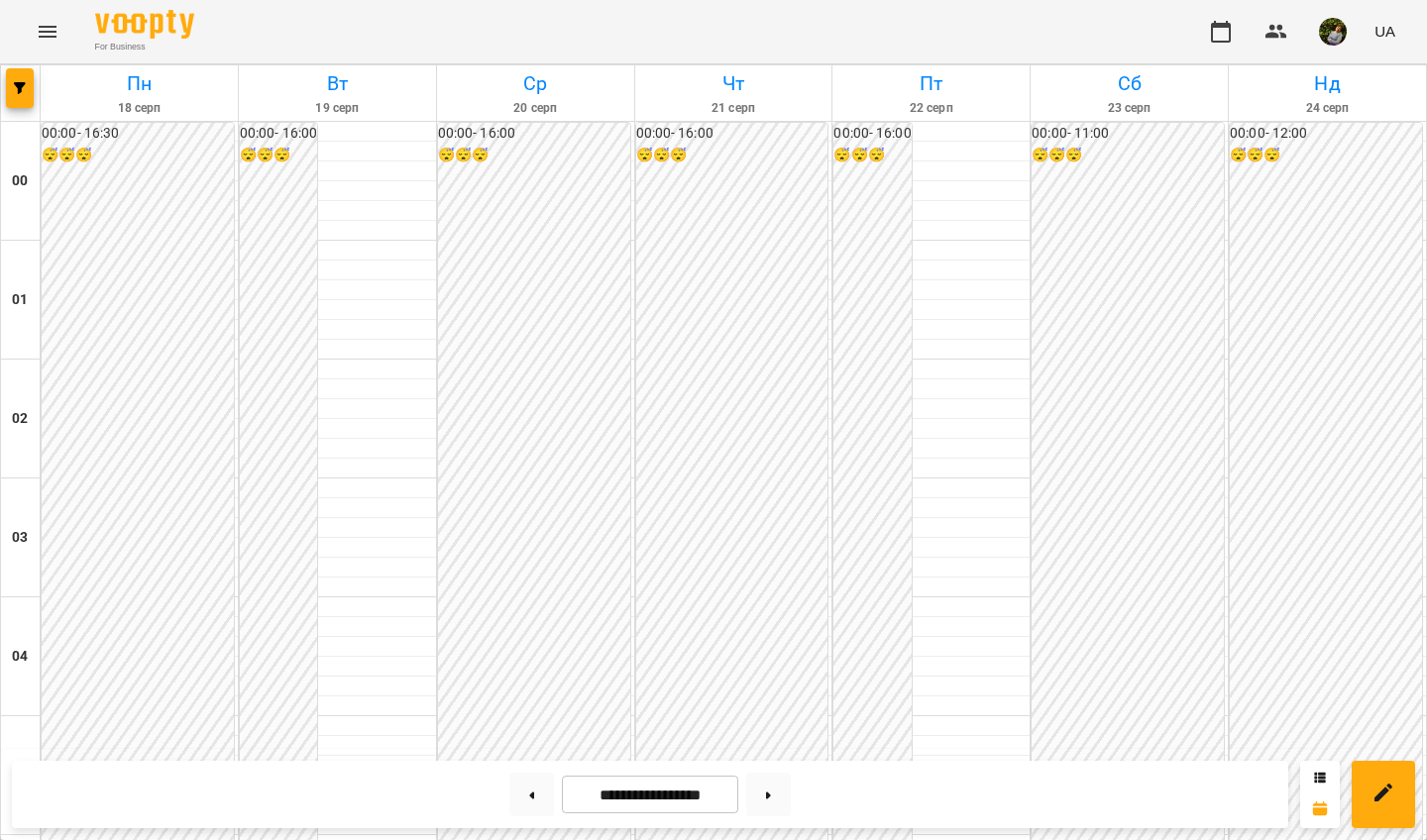 click at bounding box center [109, 2190] 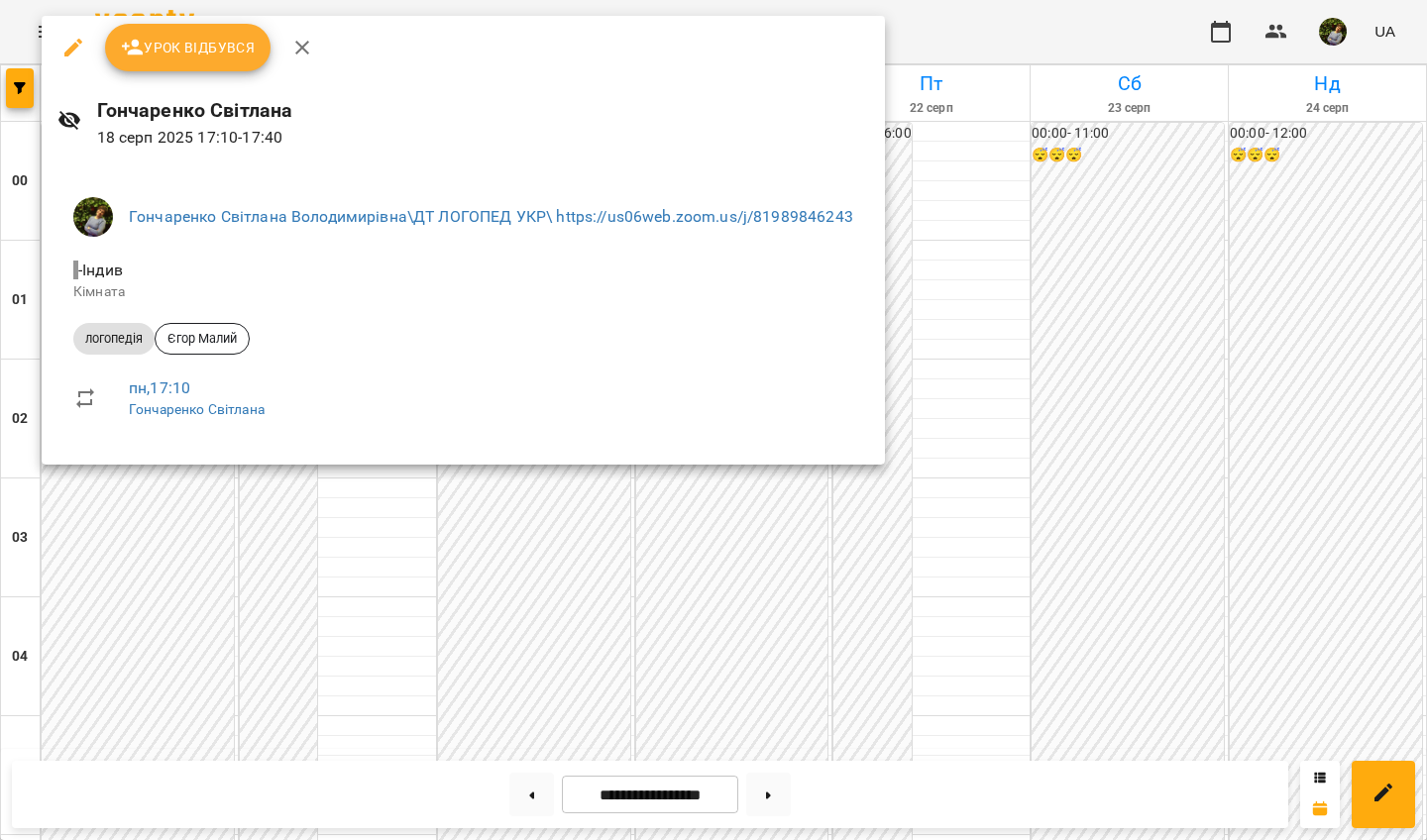 click at bounding box center [714, 420] 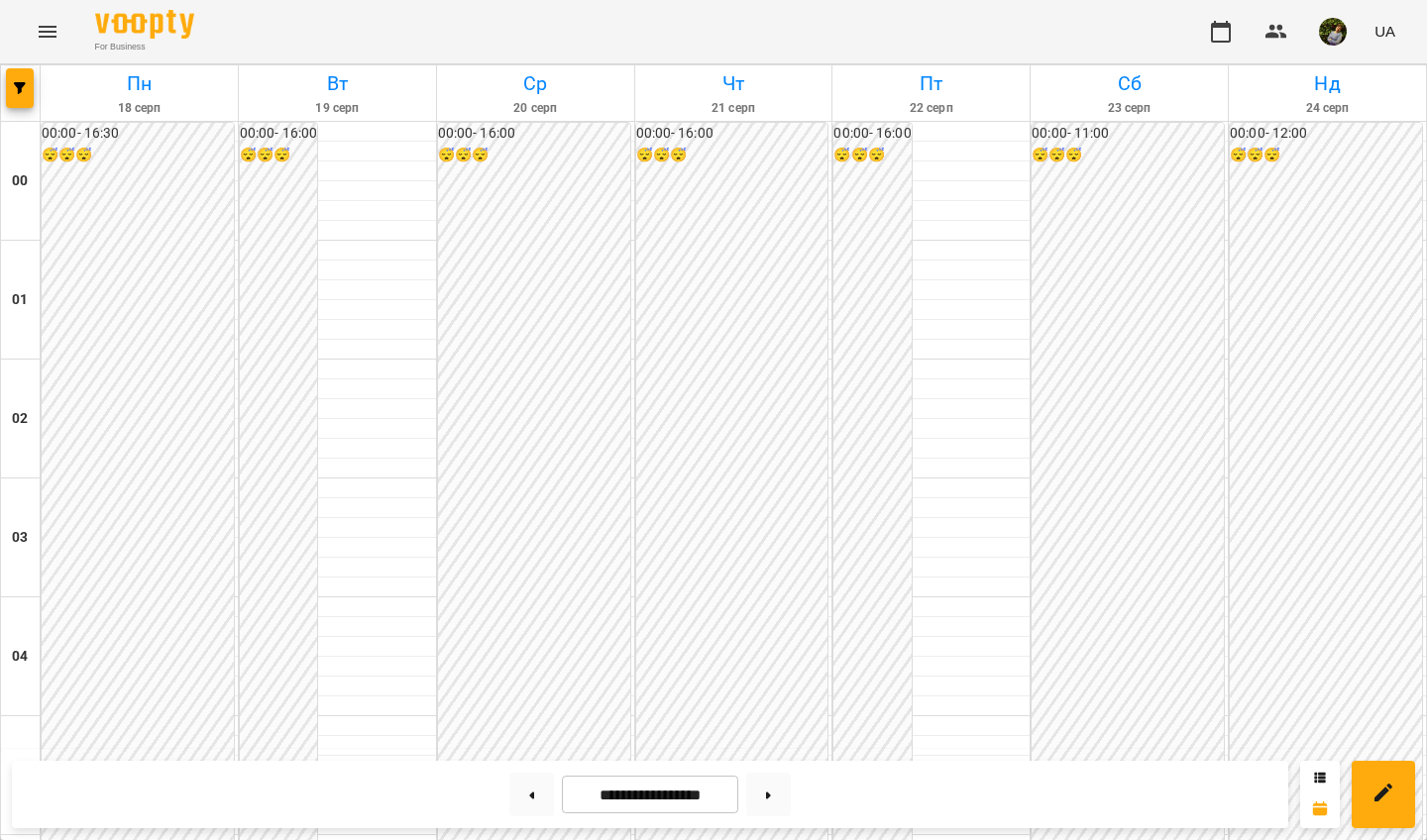 click on "17:10" at bounding box center [165, 2178] 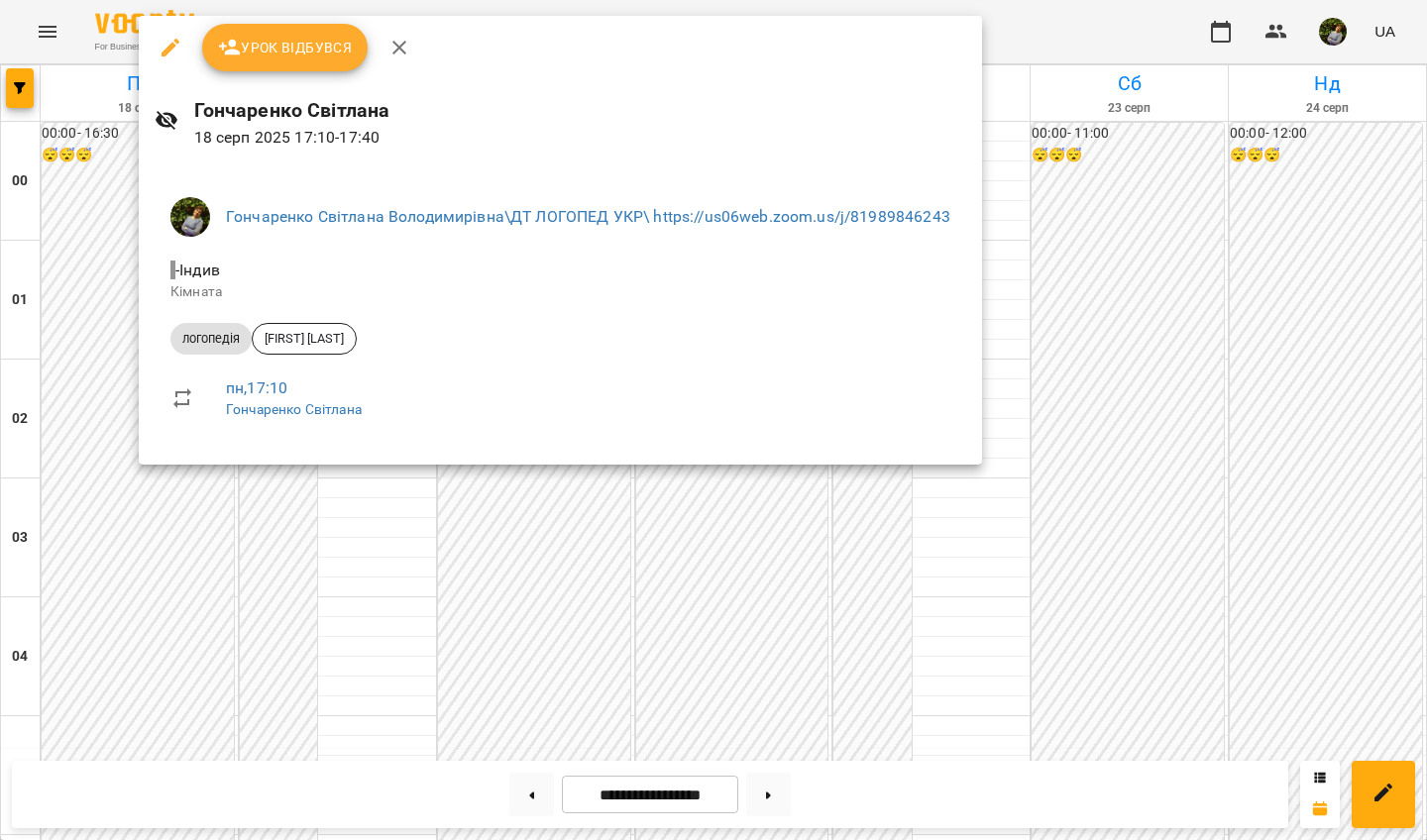 click at bounding box center (714, 420) 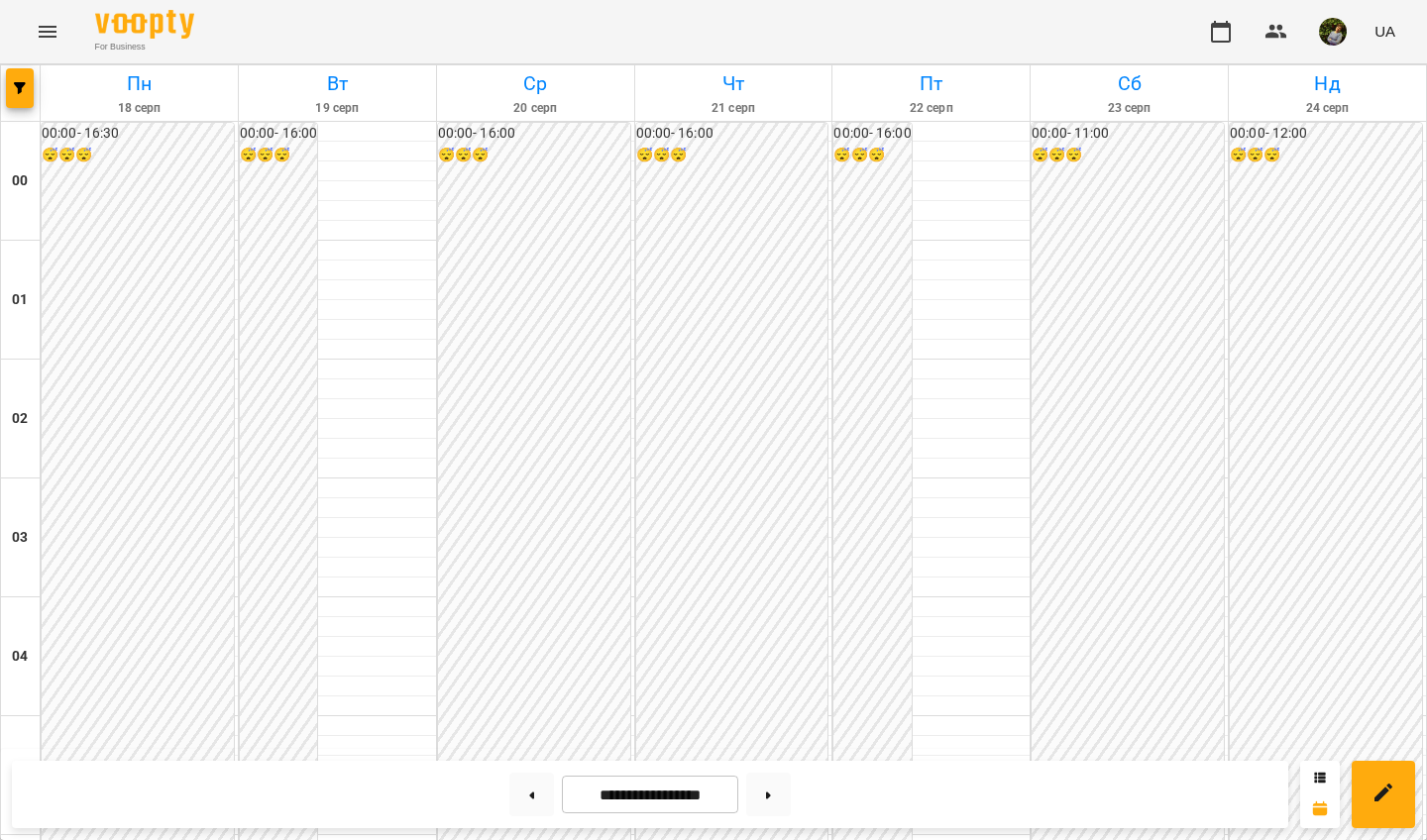 click on "17:10" at bounding box center [165, 2190] 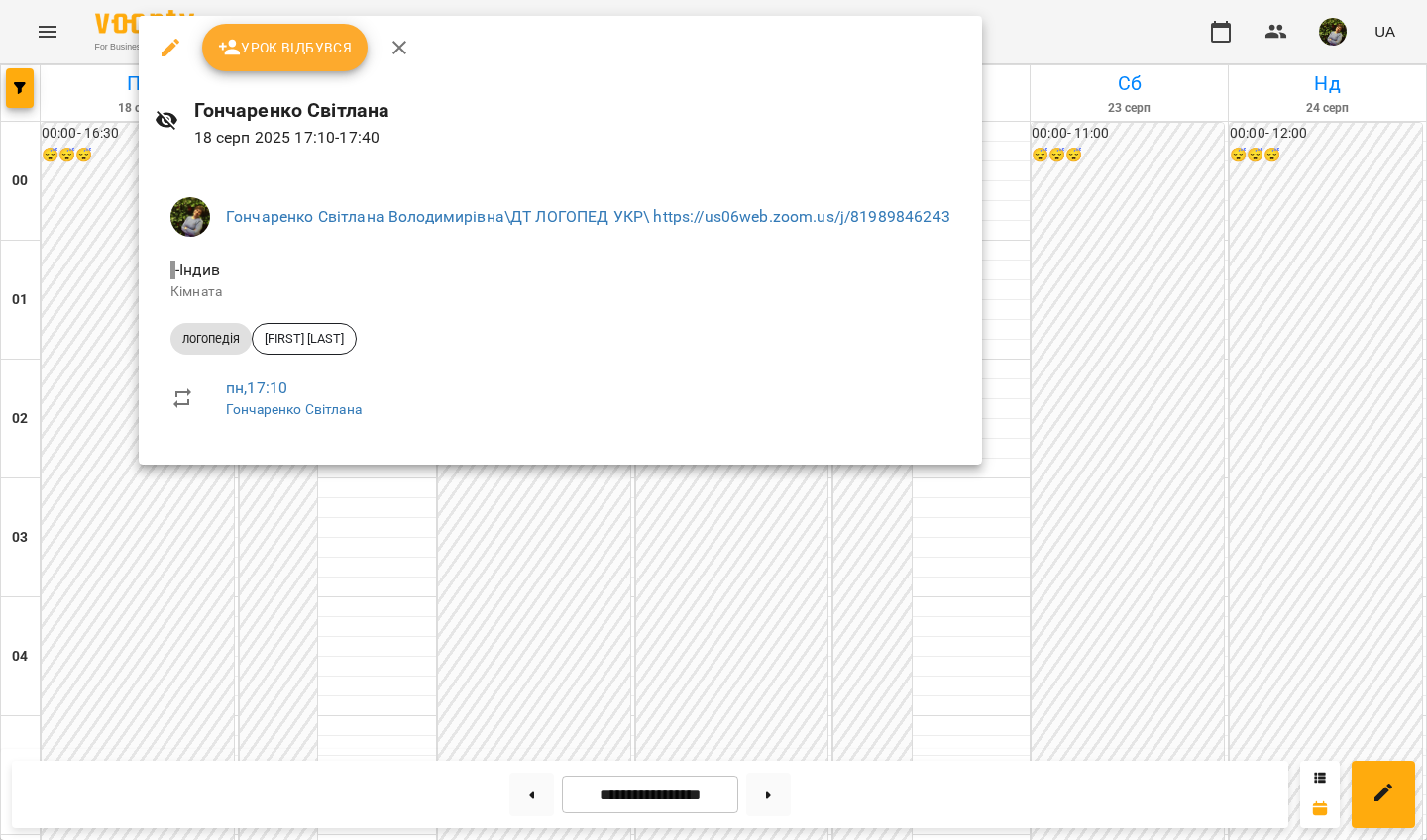 click at bounding box center (714, 420) 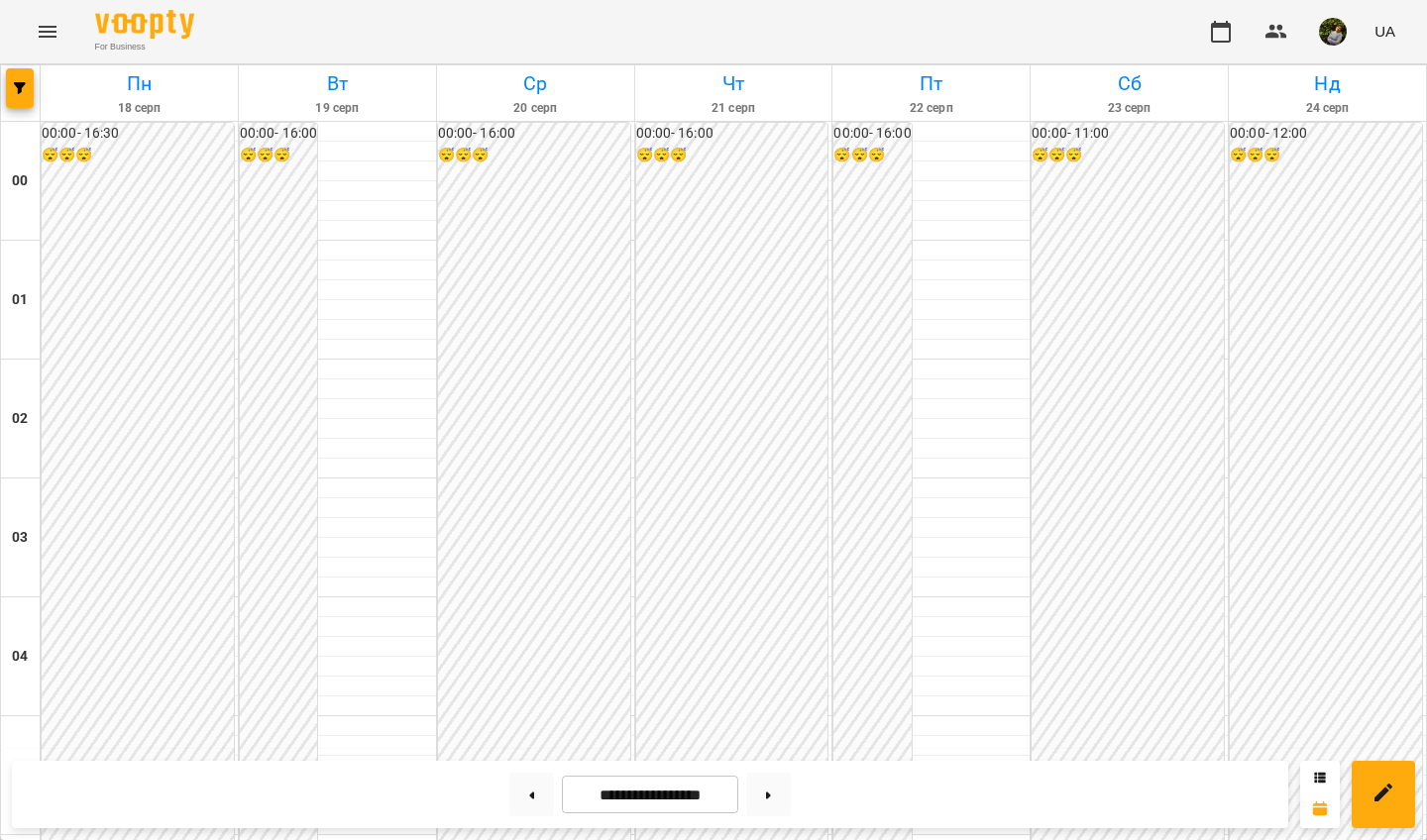 click on "16:30" at bounding box center [139, 2111] 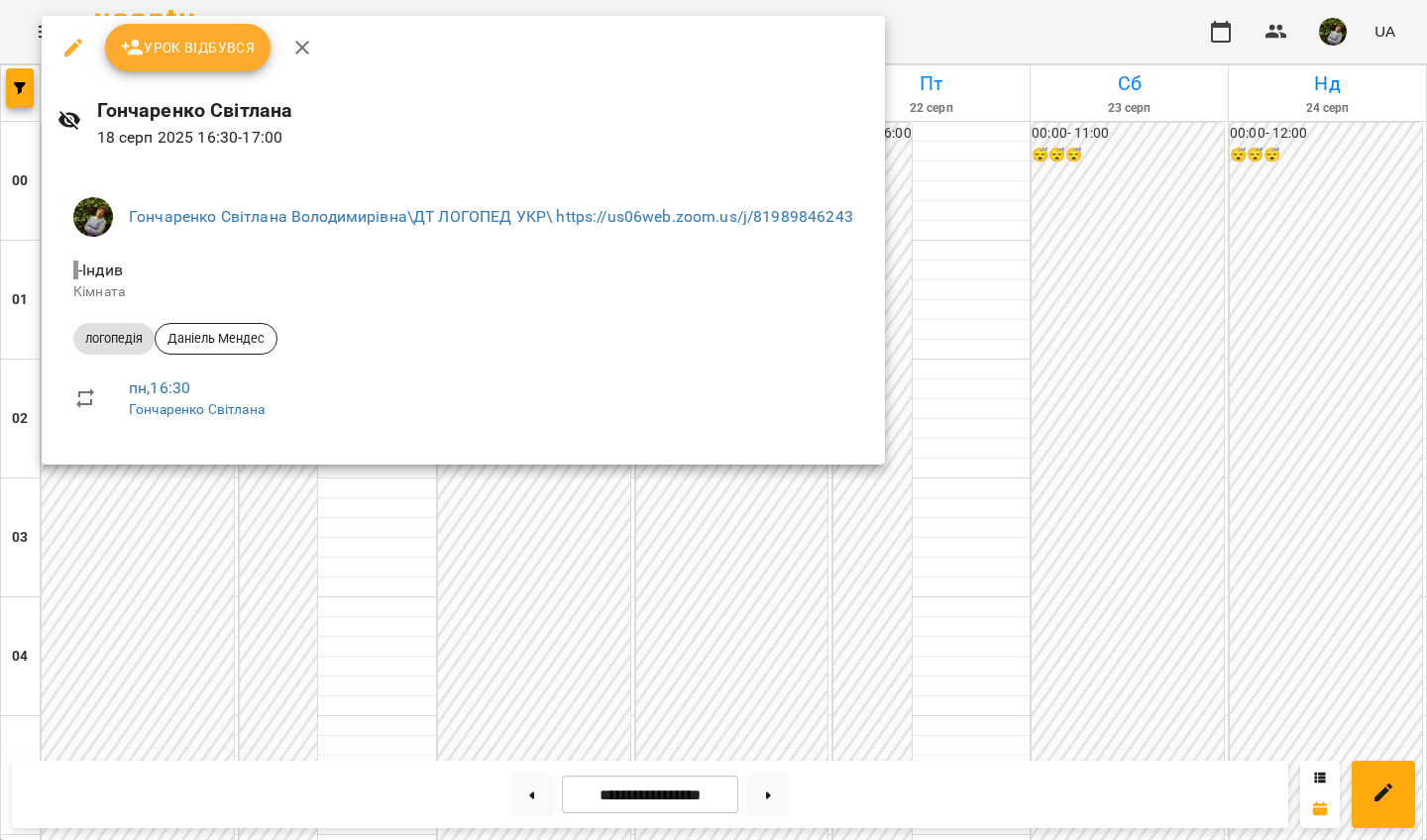 click at bounding box center (714, 420) 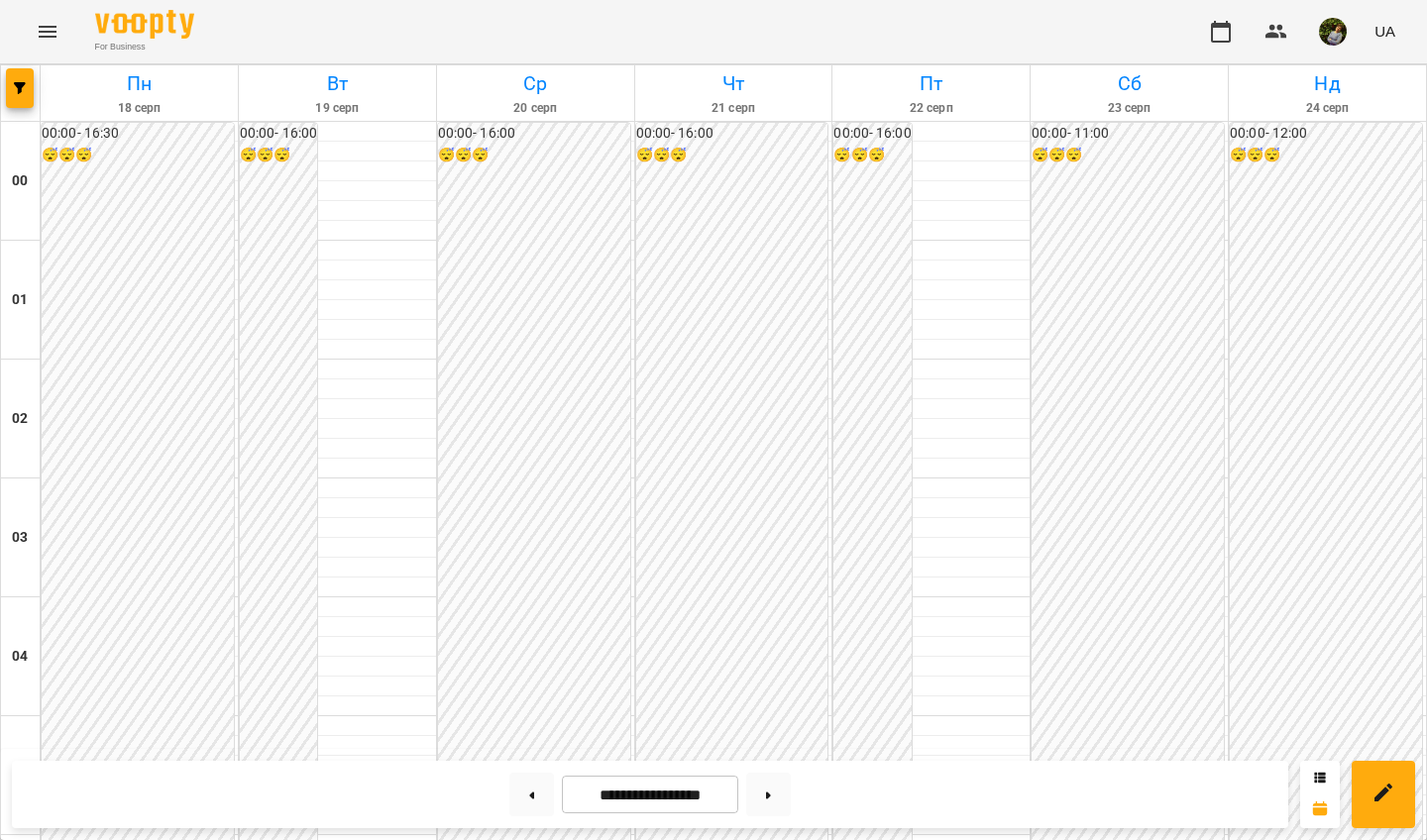 click on "16:30" at bounding box center [139, 2111] 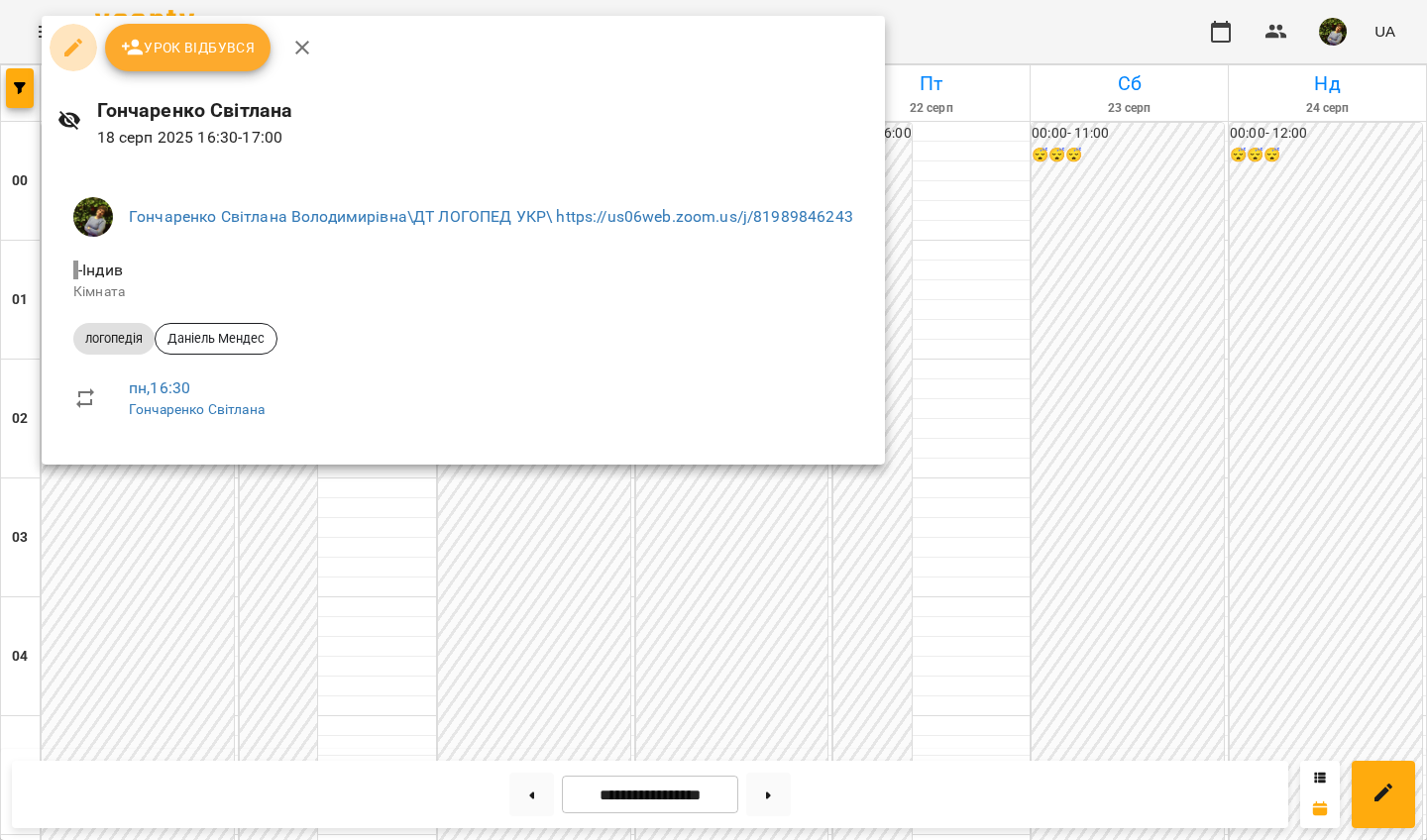 click 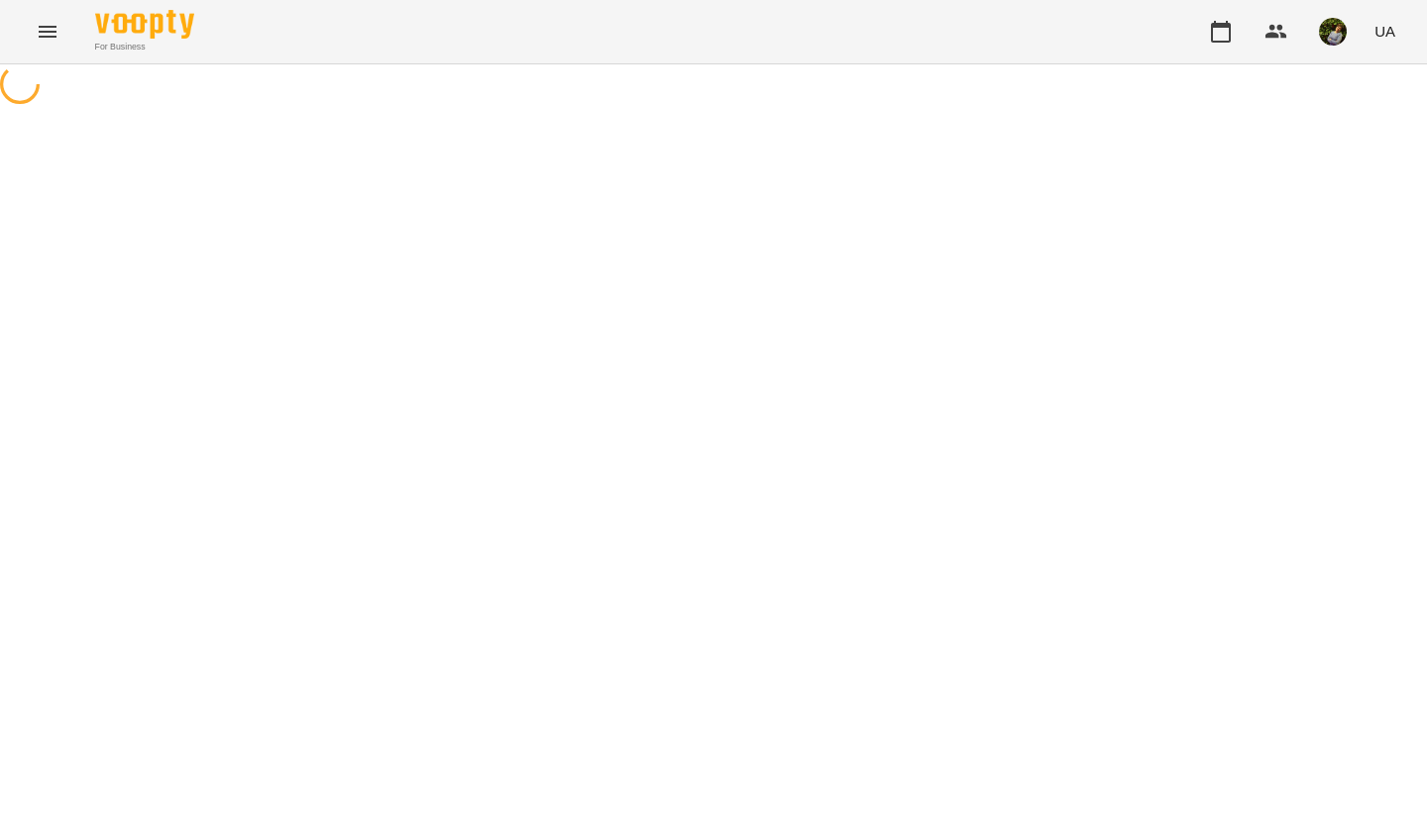 select on "*********" 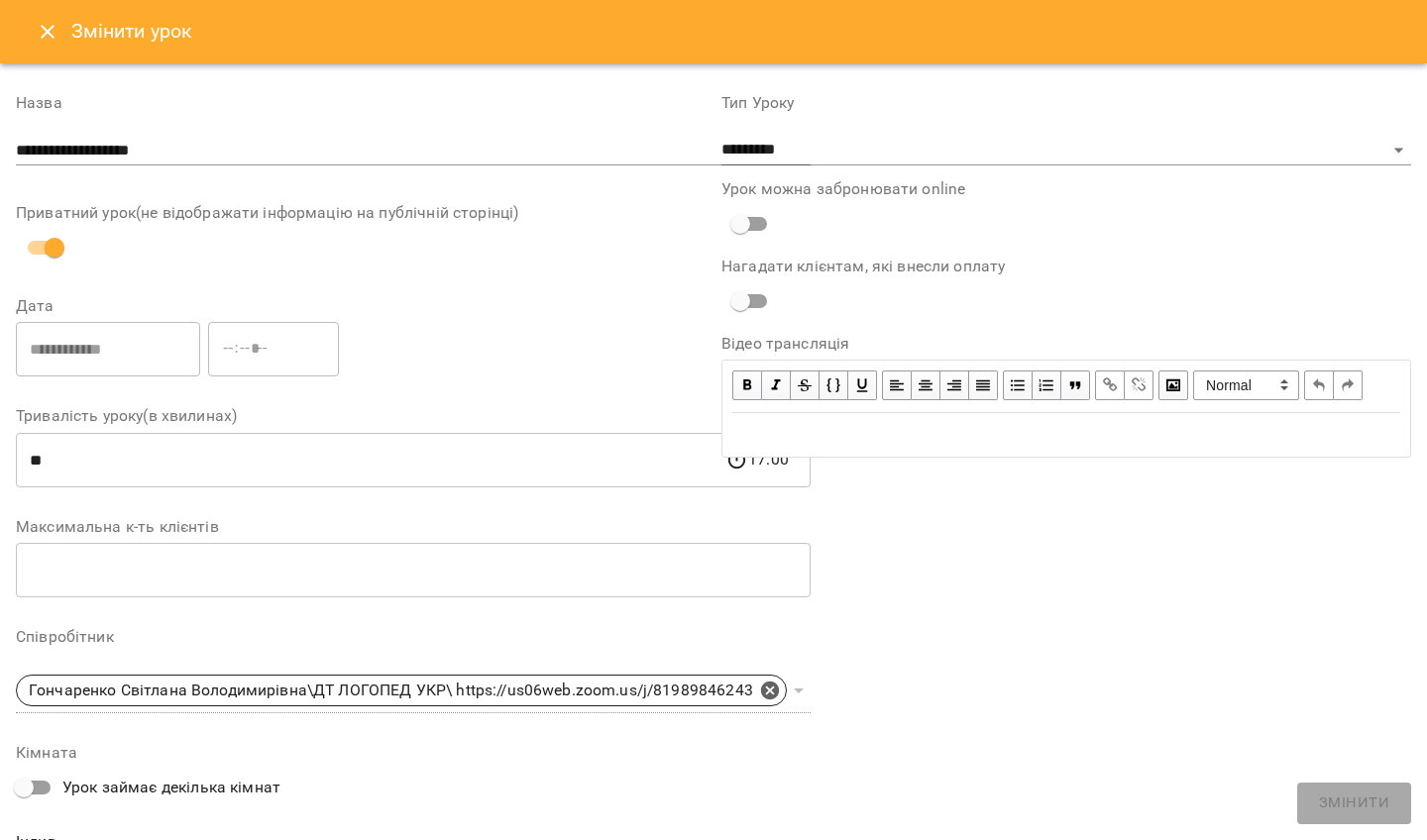 click 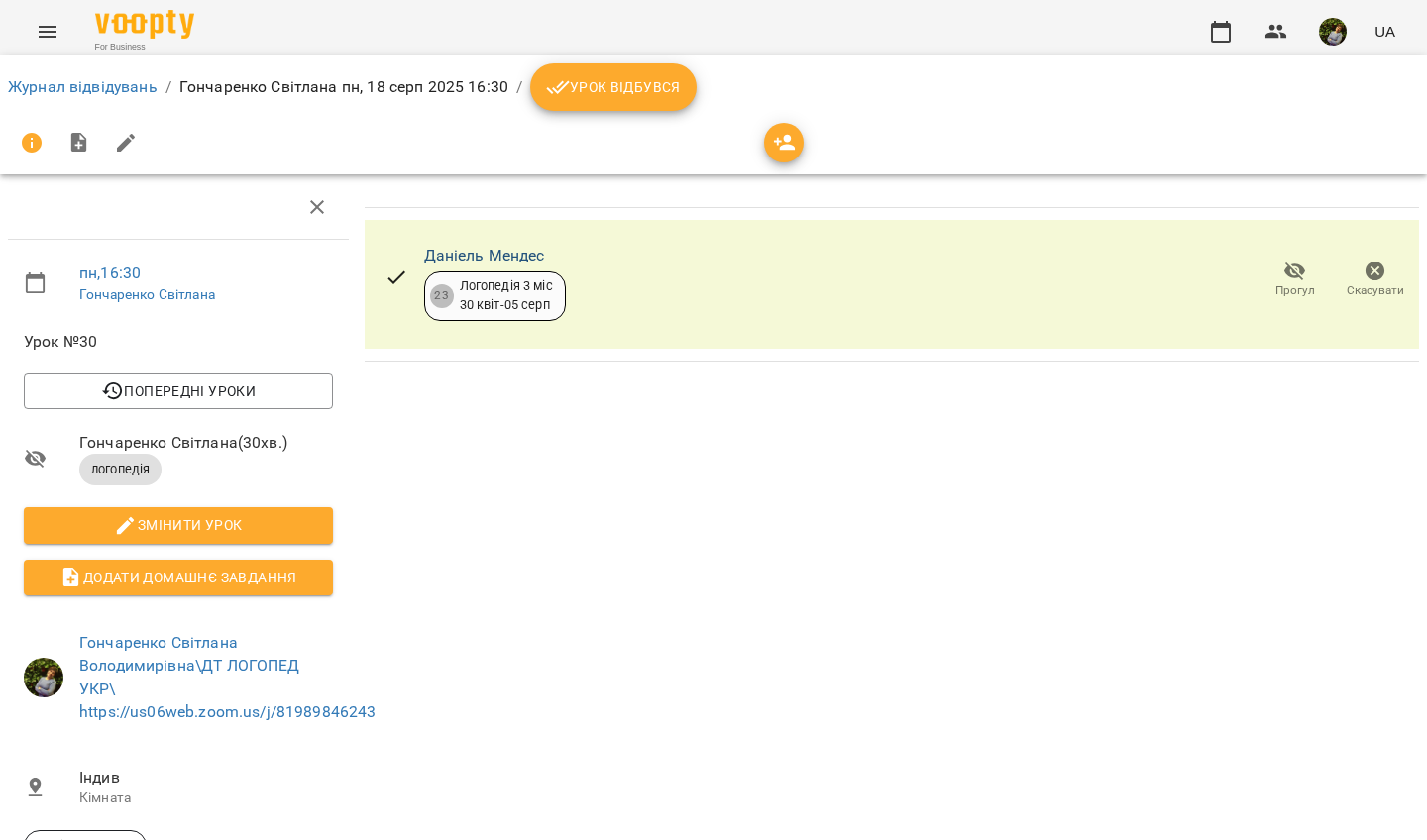 click on "Даніель Мендес" at bounding box center (485, 255) 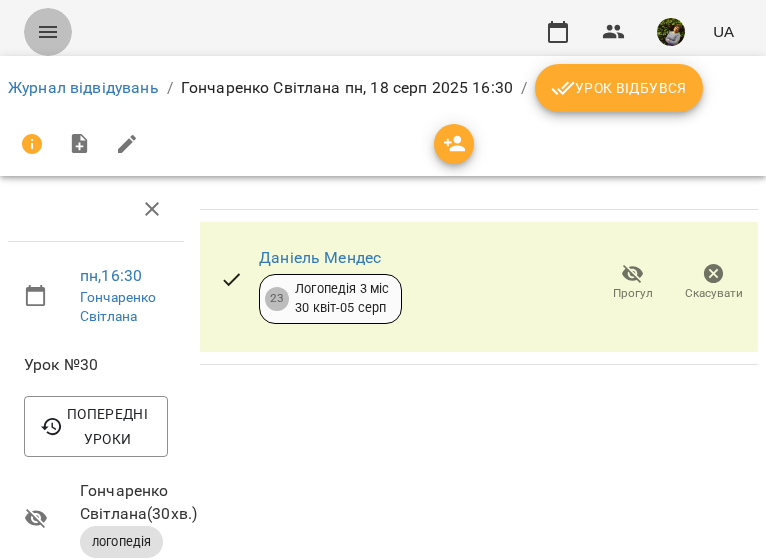 click 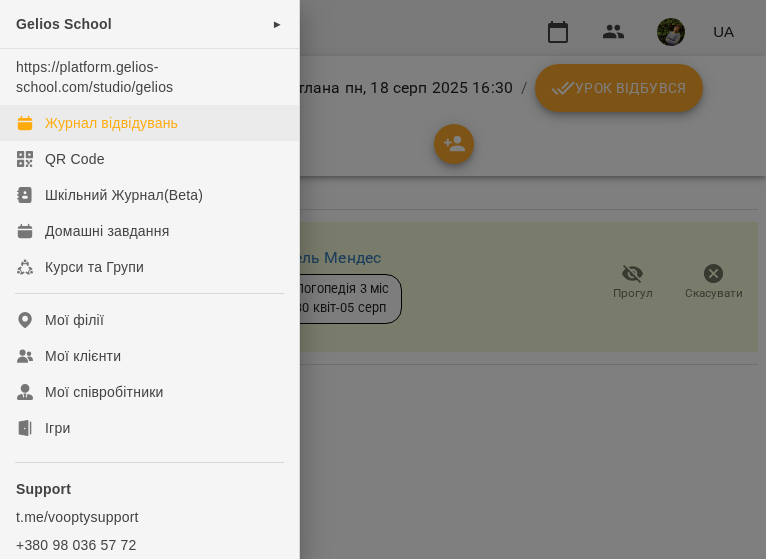click on "Журнал відвідувань" at bounding box center (111, 123) 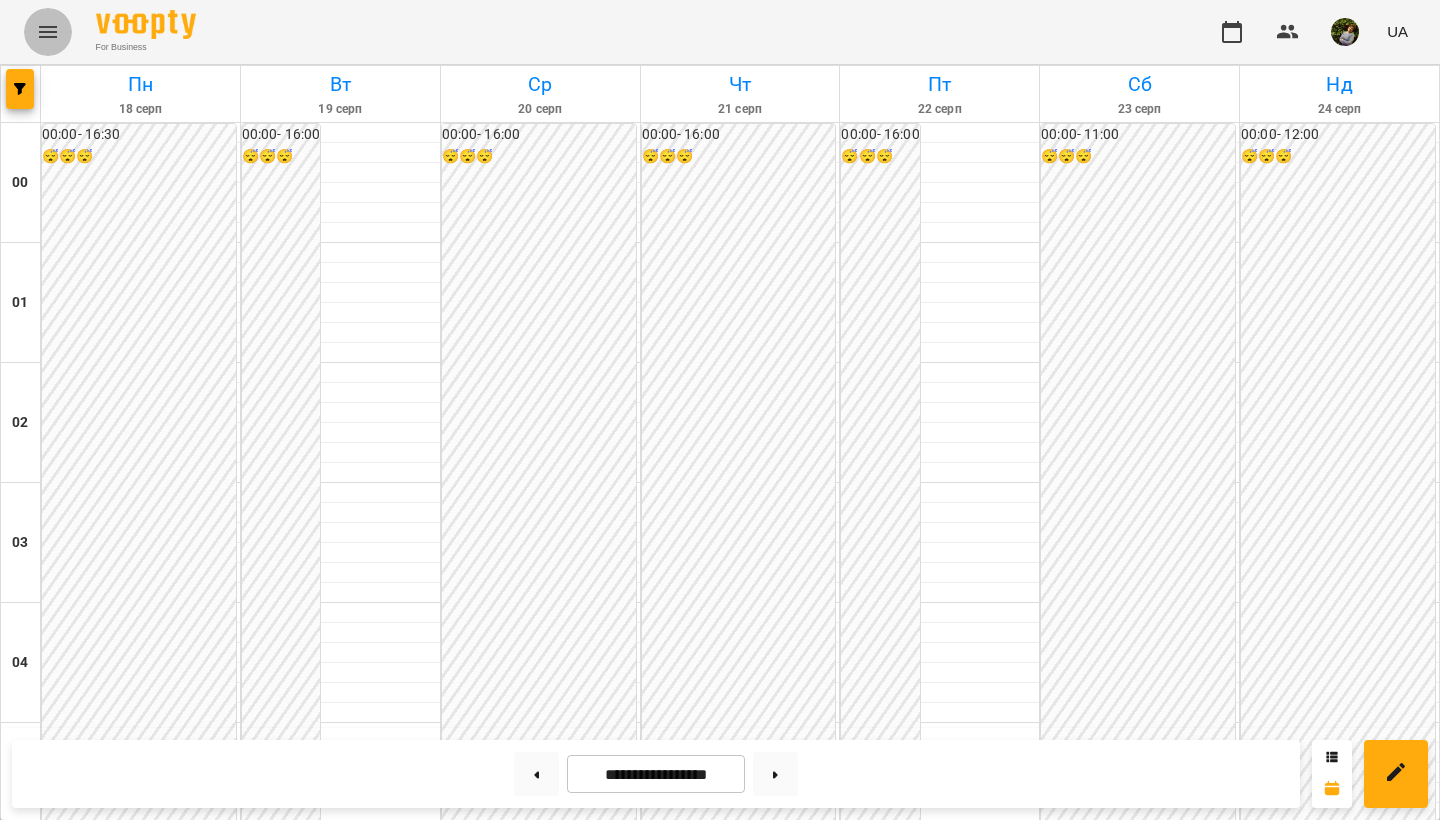 click 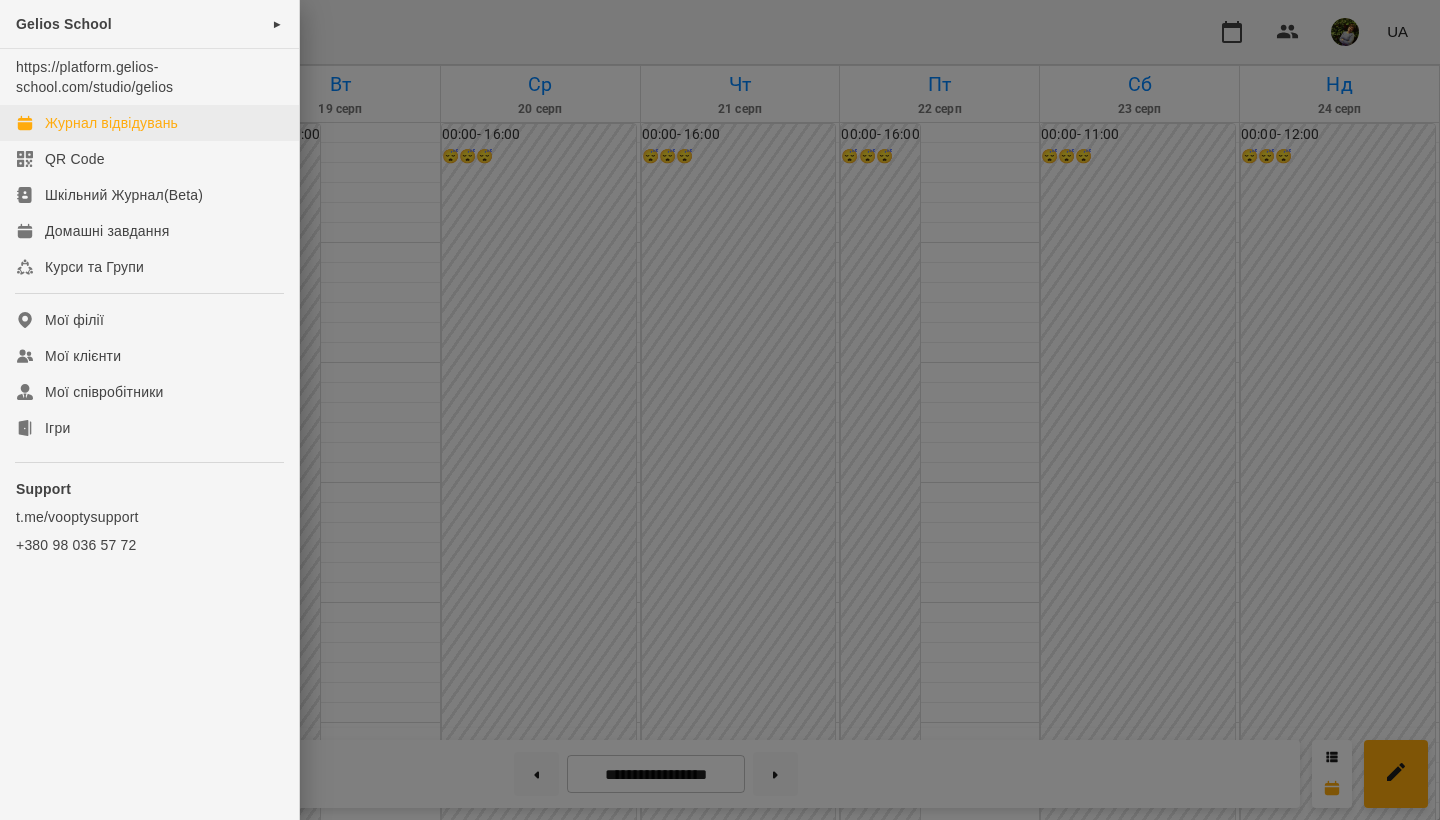 click on "Журнал відвідувань" at bounding box center [111, 123] 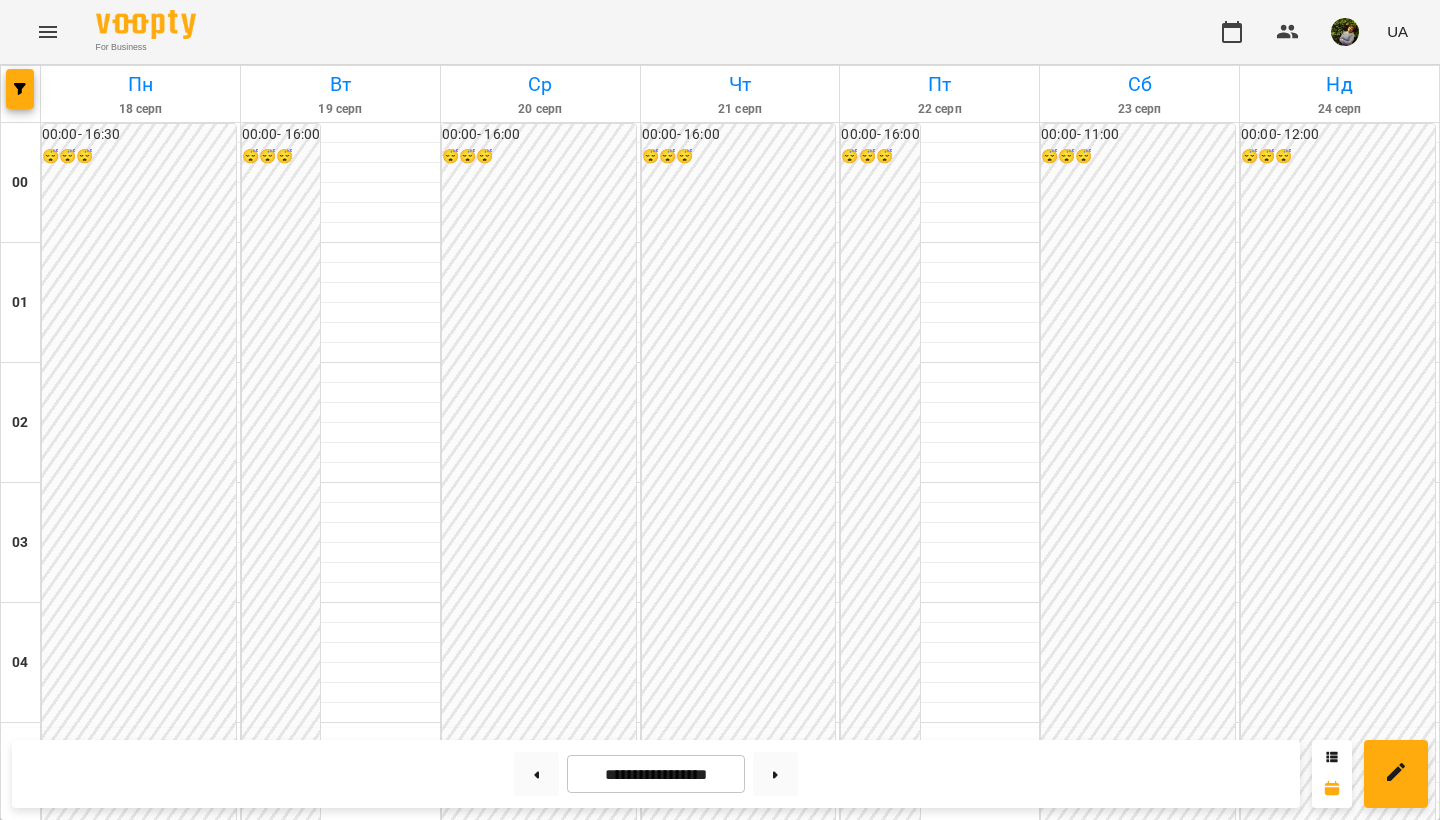 scroll, scrollTop: 1859, scrollLeft: 0, axis: vertical 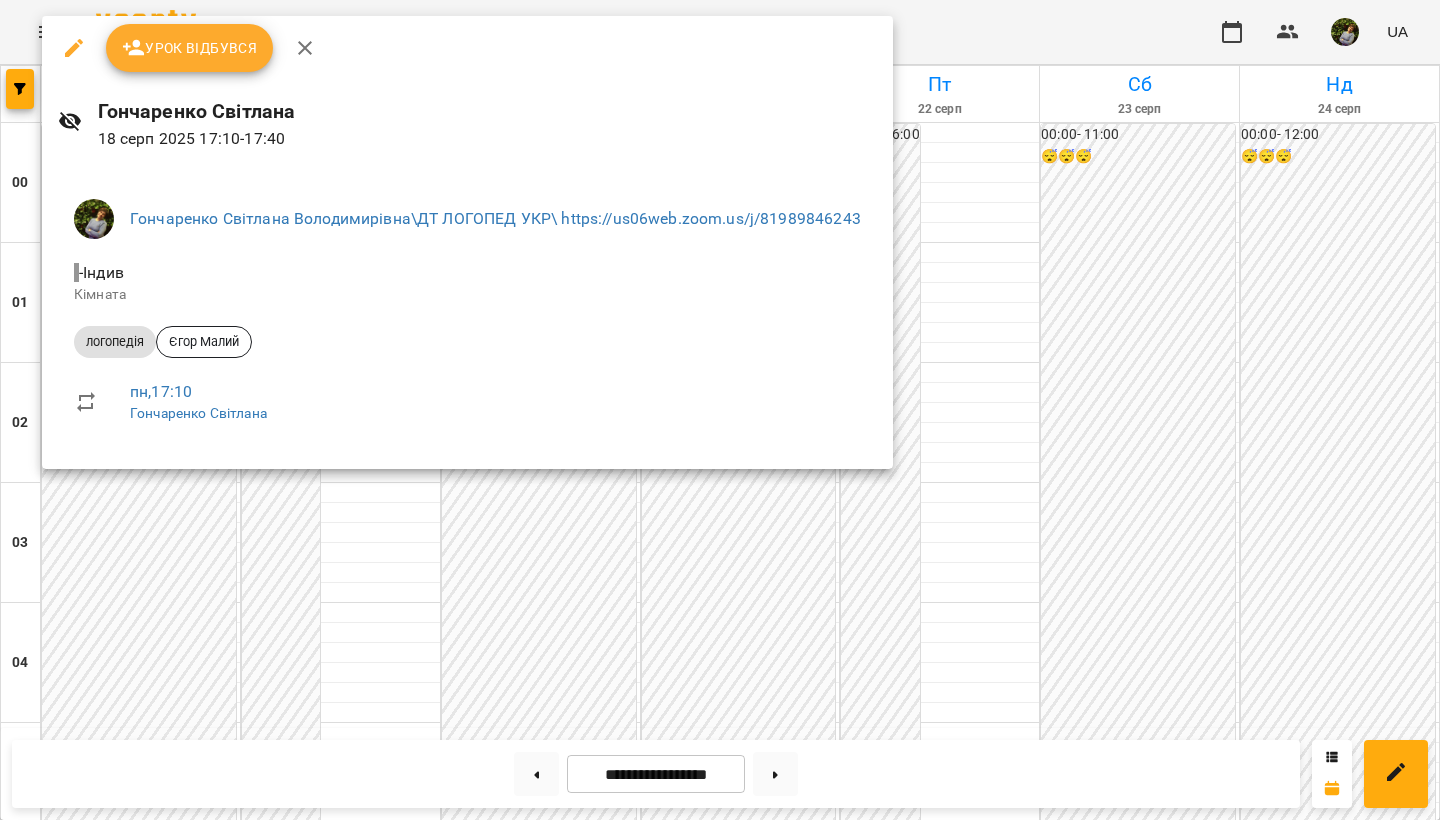 click at bounding box center [720, 410] 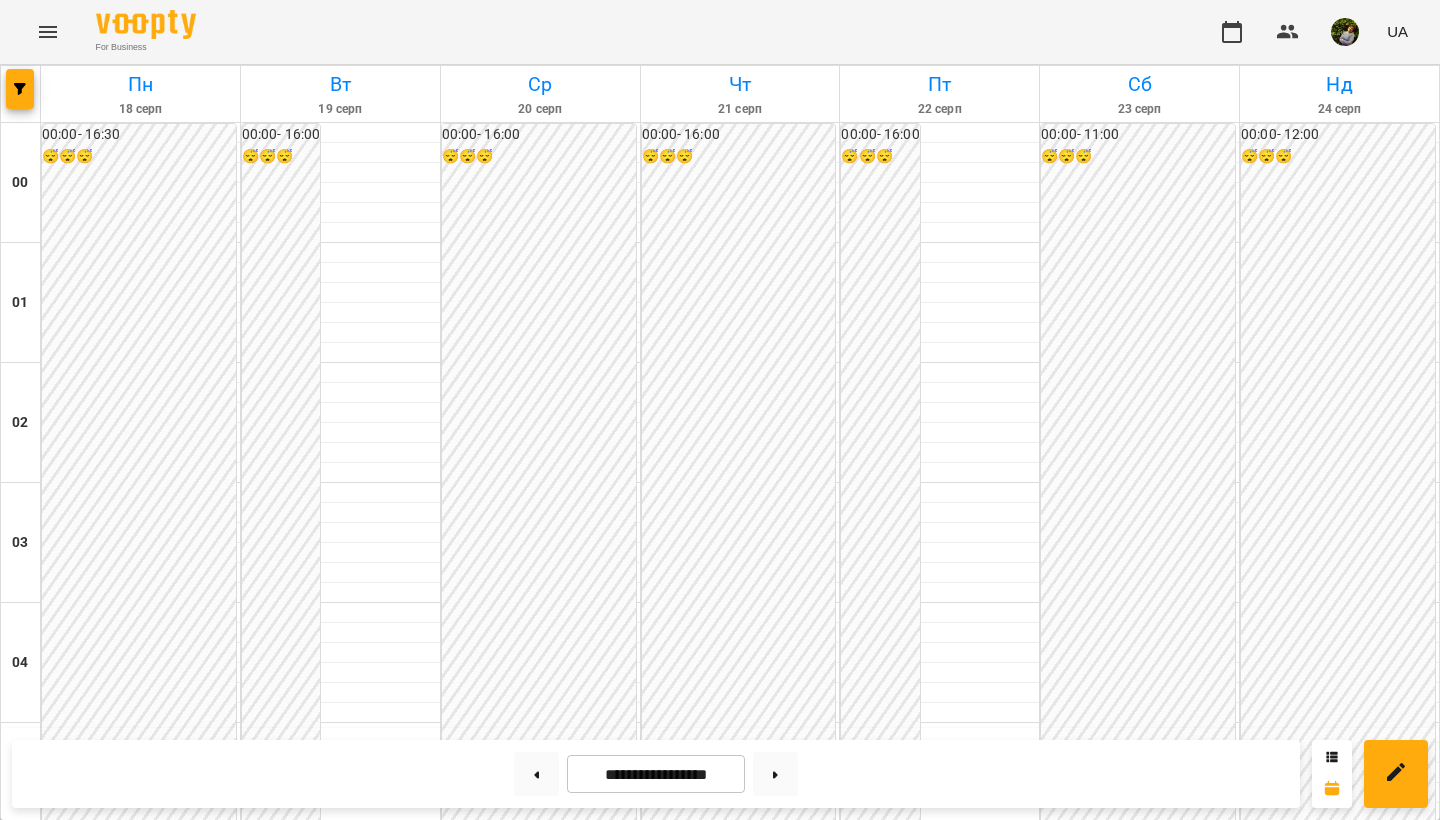 click on "17:00" at bounding box center (540, 2191) 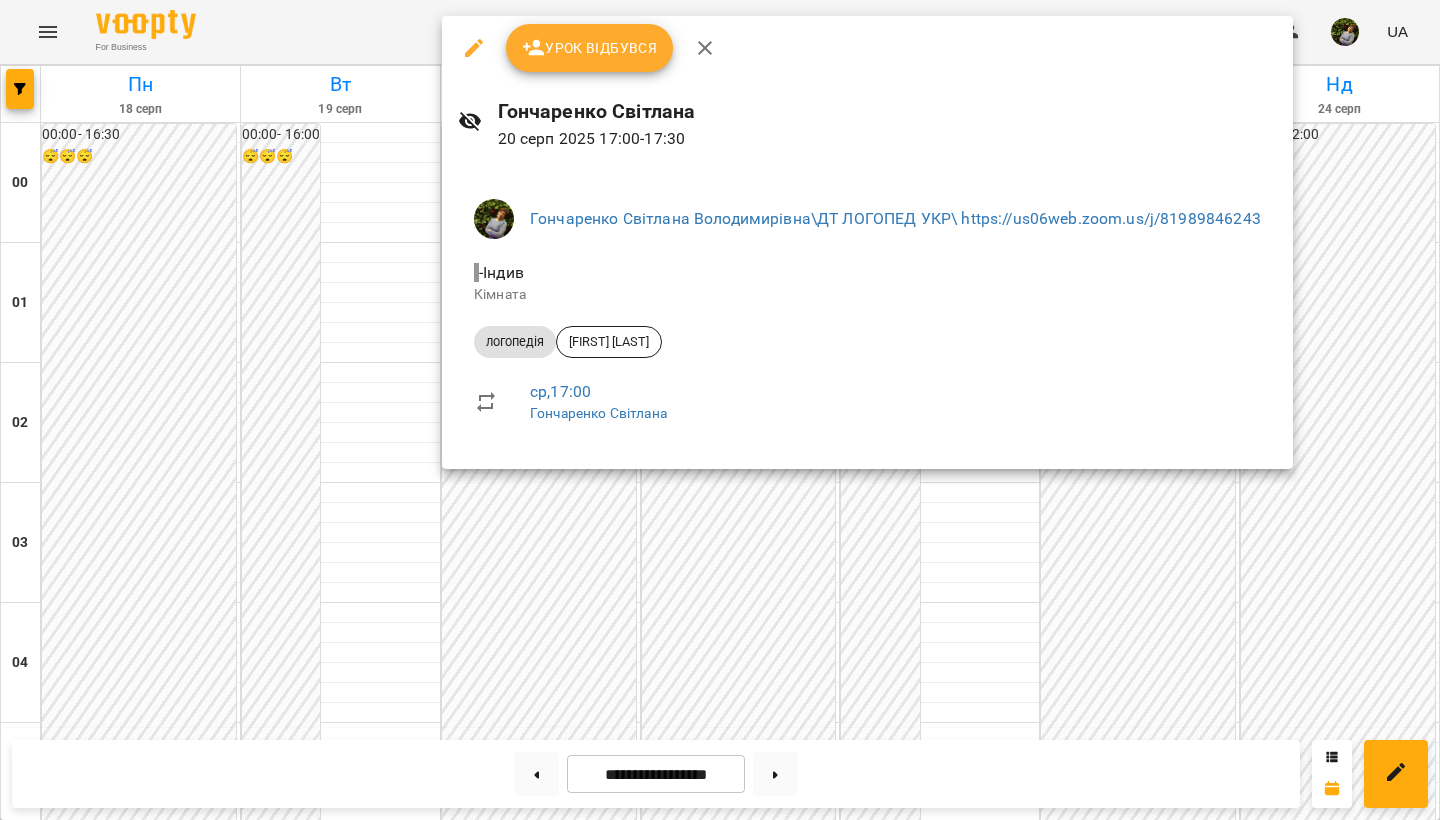 click at bounding box center [720, 410] 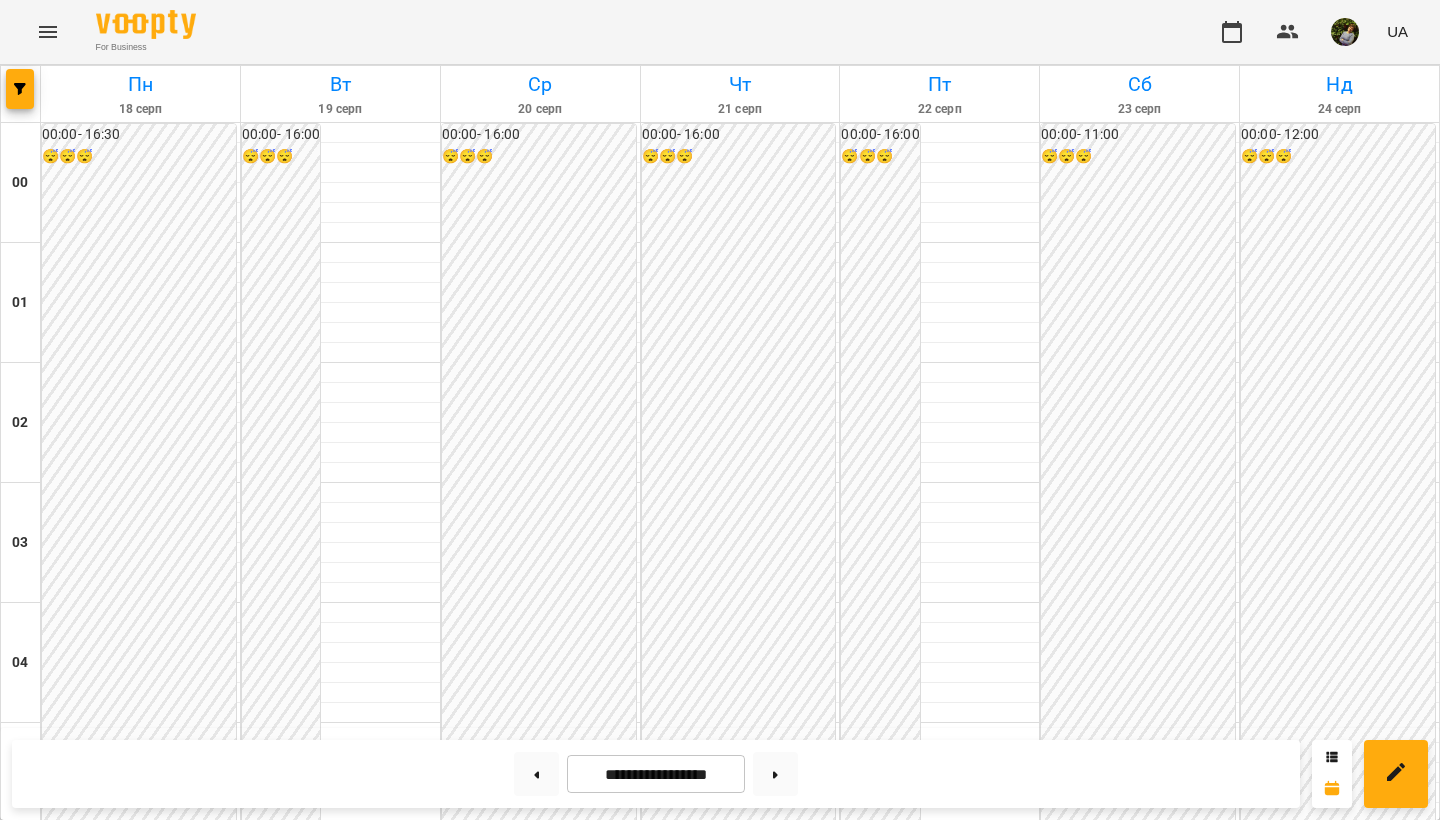 scroll, scrollTop: 842, scrollLeft: 0, axis: vertical 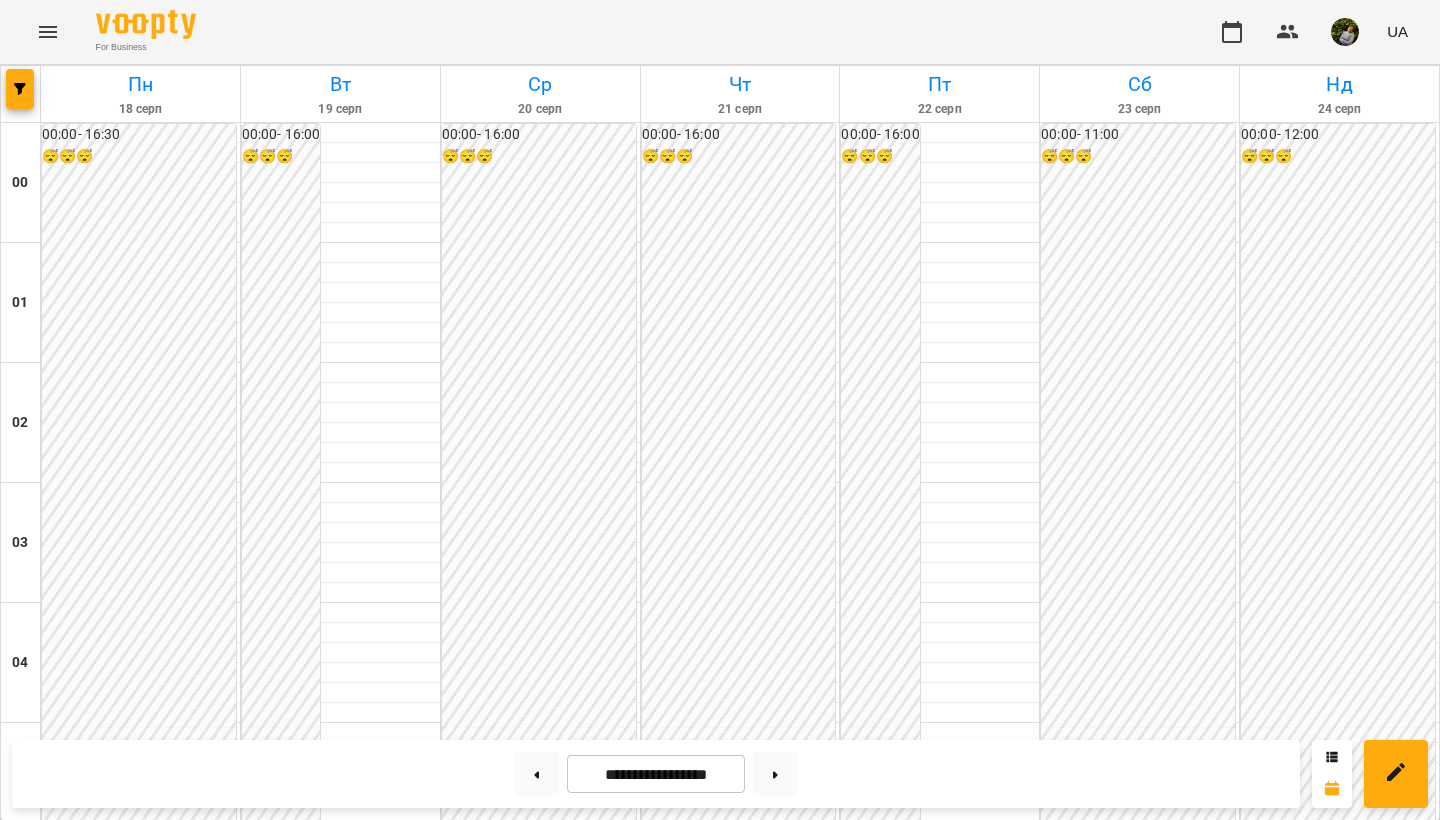 click on "10:00" at bounding box center [380, 1351] 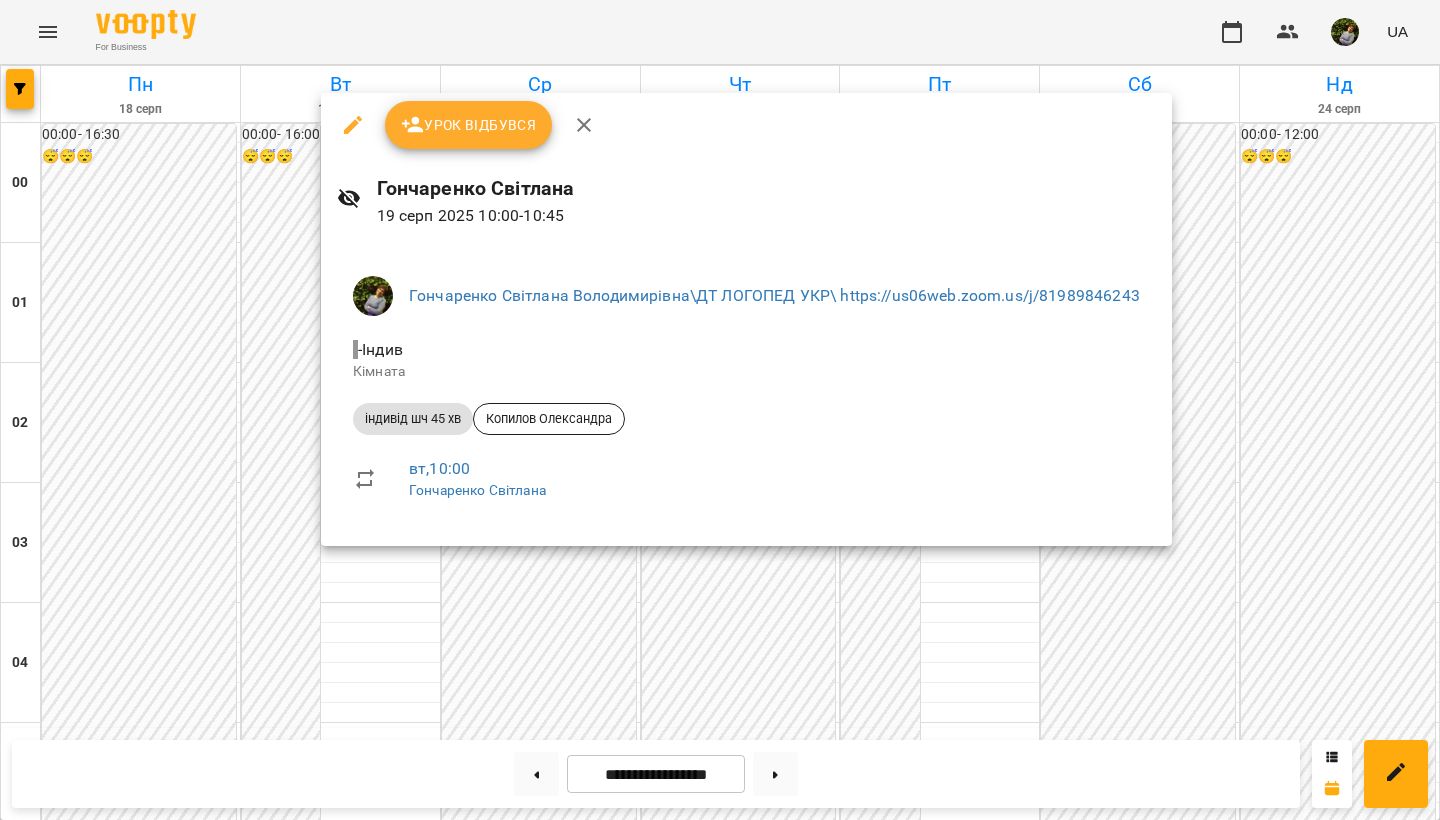 click at bounding box center [720, 410] 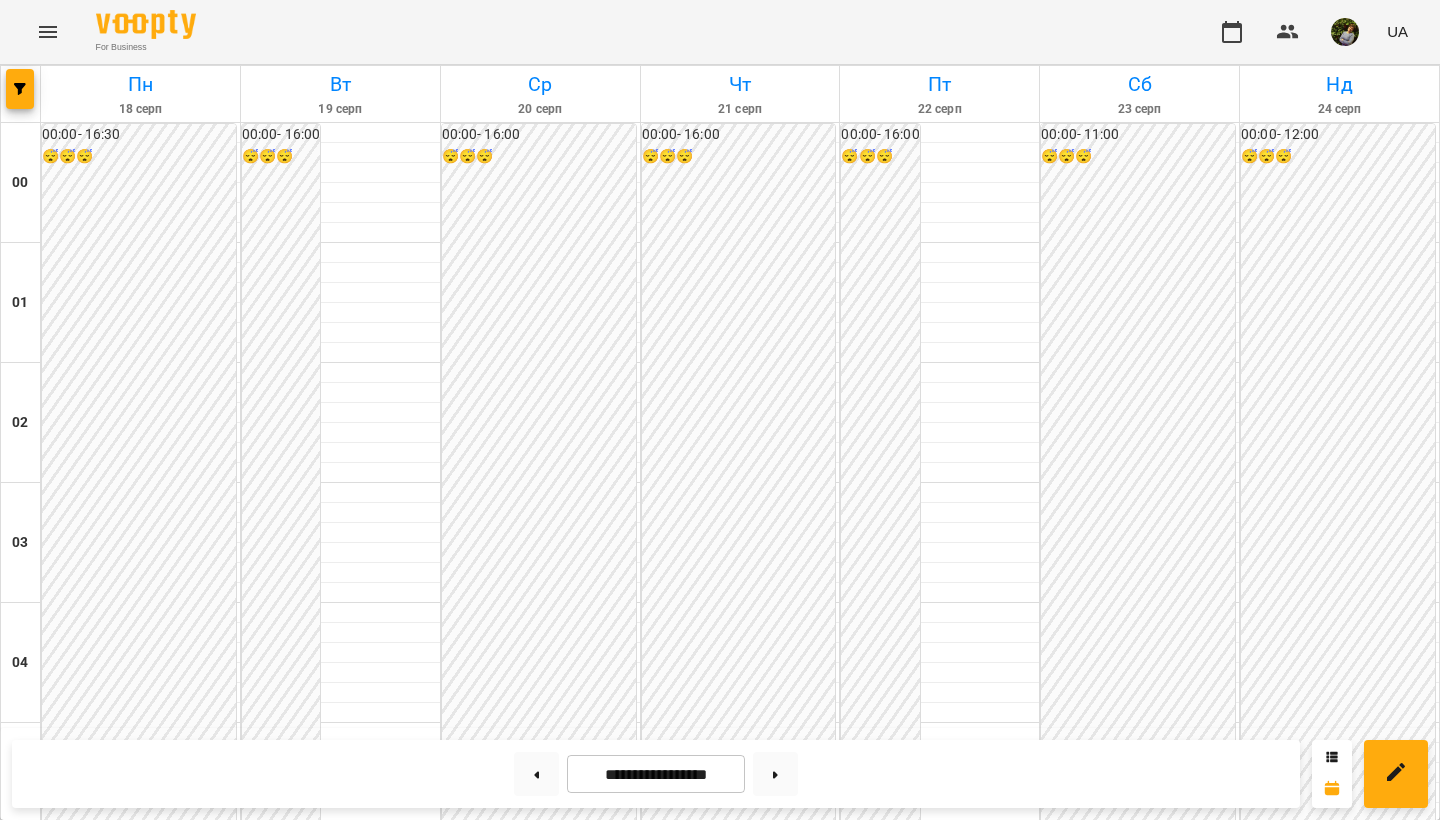 scroll, scrollTop: 1757, scrollLeft: 0, axis: vertical 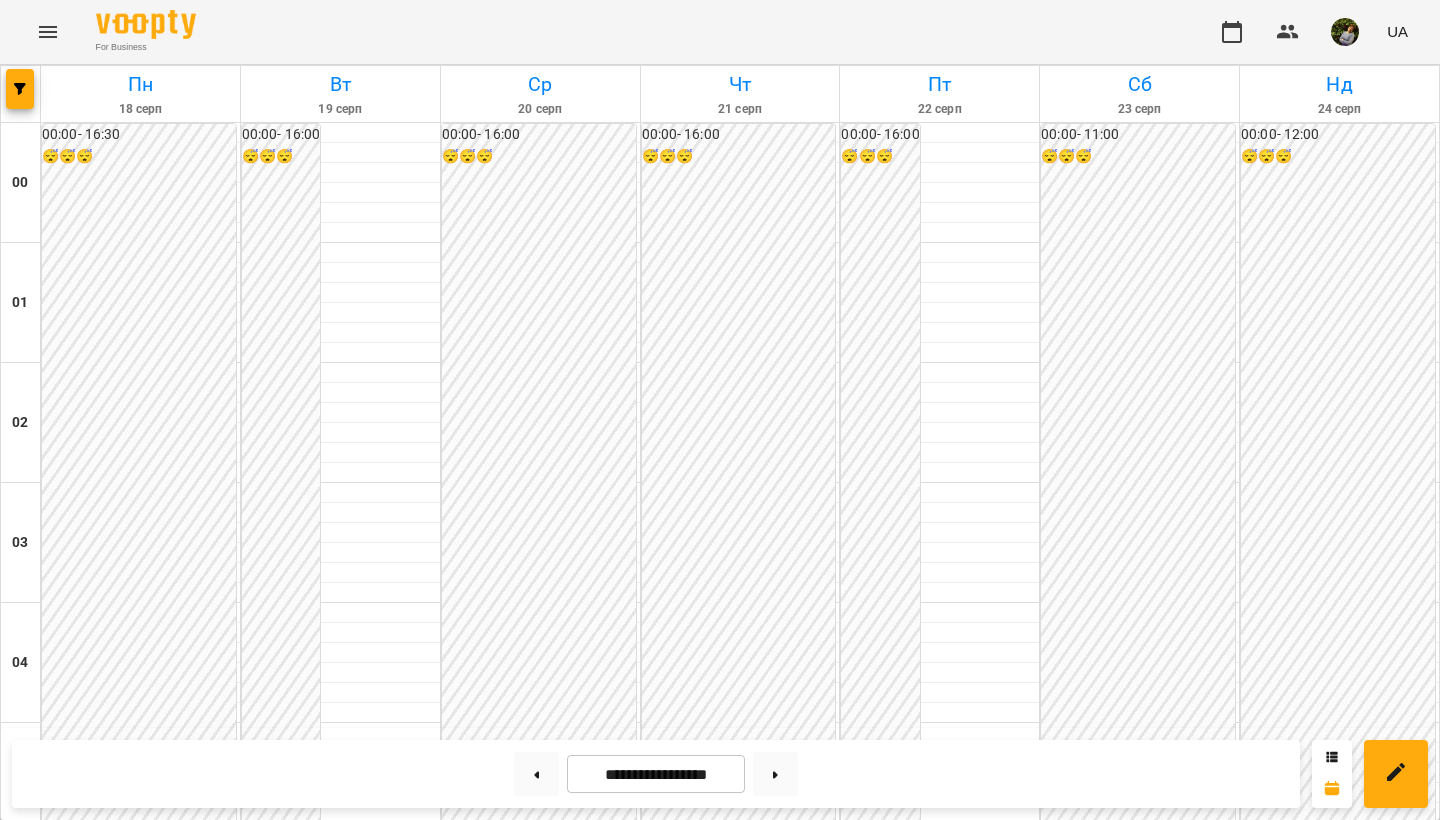 click on "18:00" at bounding box center [1139, 2311] 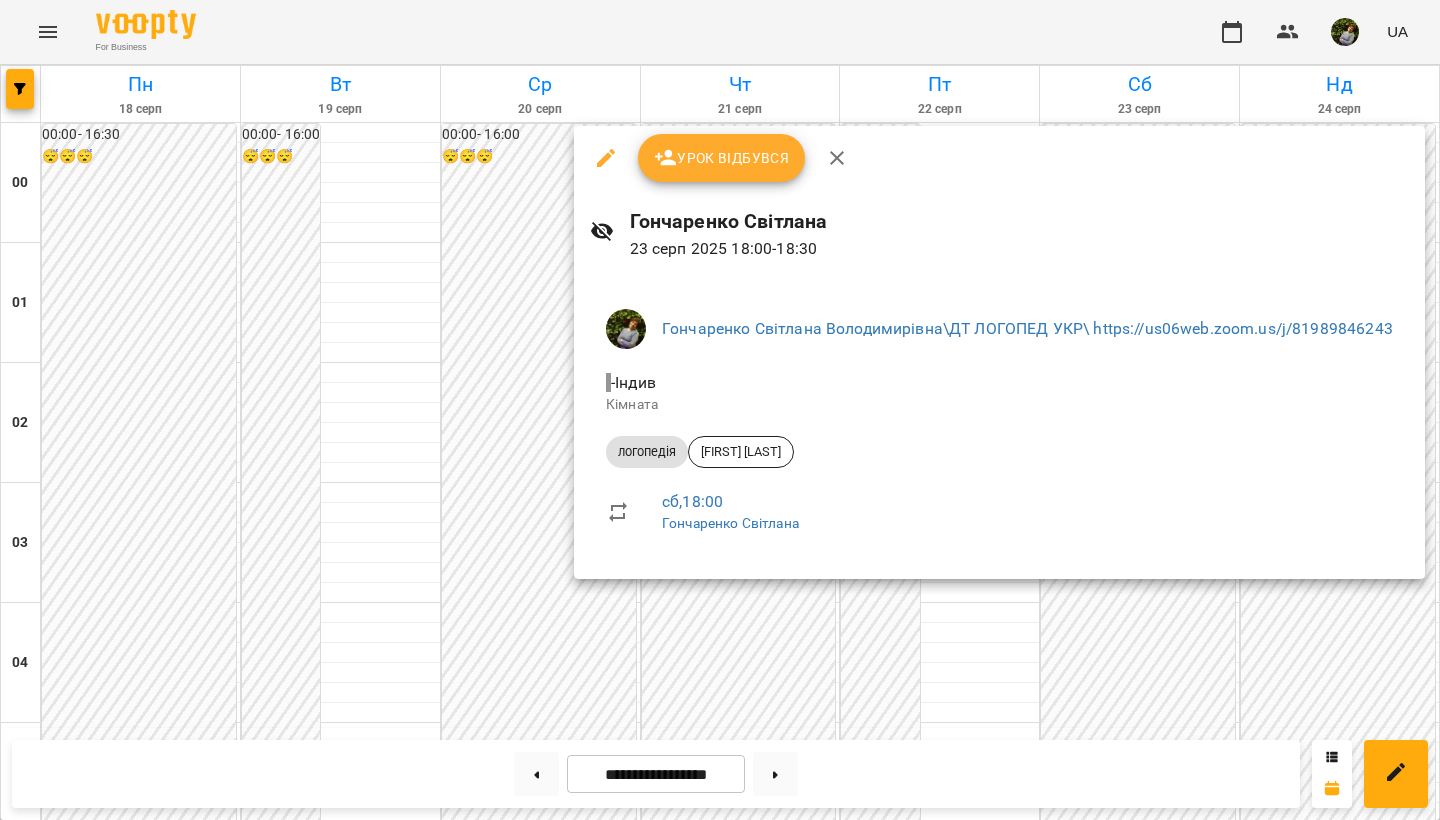 click at bounding box center (720, 410) 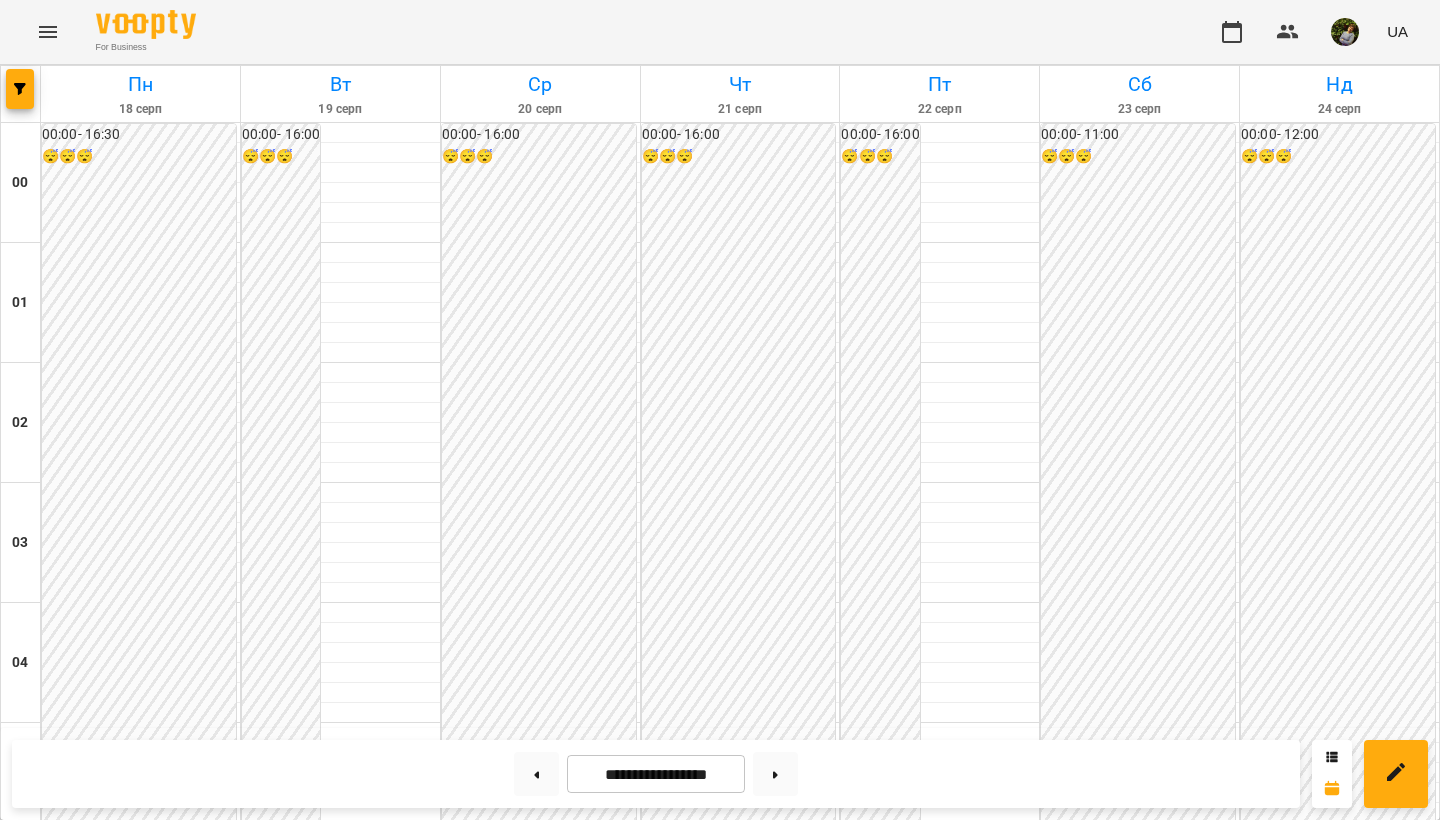 scroll, scrollTop: 811, scrollLeft: 0, axis: vertical 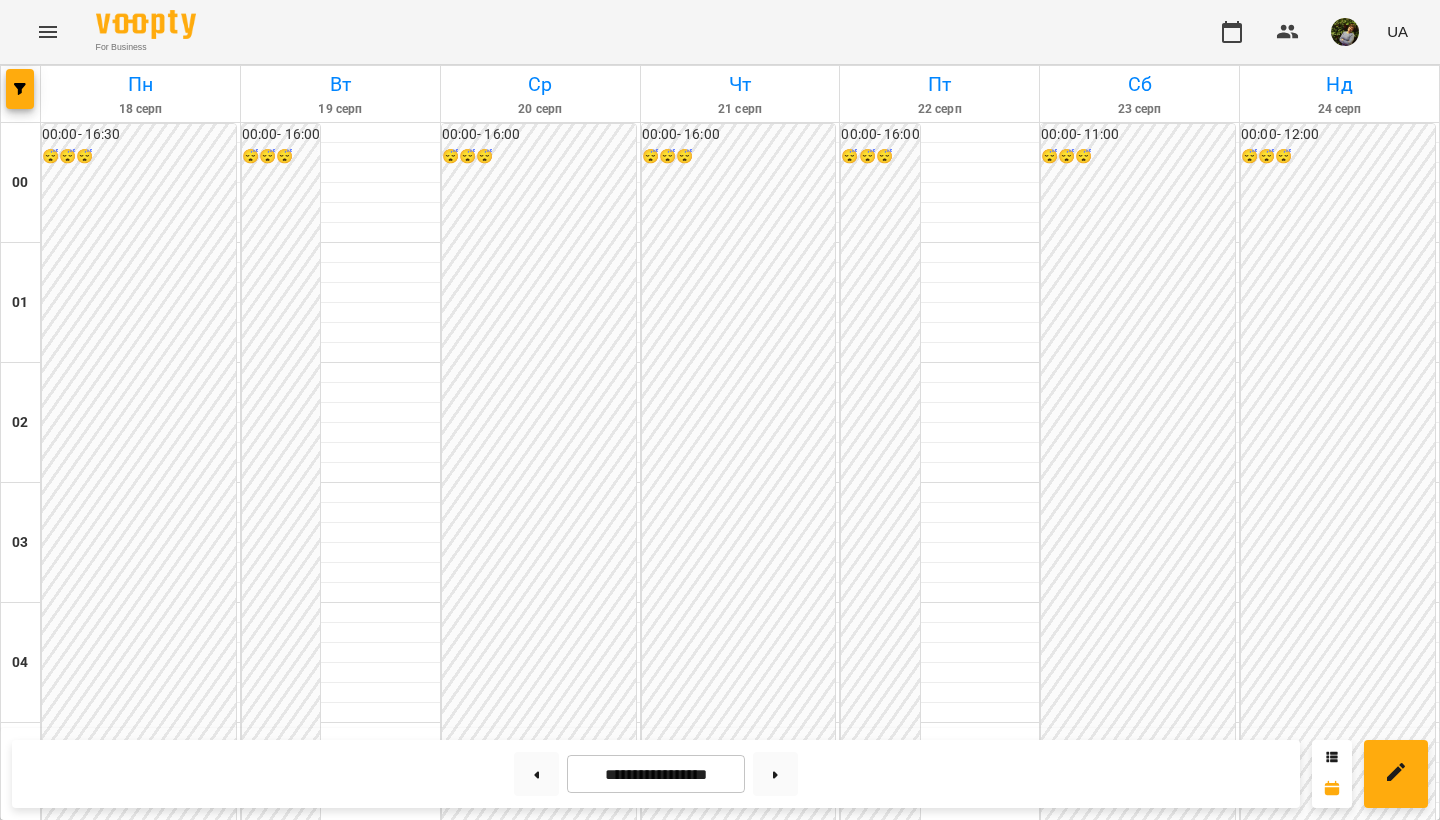 click on "10:00" at bounding box center (980, 1351) 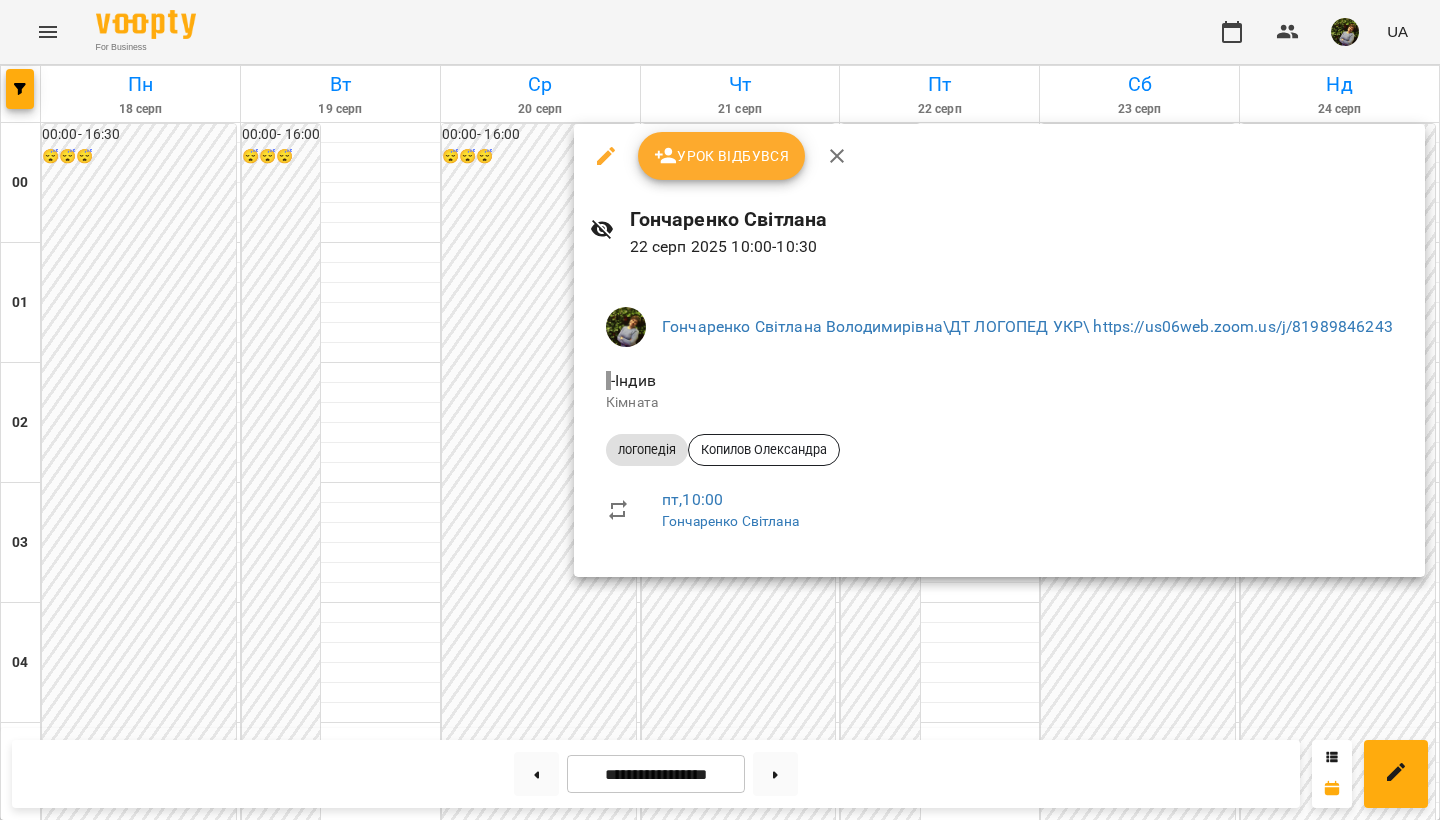 click at bounding box center (720, 410) 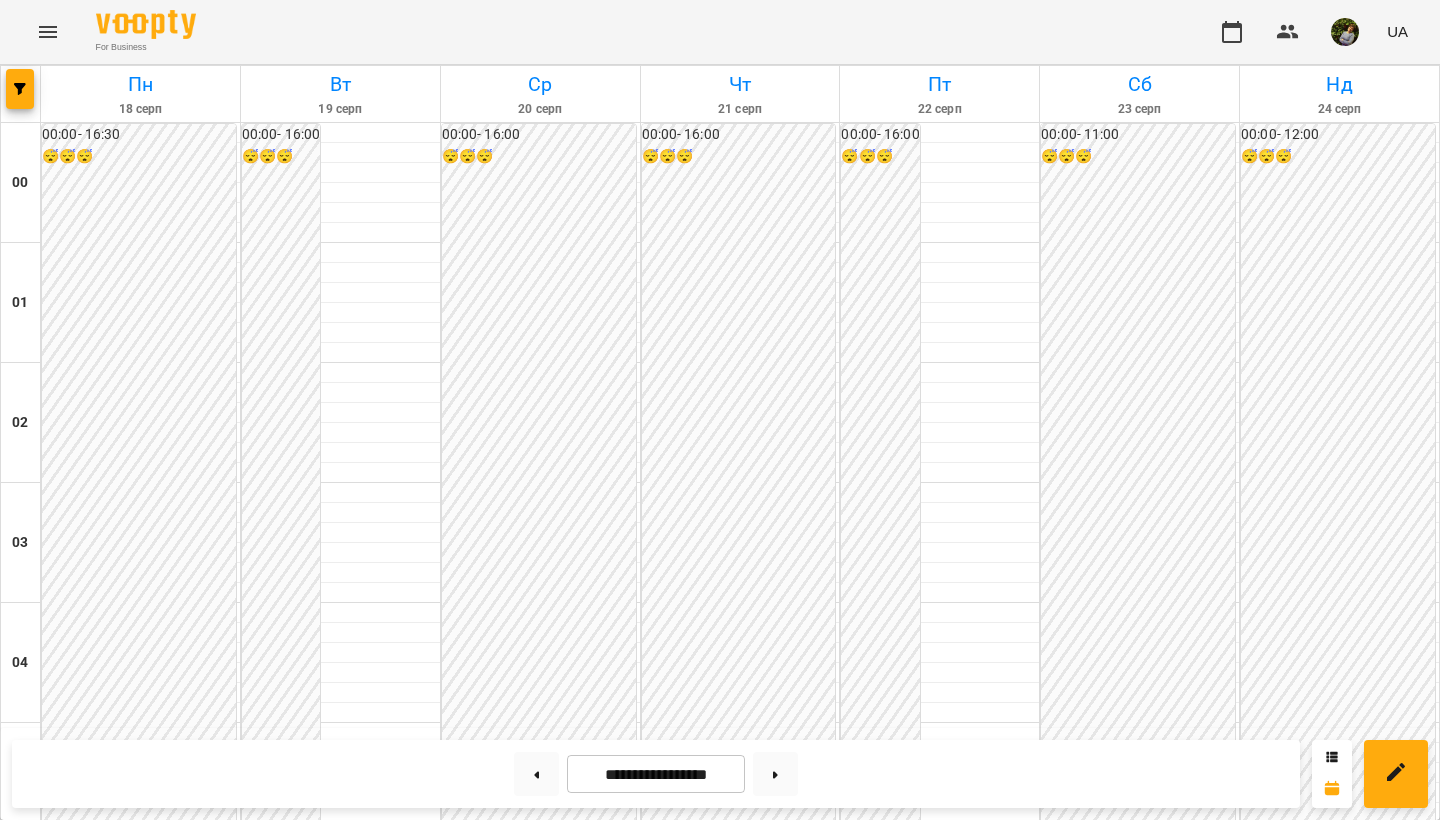 click on "09:00" at bounding box center [980, 1231] 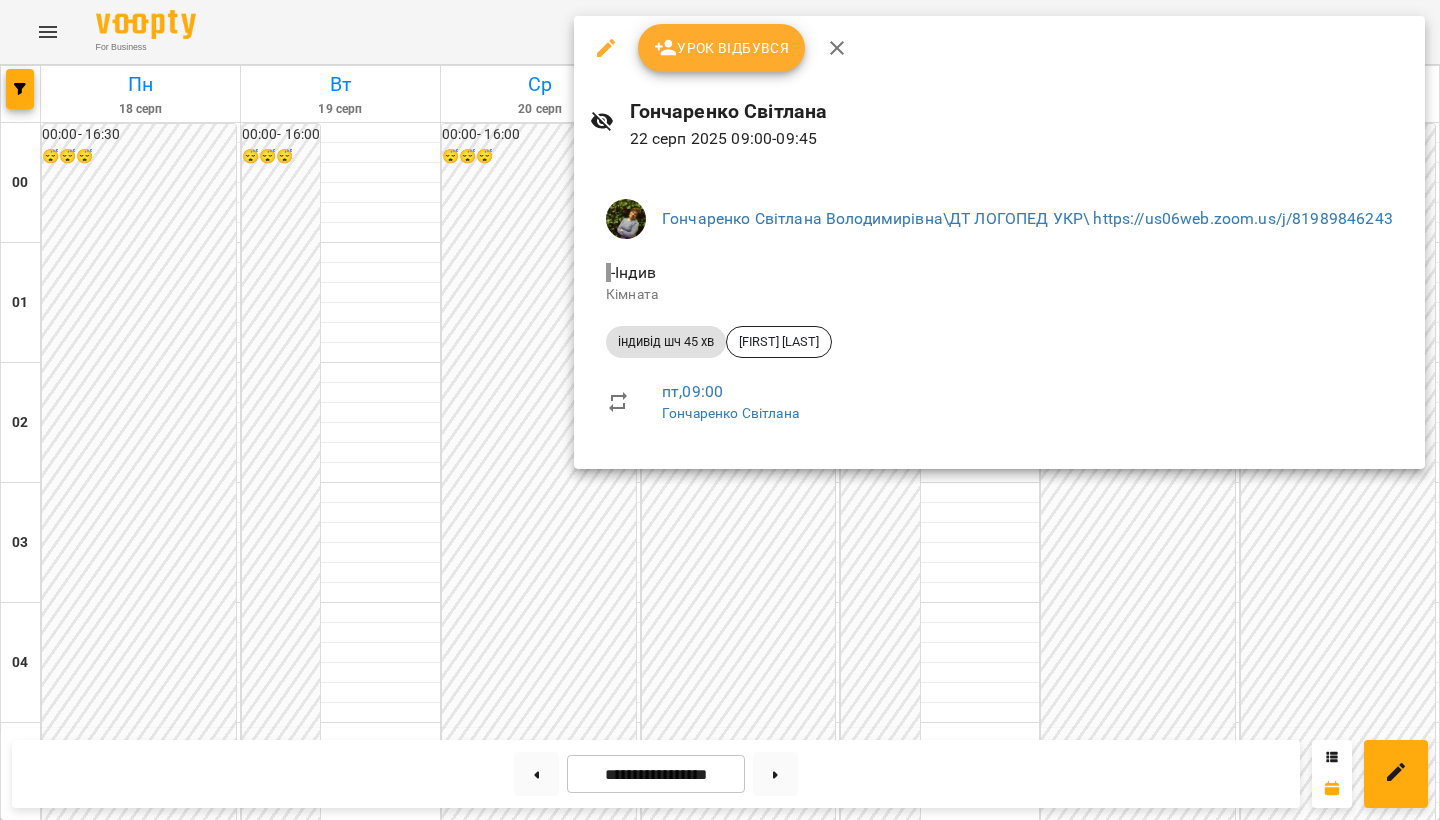 click at bounding box center [720, 410] 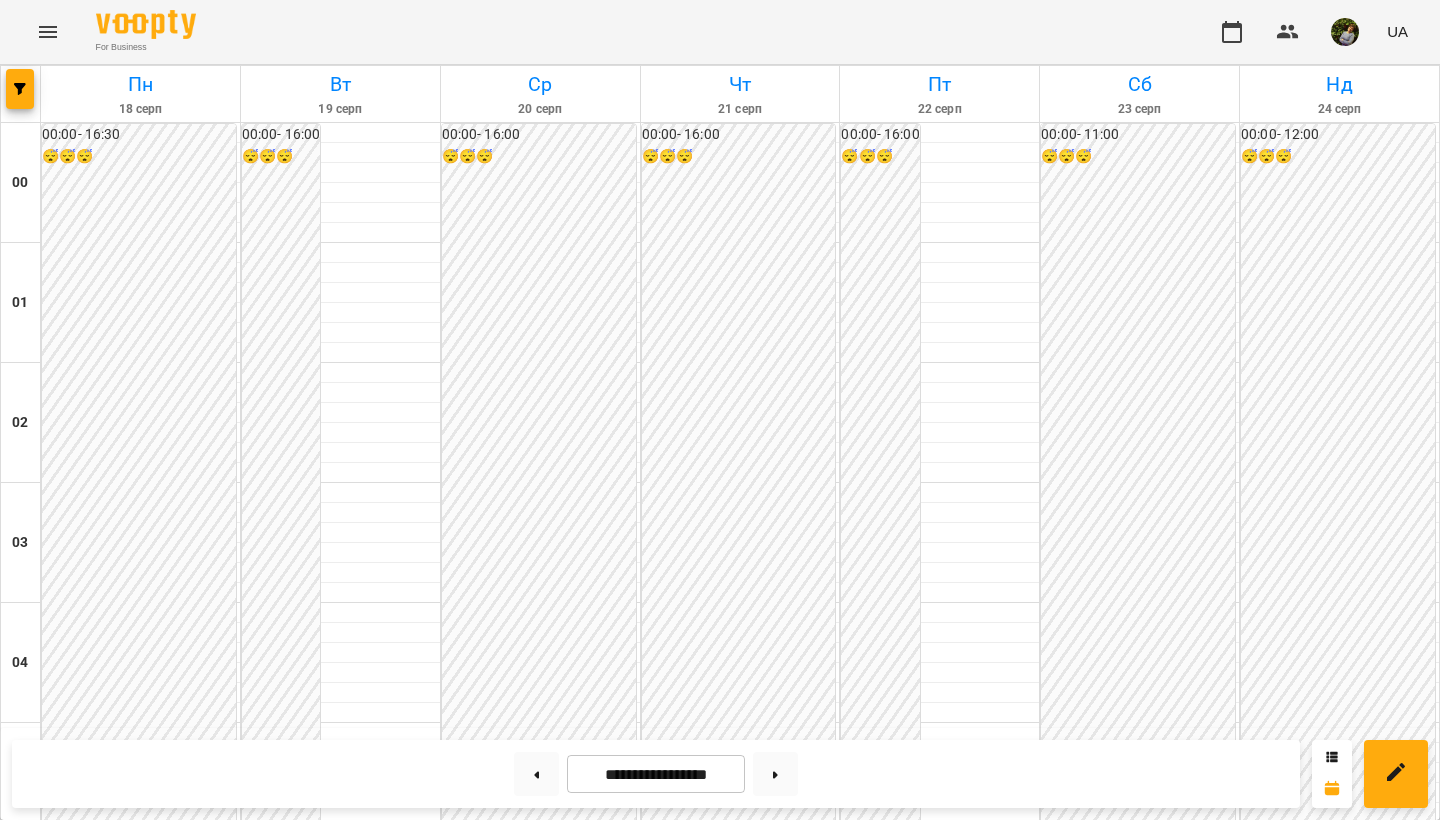 scroll, scrollTop: 2149, scrollLeft: 0, axis: vertical 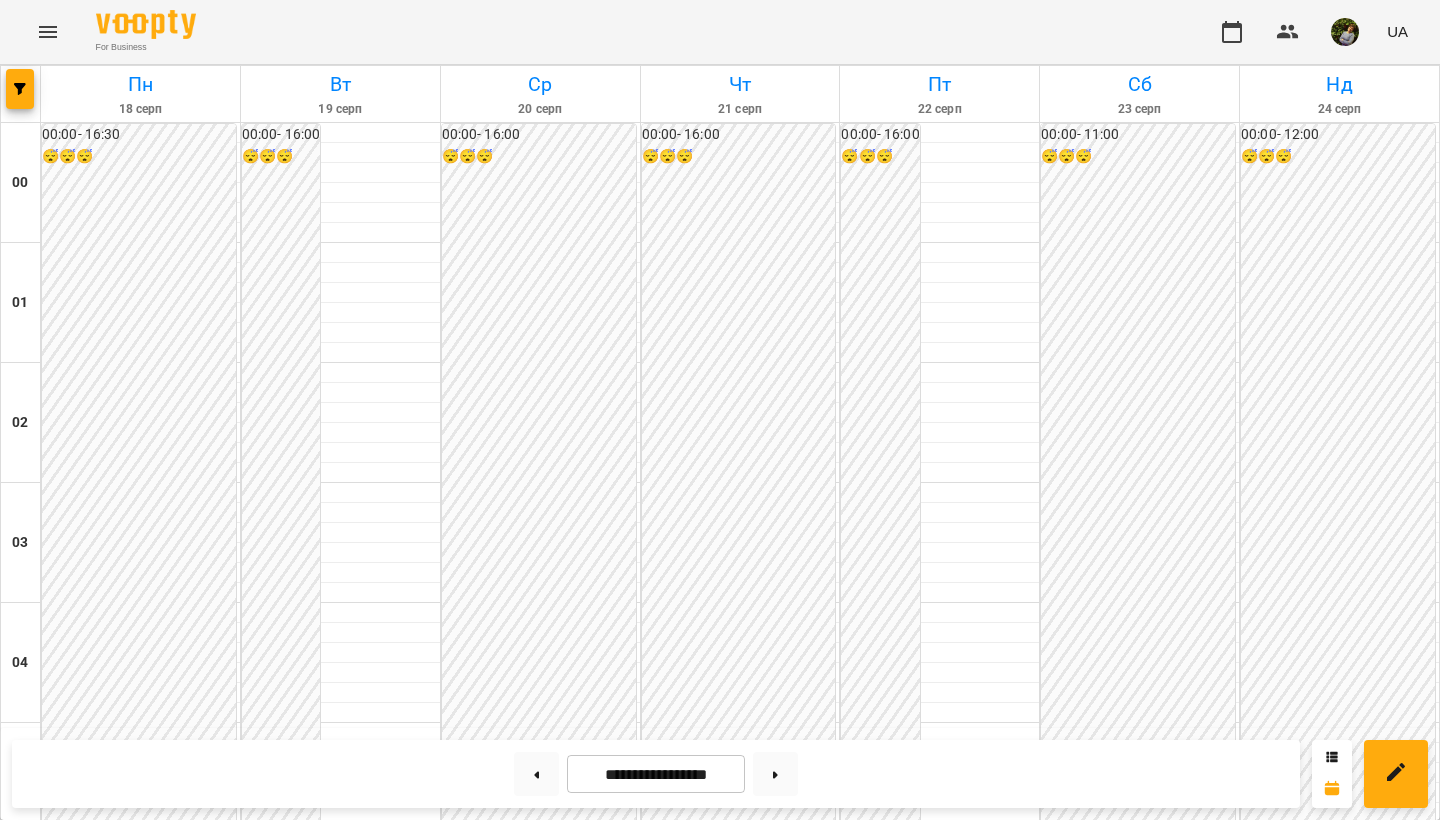 click on "19:00" at bounding box center (1339, 2431) 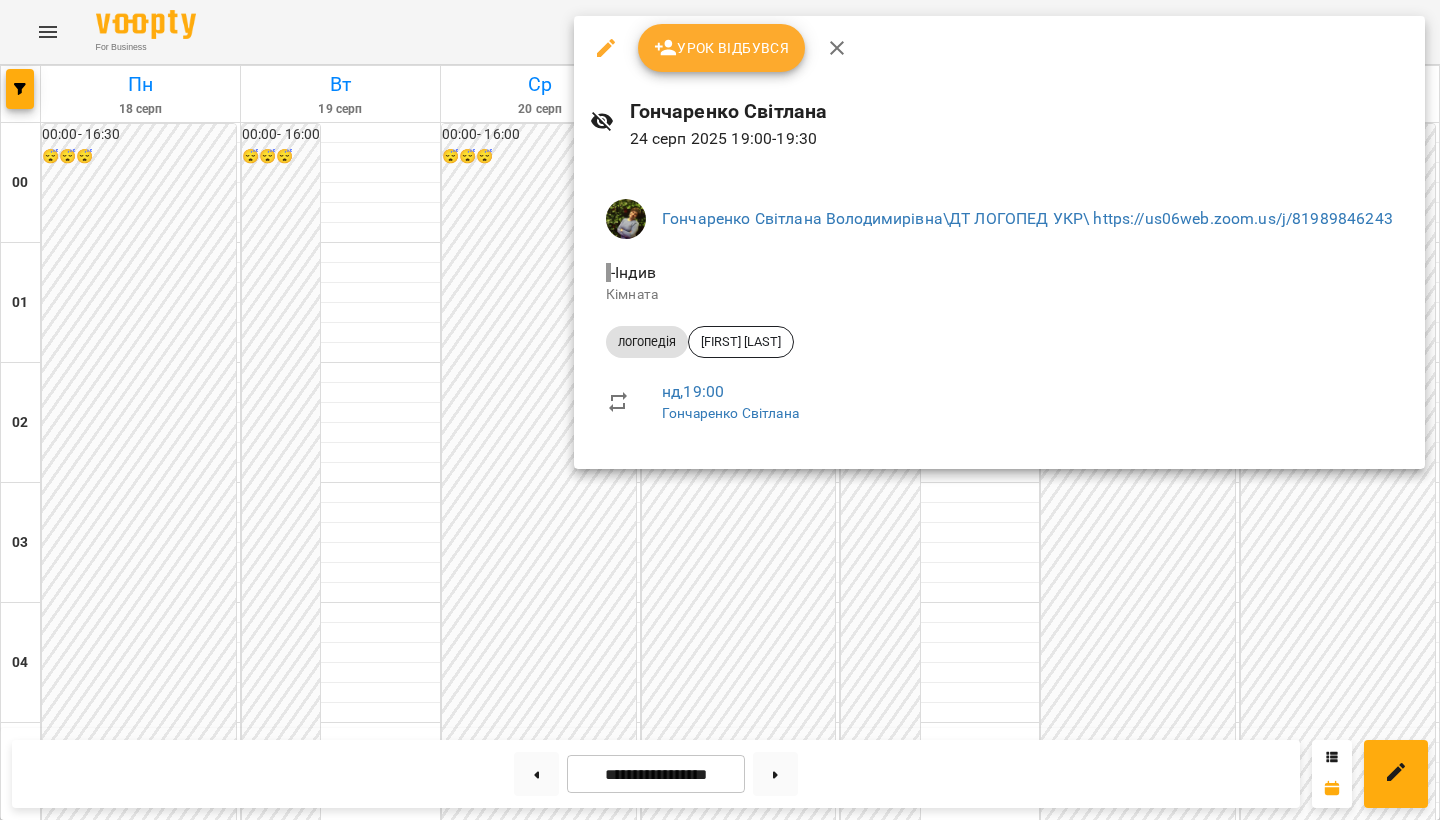 click at bounding box center (720, 410) 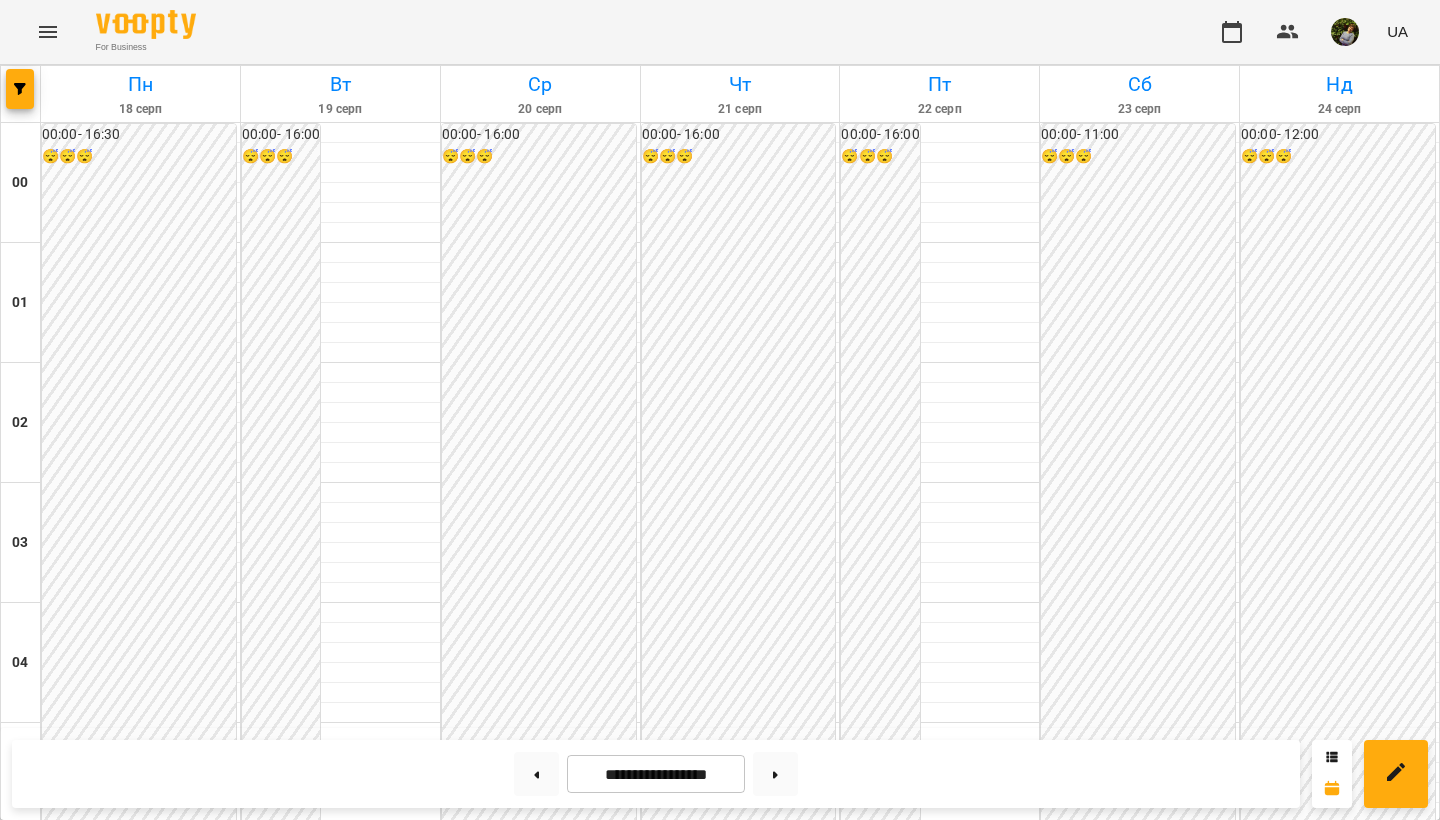 scroll, scrollTop: 1741, scrollLeft: 0, axis: vertical 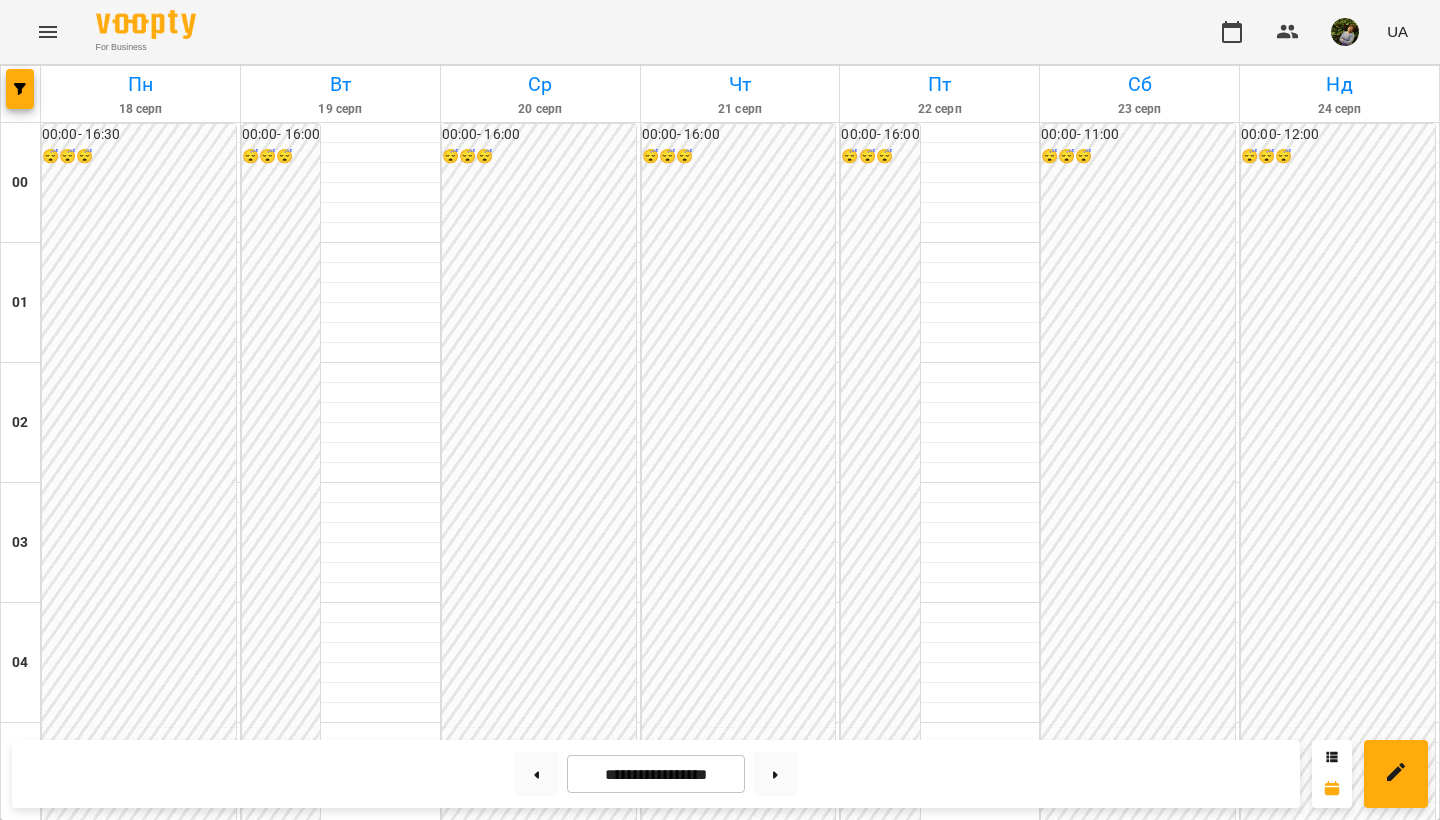 click on "16:30" at bounding box center (140, 2131) 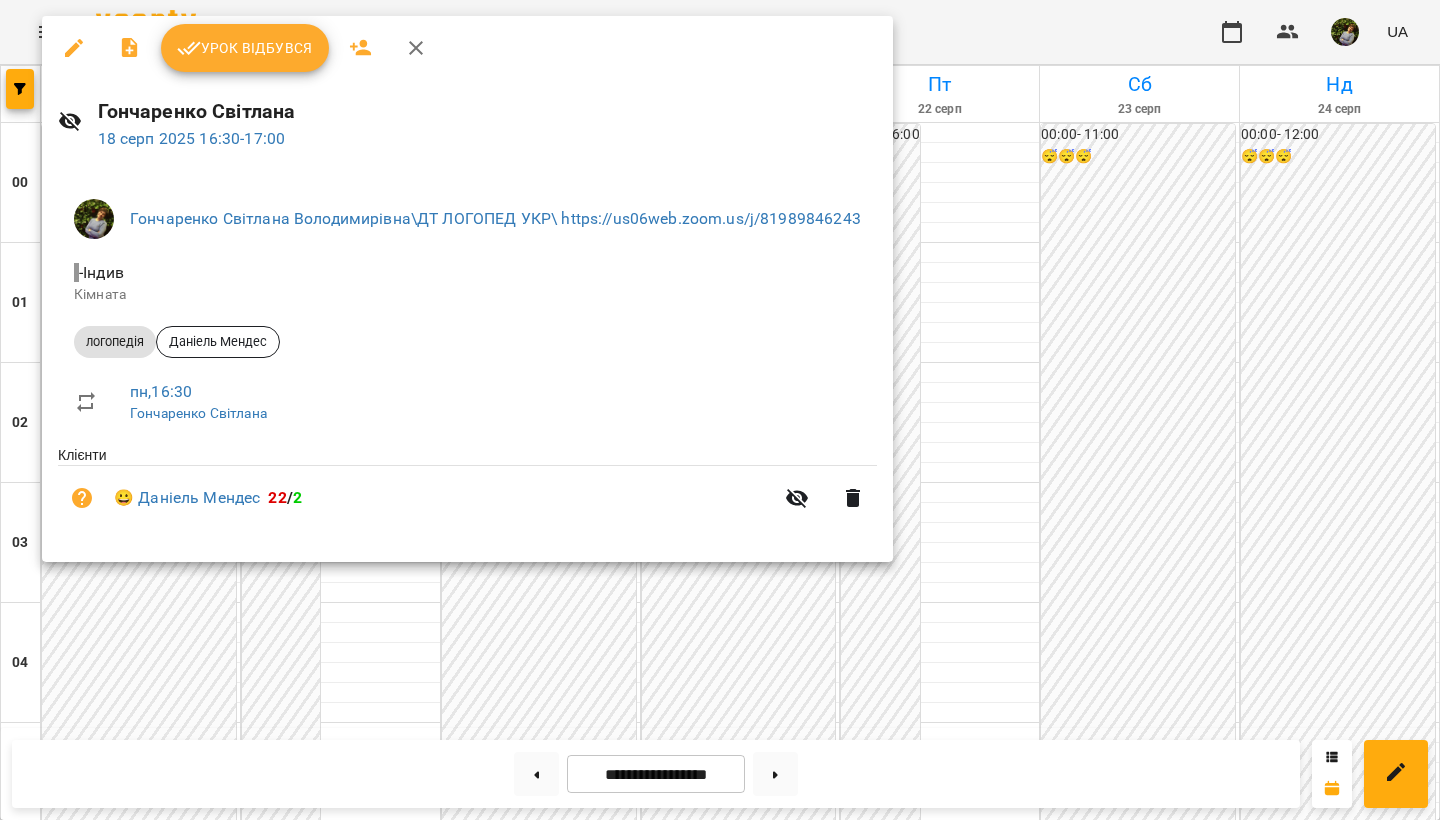 click at bounding box center (720, 410) 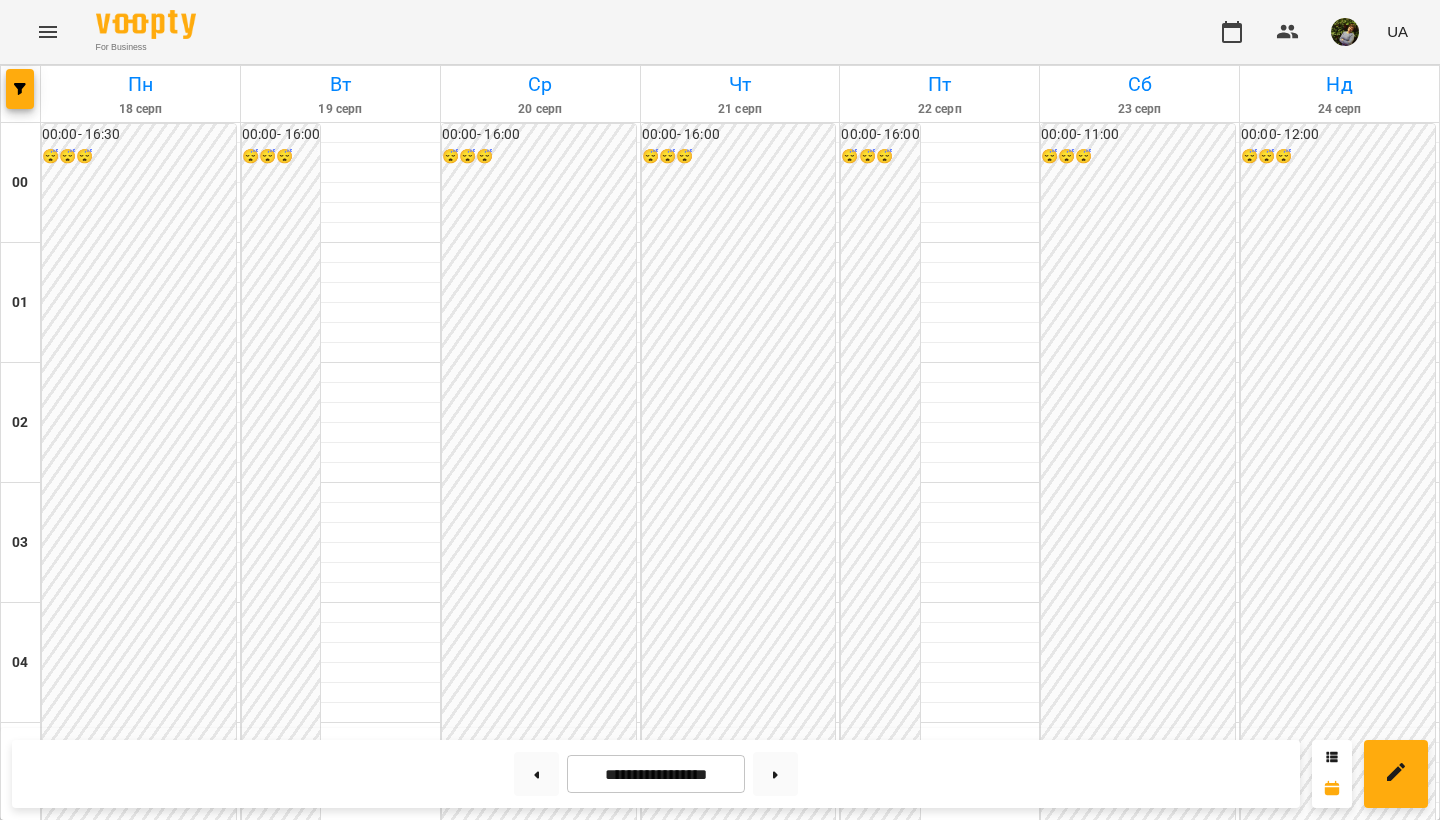 click on "16:30" at bounding box center [140, 2131] 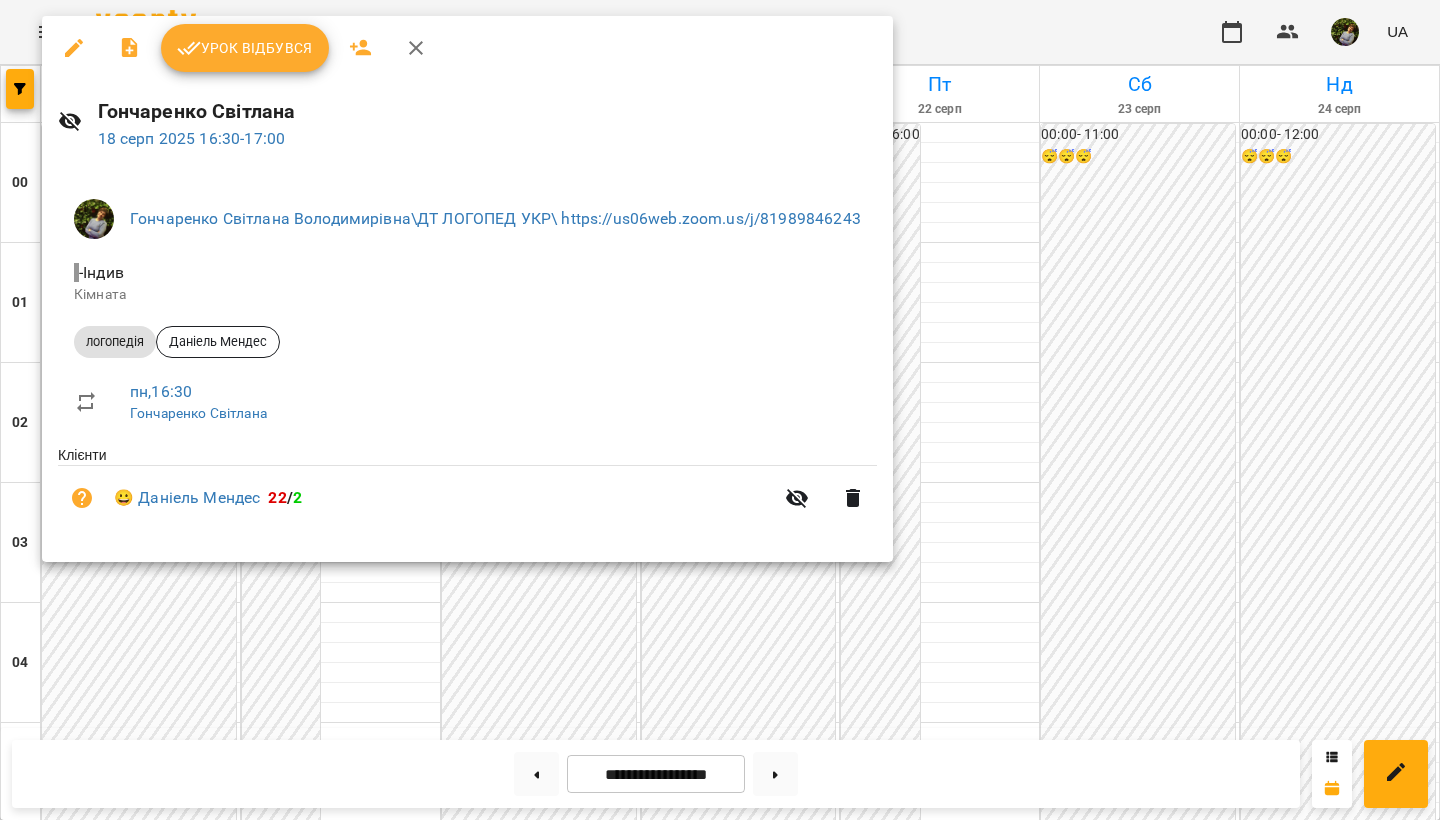 click at bounding box center (720, 410) 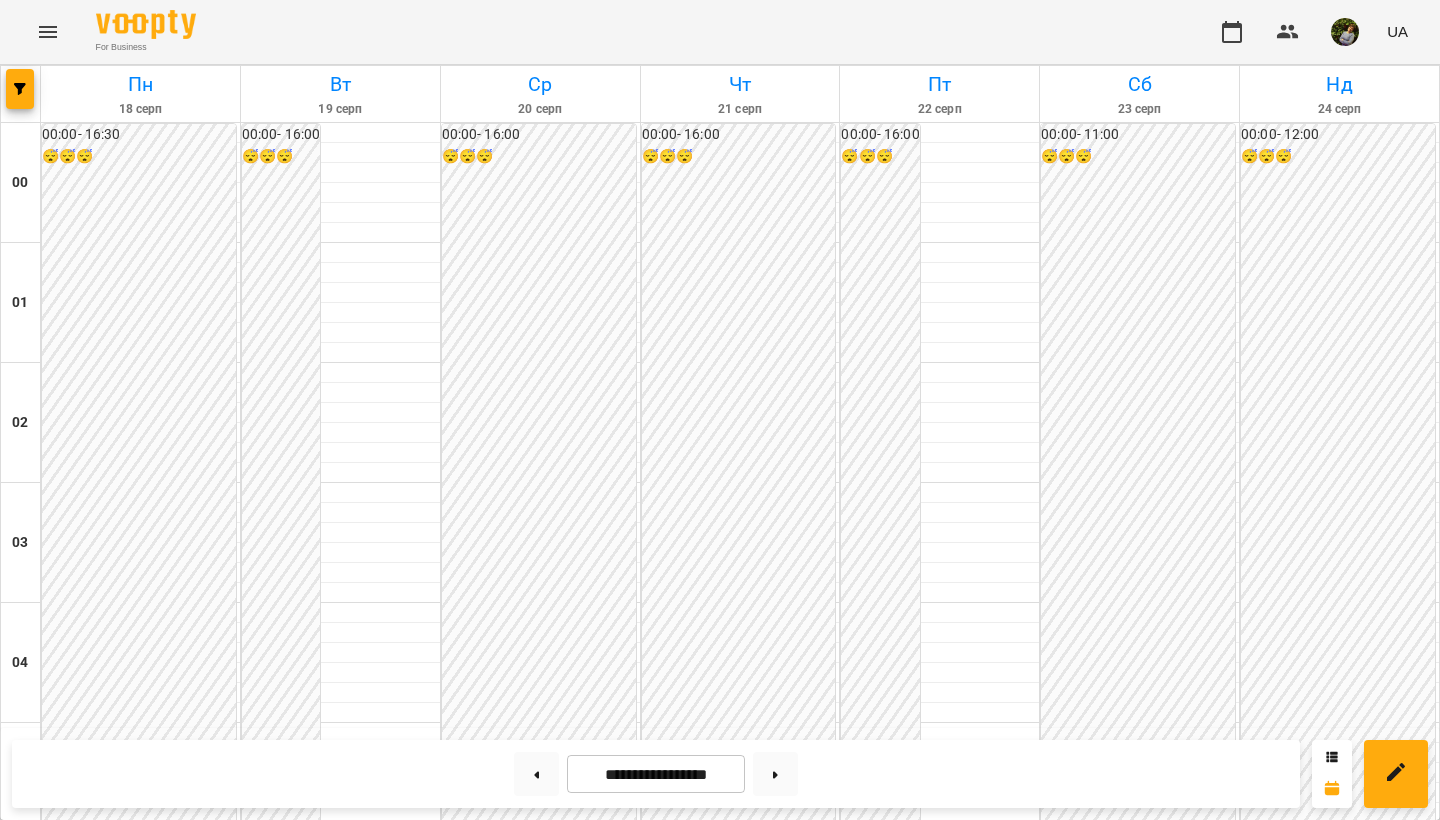 click on "16:30" at bounding box center [140, 2131] 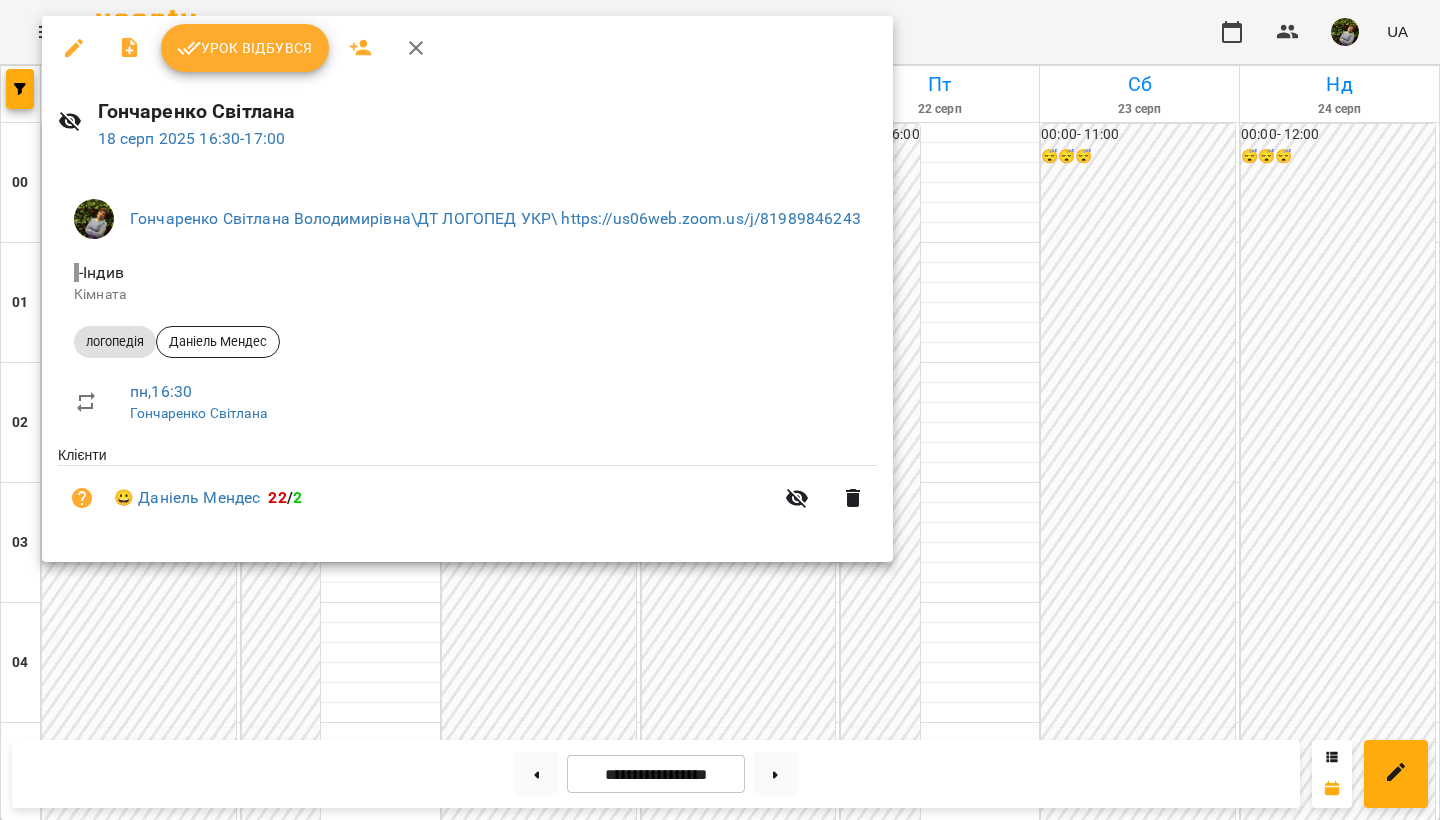 click at bounding box center (720, 410) 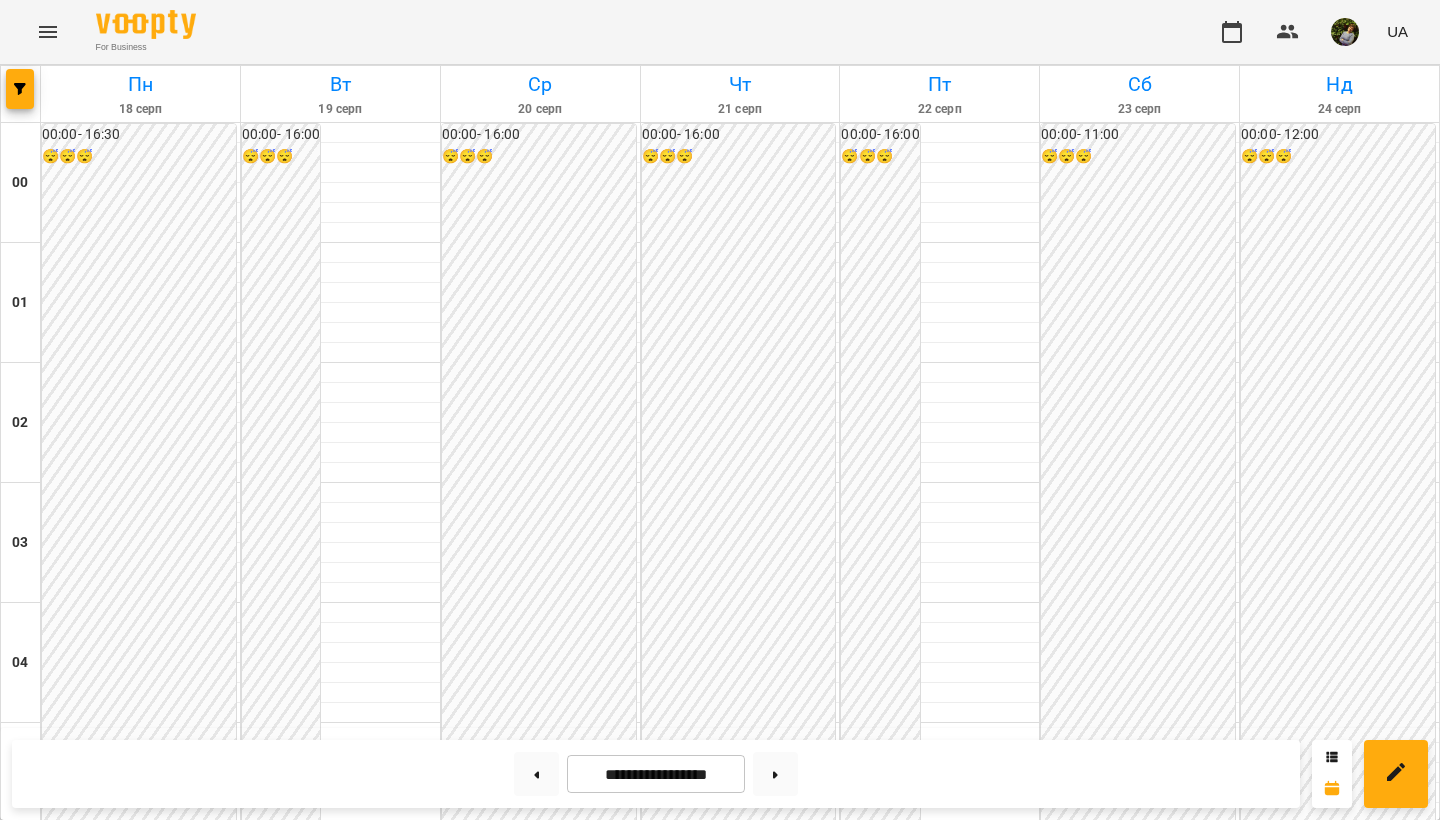 scroll, scrollTop: 1813, scrollLeft: 0, axis: vertical 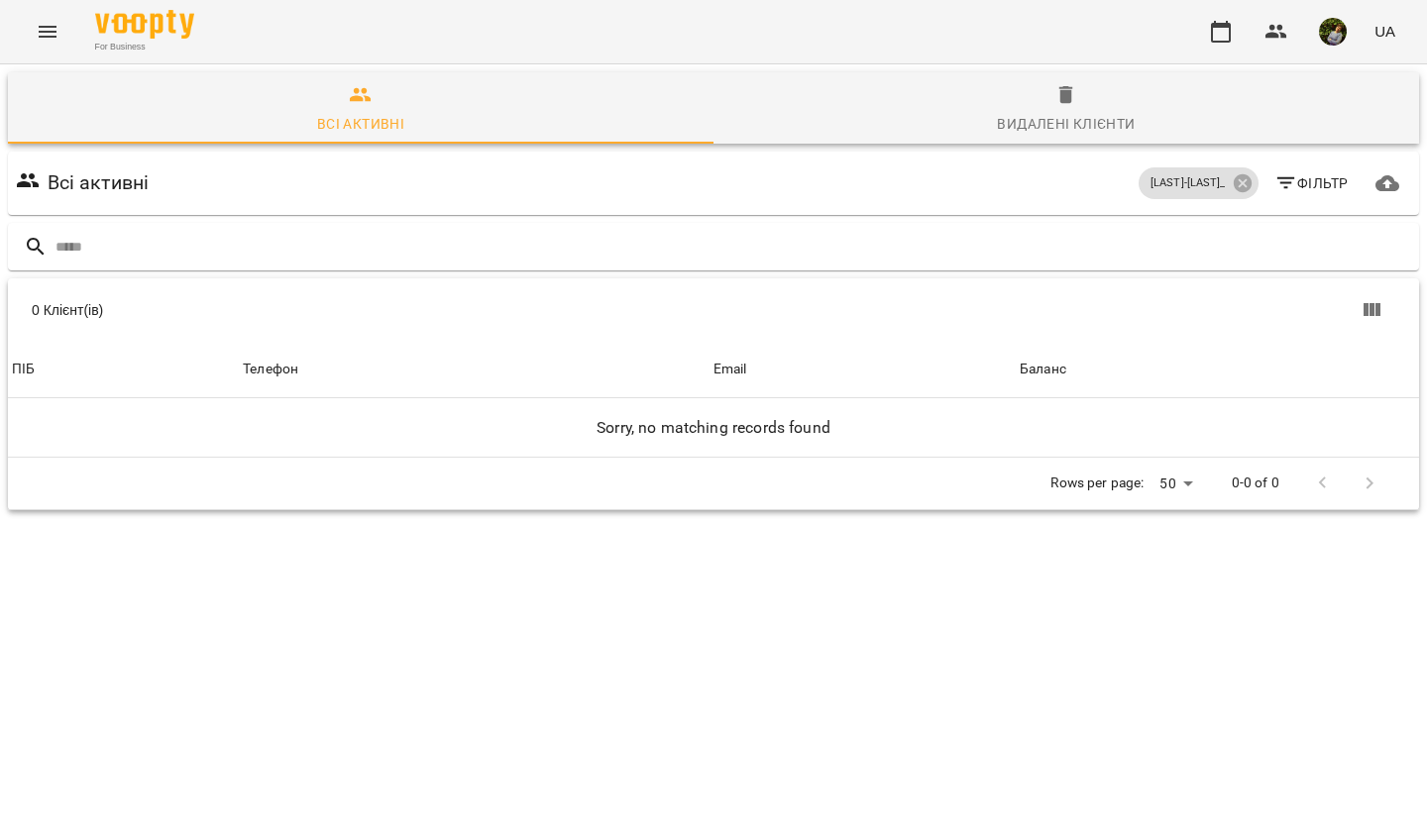 click 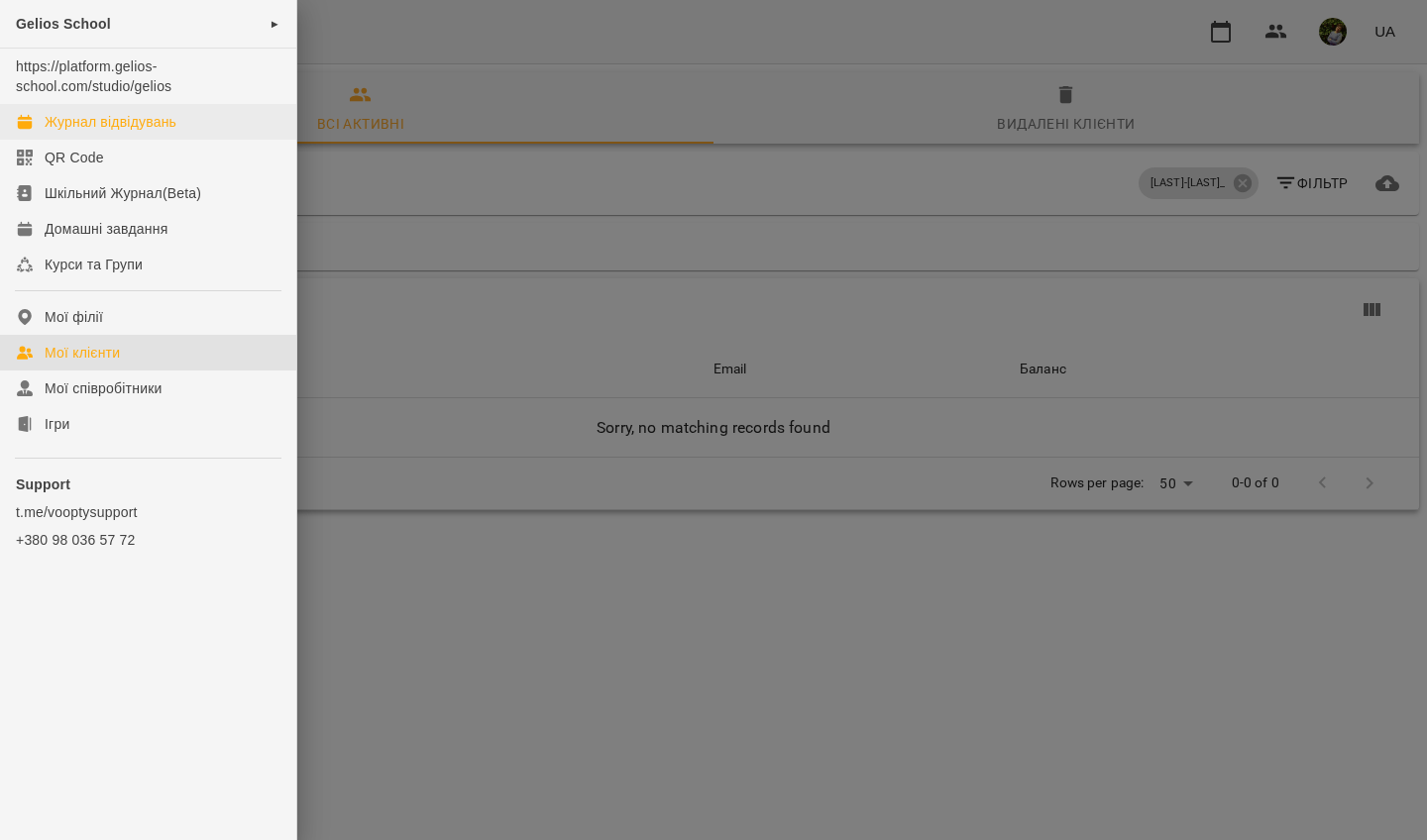 click on "Журнал відвідувань" at bounding box center [110, 122] 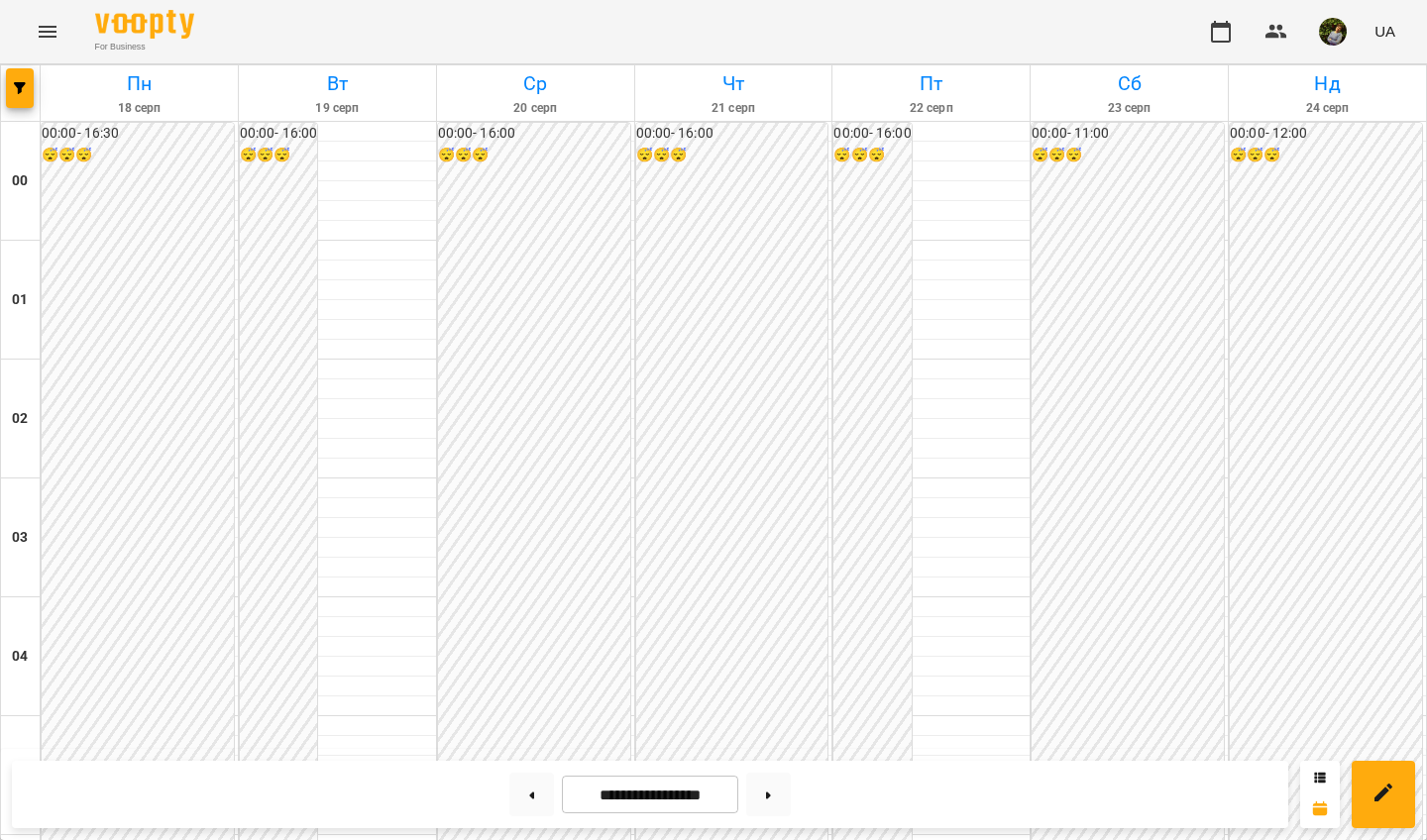 scroll, scrollTop: 1960, scrollLeft: 0, axis: vertical 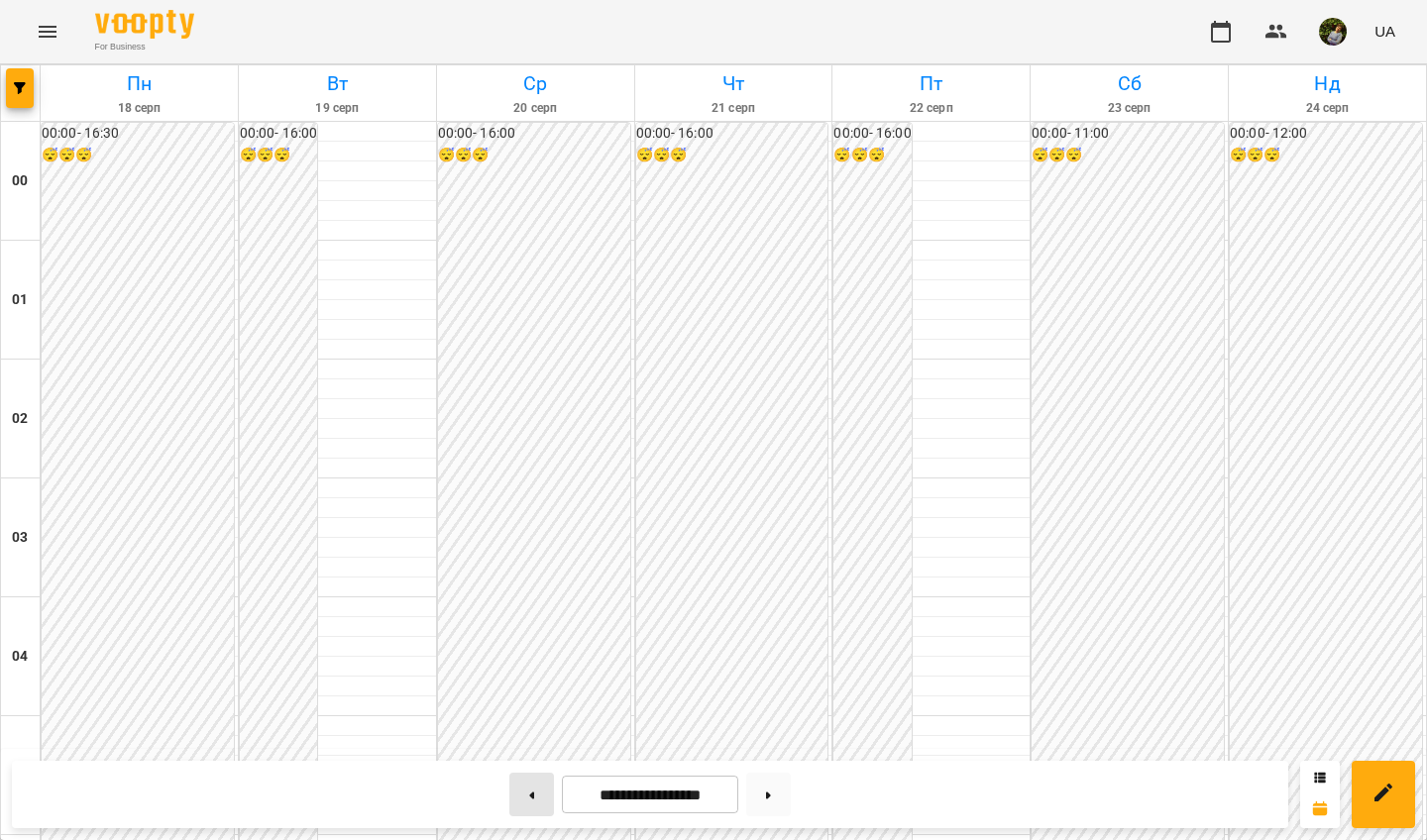 click at bounding box center [531, 794] 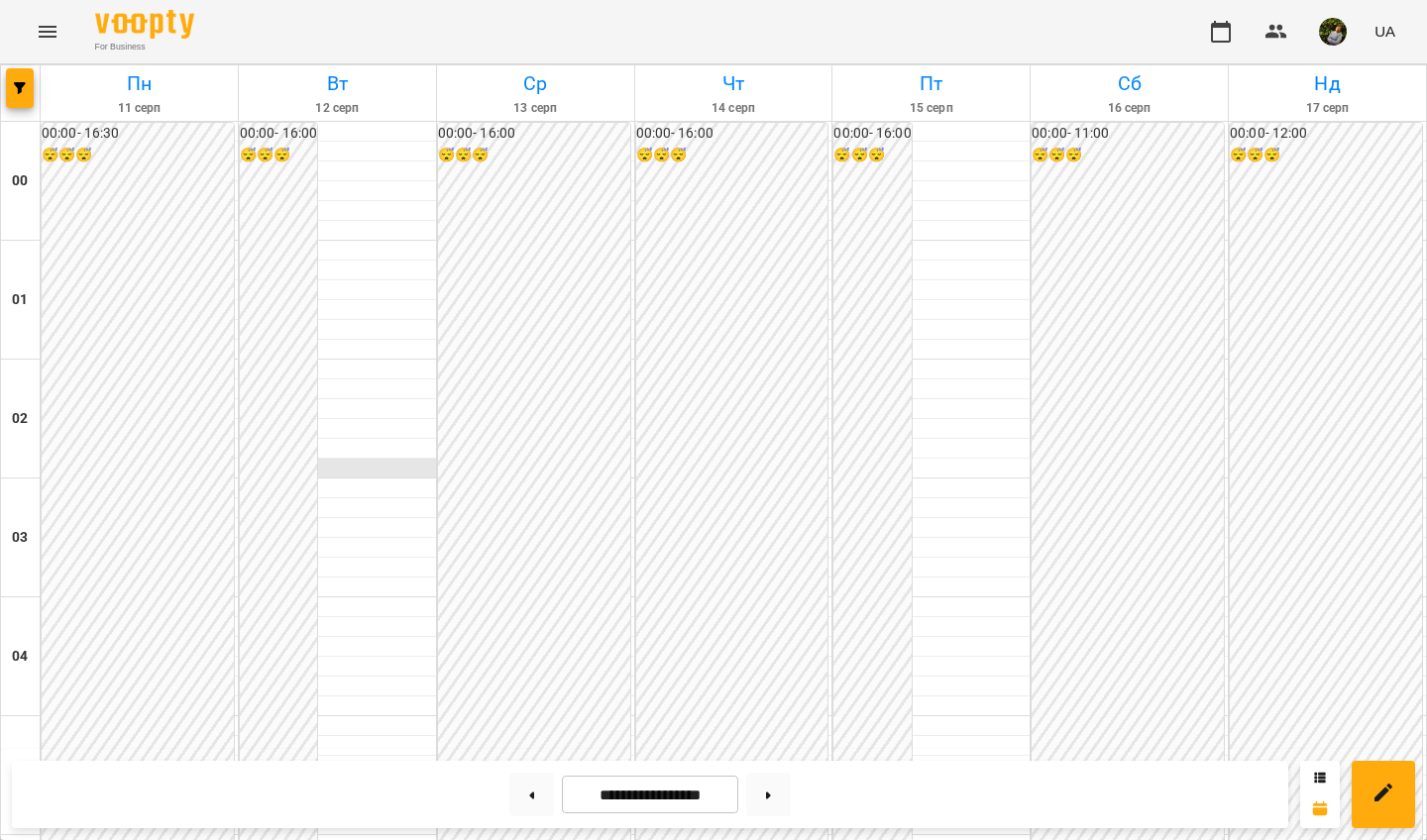 scroll, scrollTop: 710, scrollLeft: 0, axis: vertical 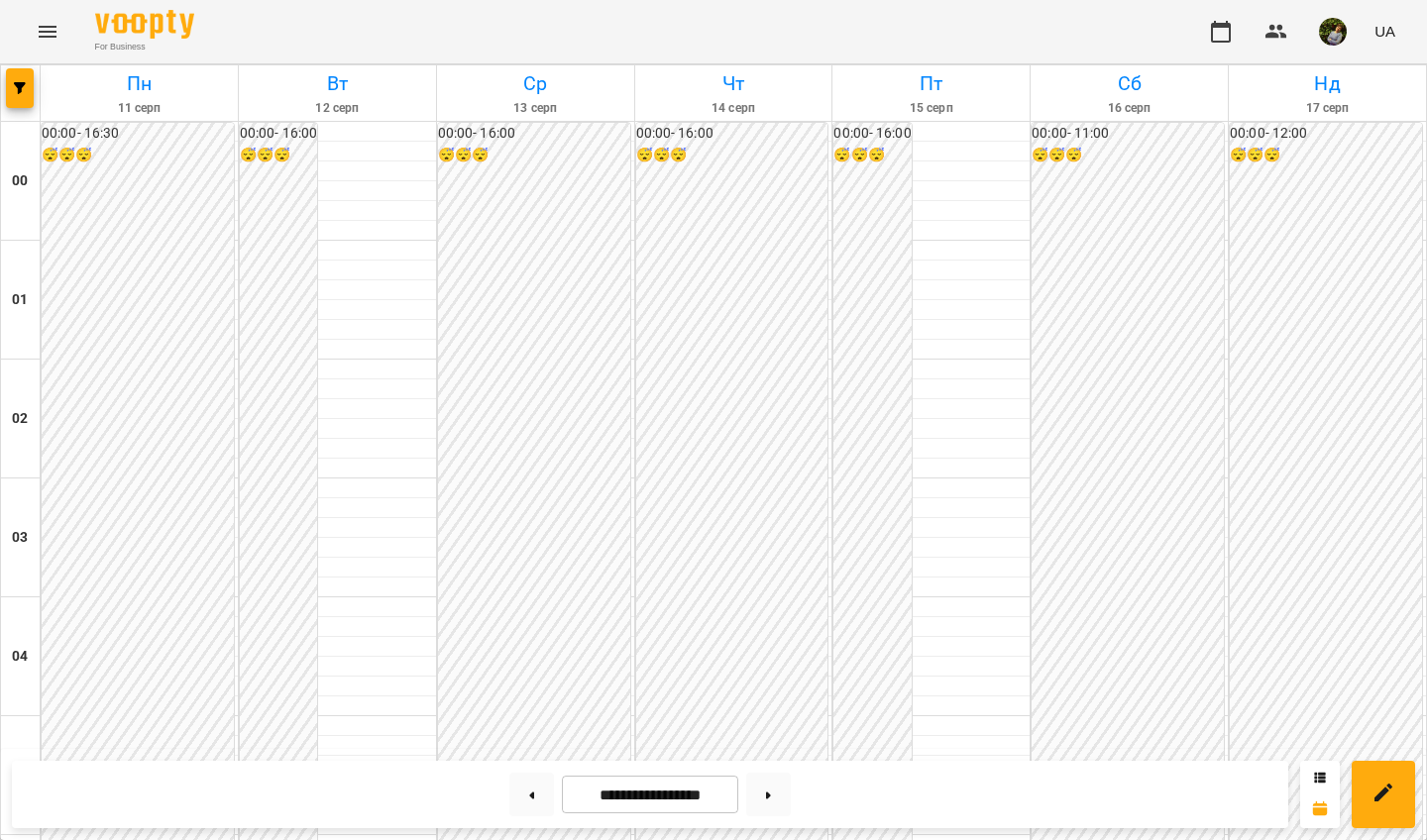 click on "0" at bounding box center [377, 1254] 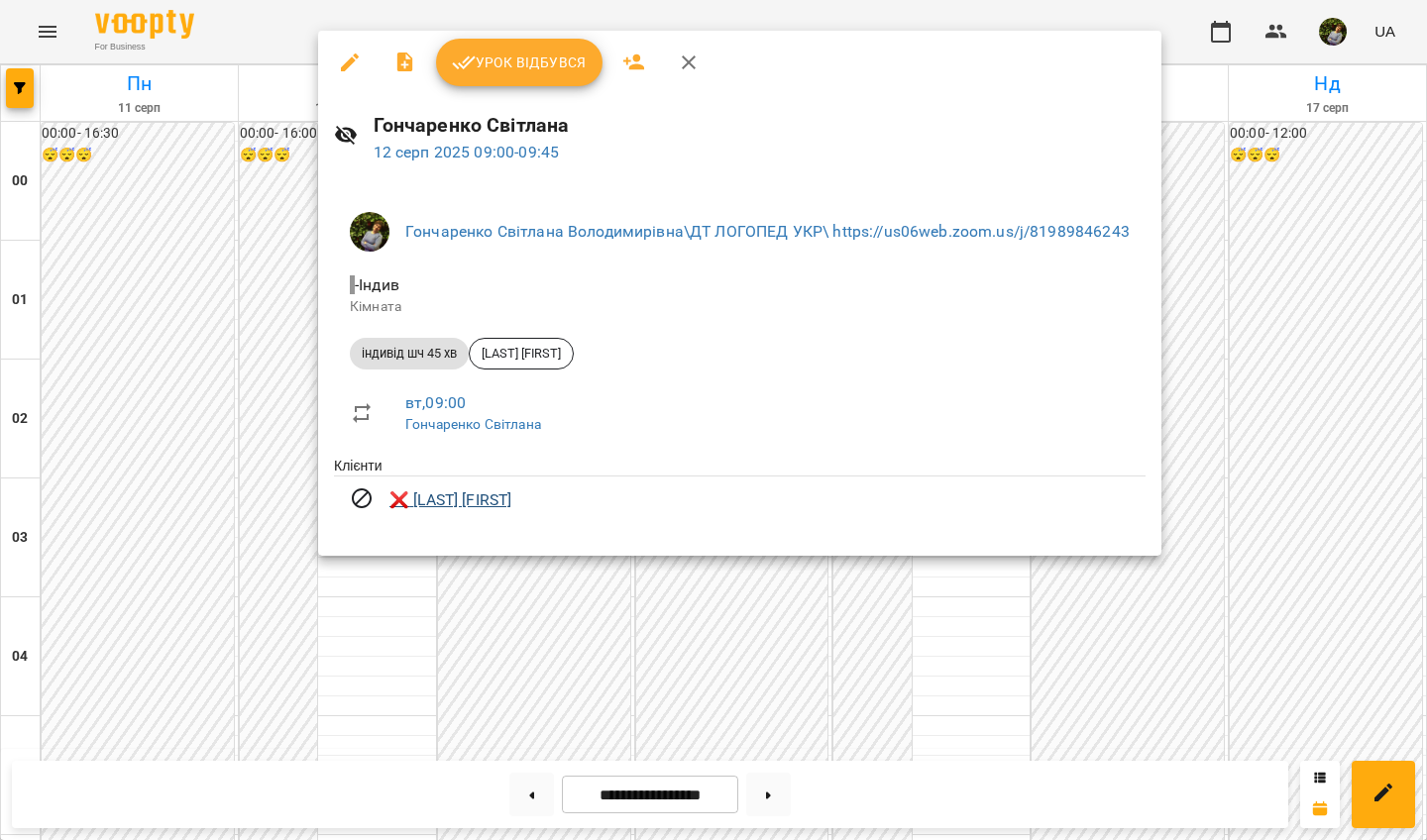 click on "❌   Смірнова  Софія" at bounding box center (450, 500) 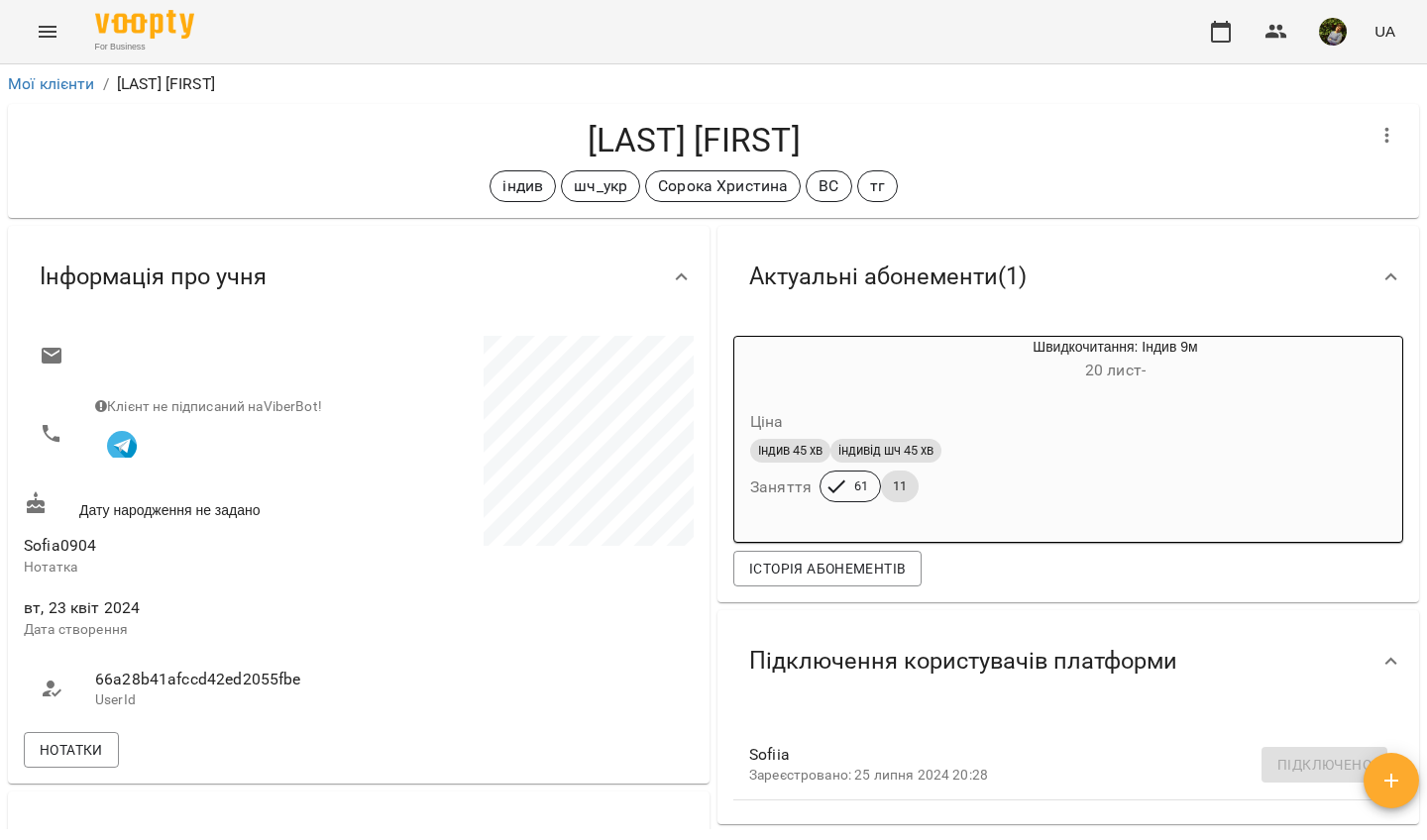 click 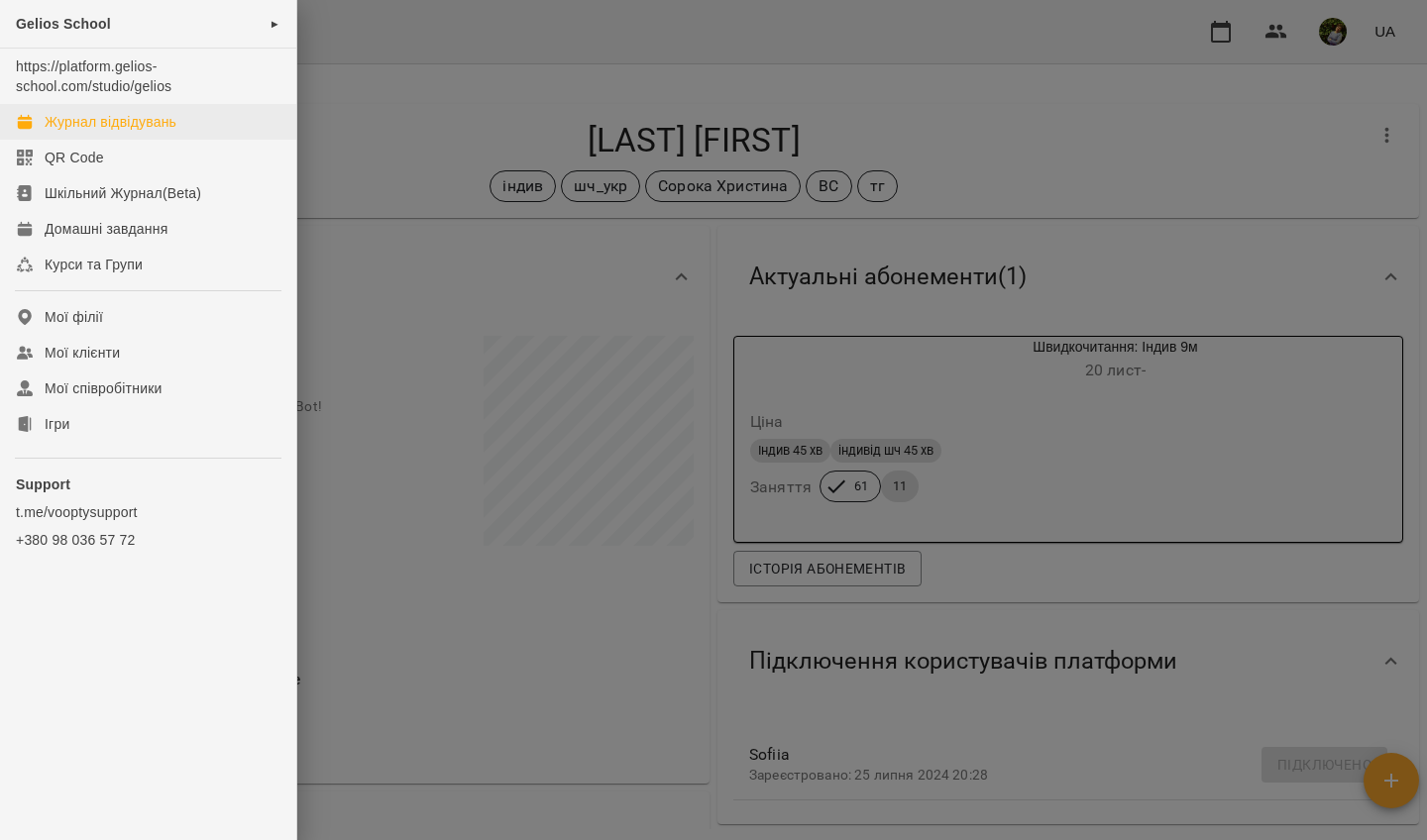 click on "Журнал відвідувань" at bounding box center [110, 122] 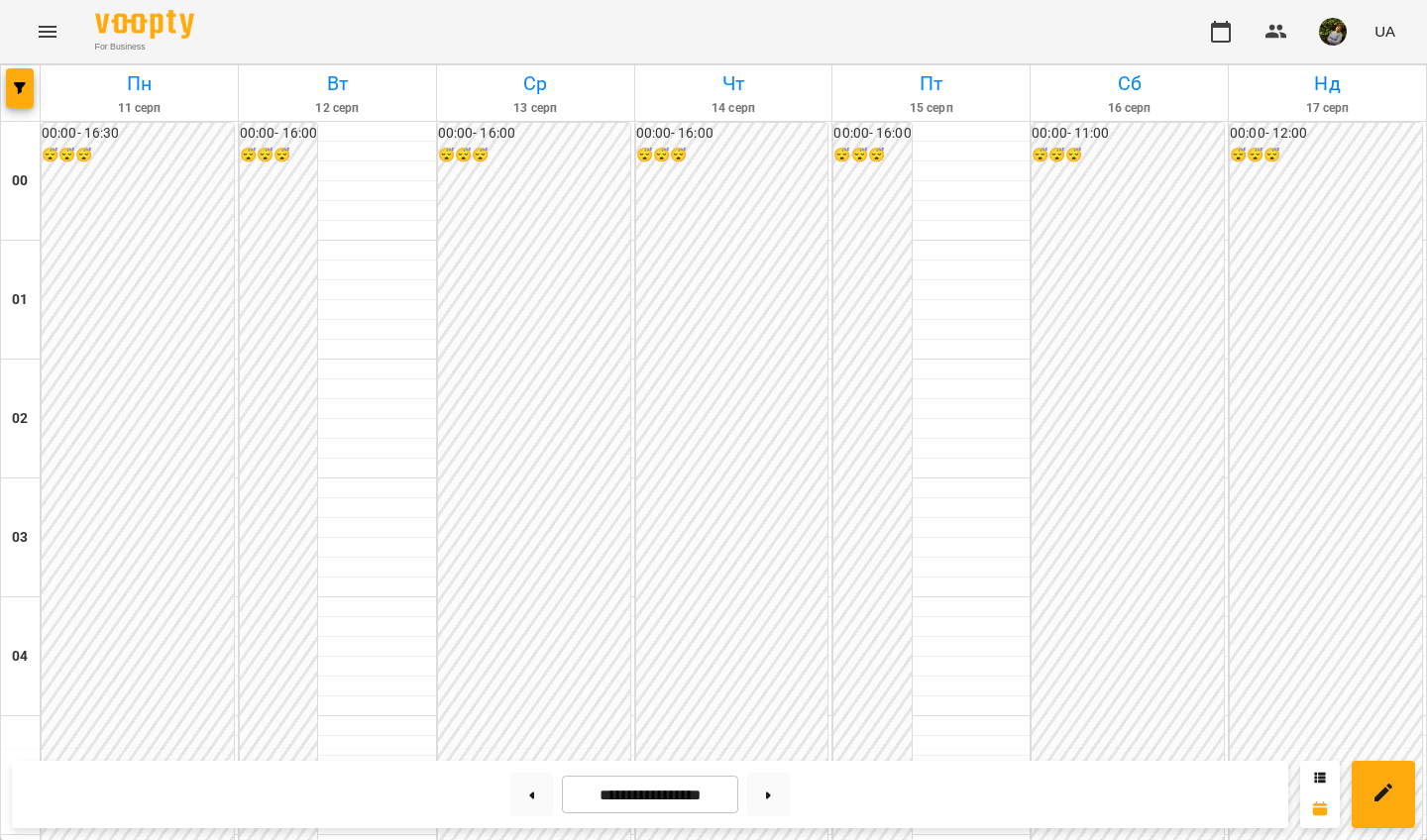 scroll, scrollTop: 1854, scrollLeft: 0, axis: vertical 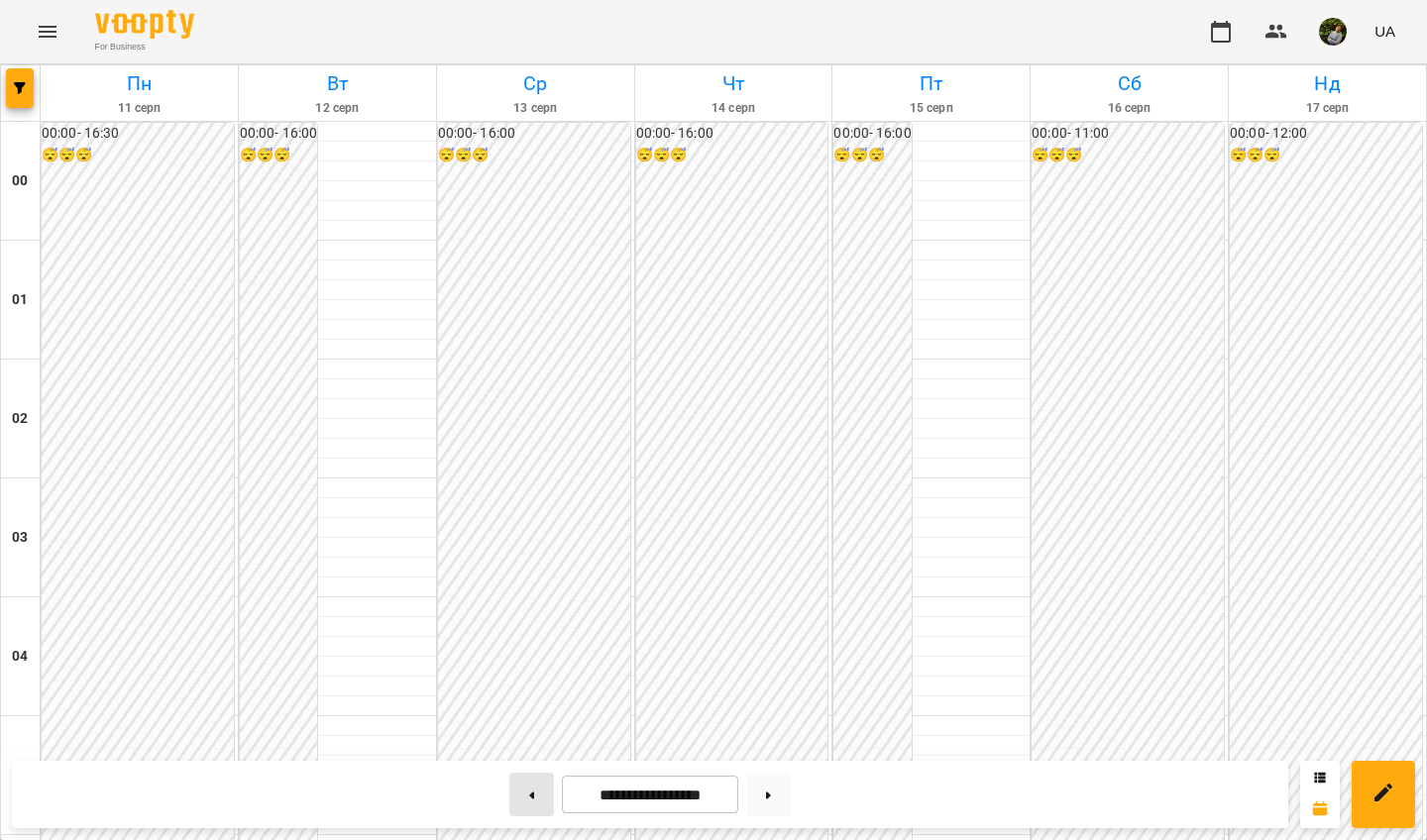 click at bounding box center (531, 794) 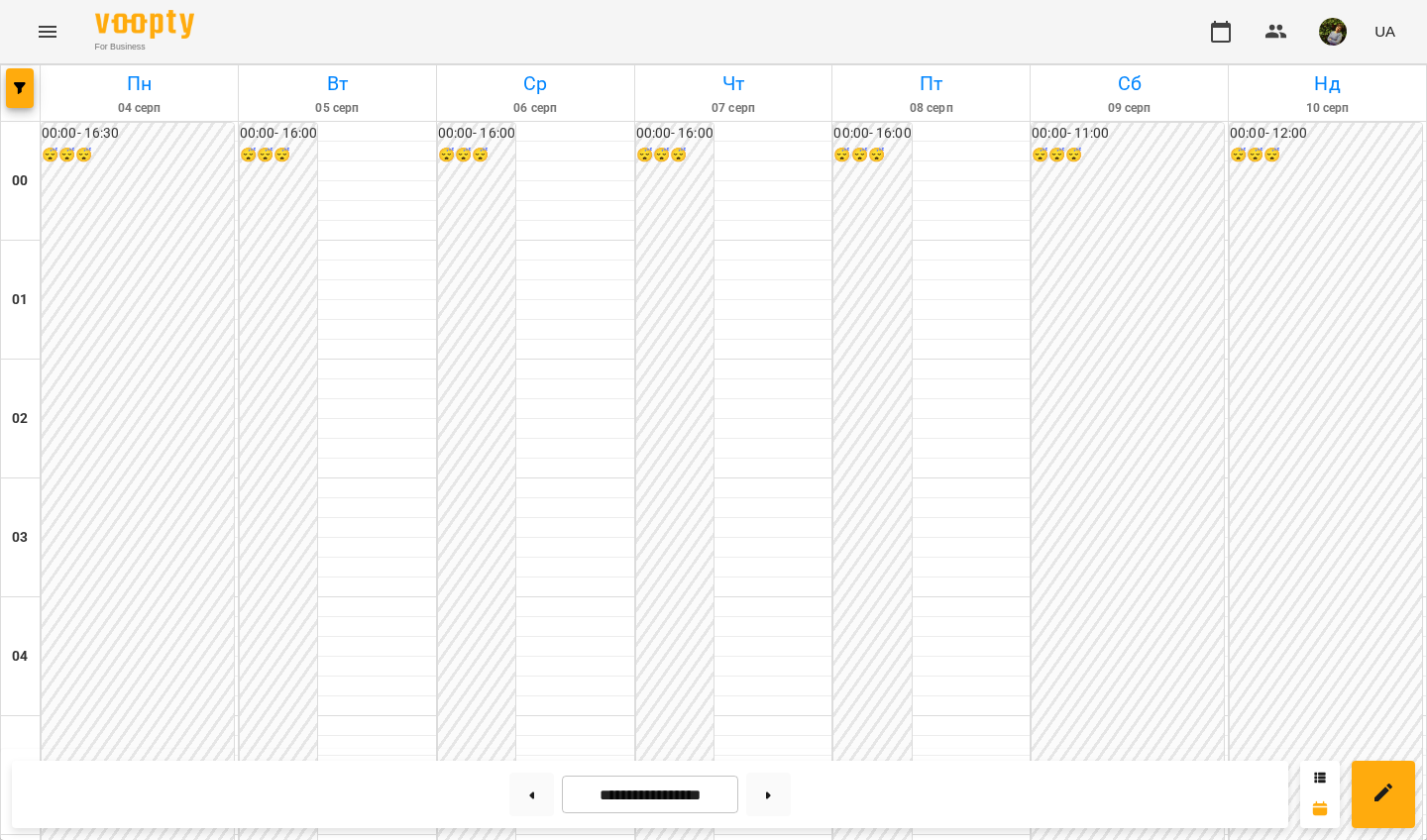 scroll, scrollTop: 1841, scrollLeft: 0, axis: vertical 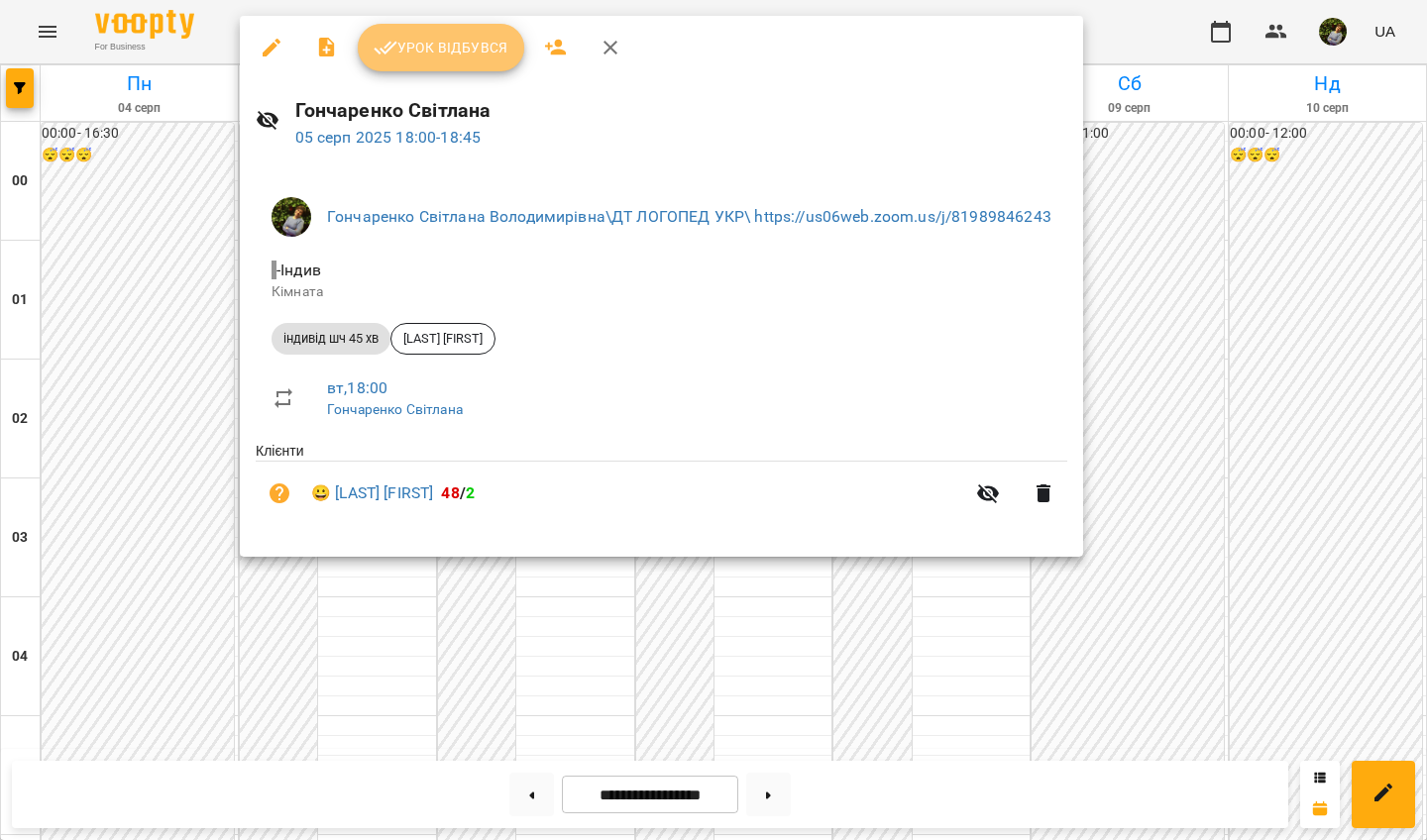 click on "Урок відбувся" at bounding box center (441, 48) 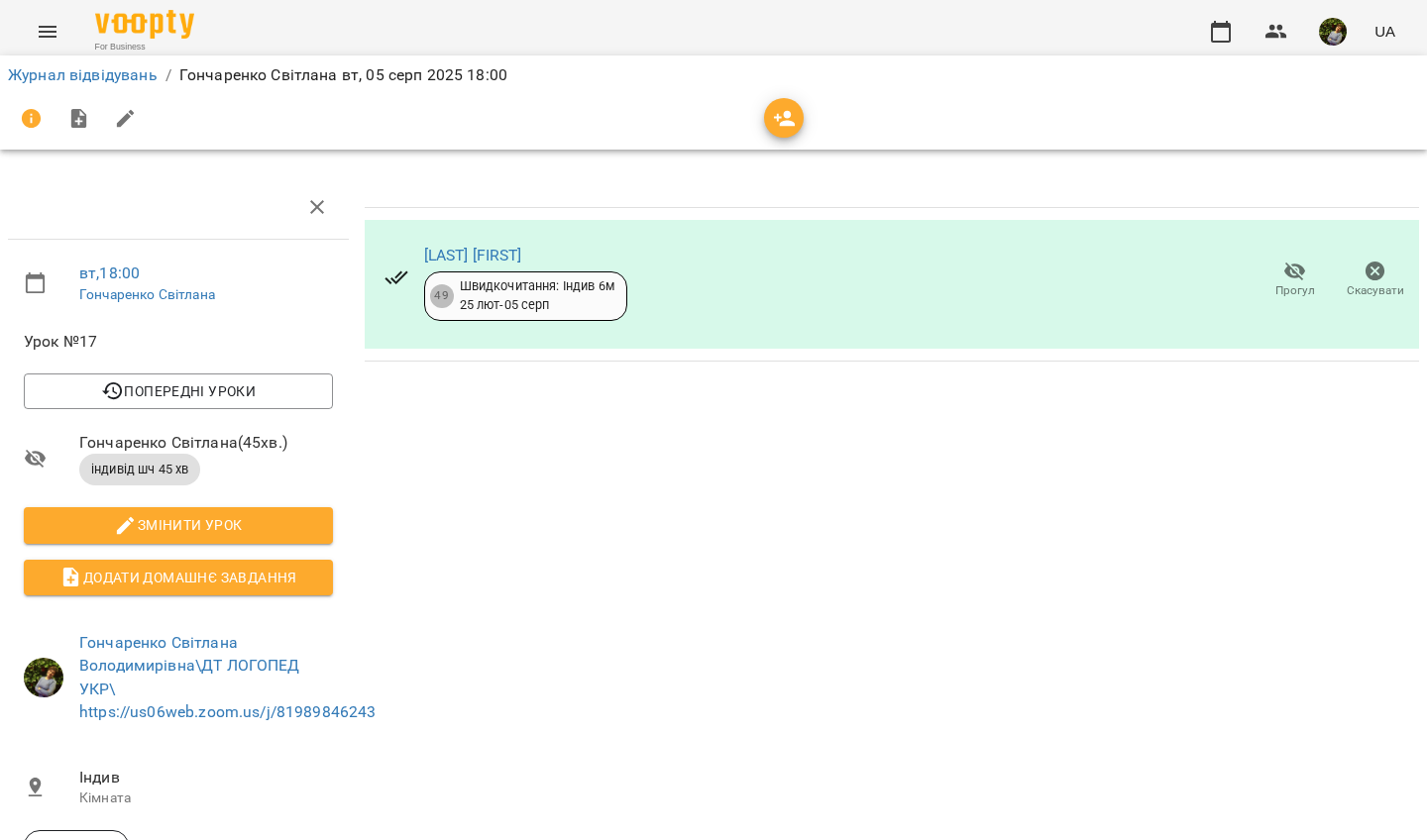 click 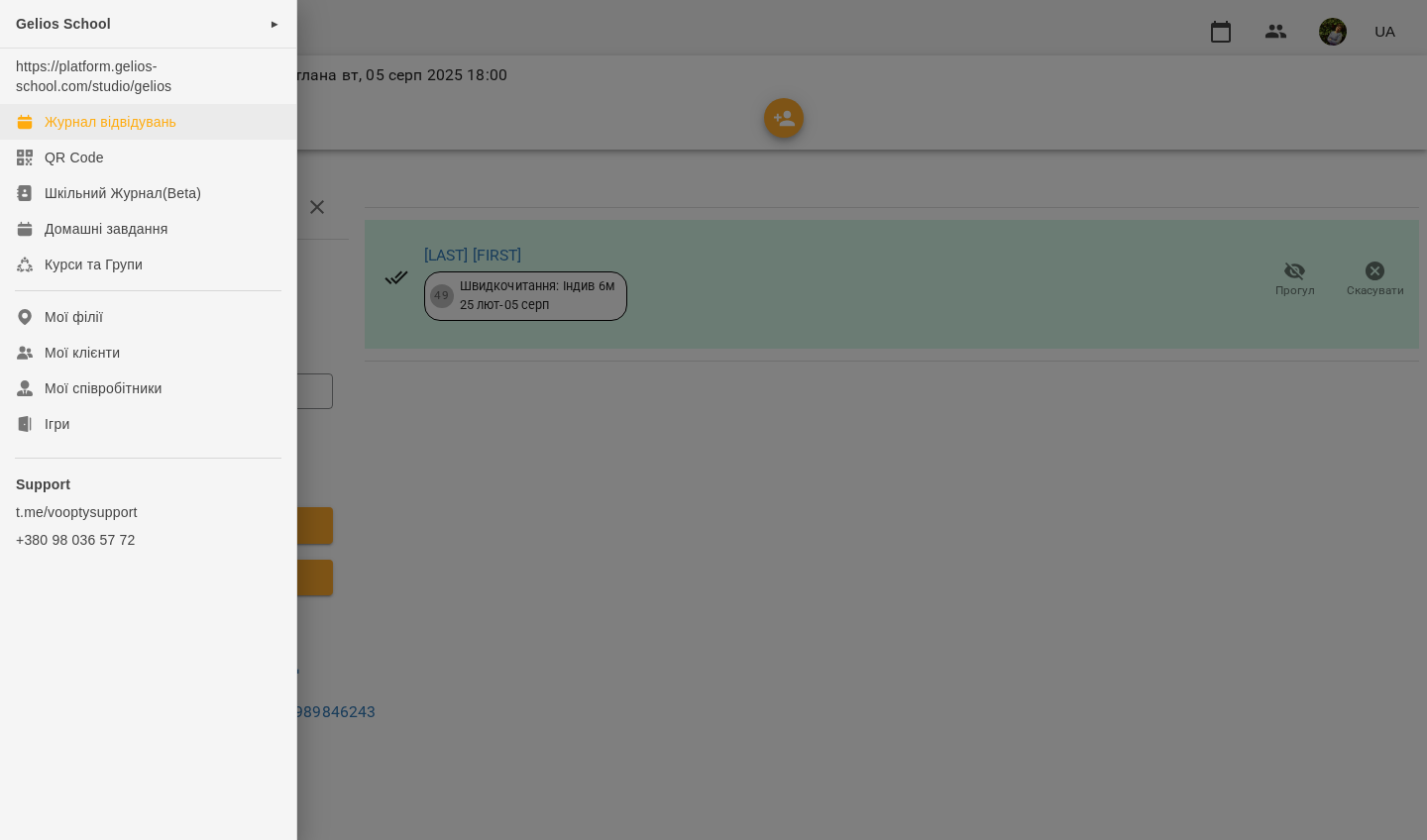 click on "Журнал відвідувань" at bounding box center [110, 122] 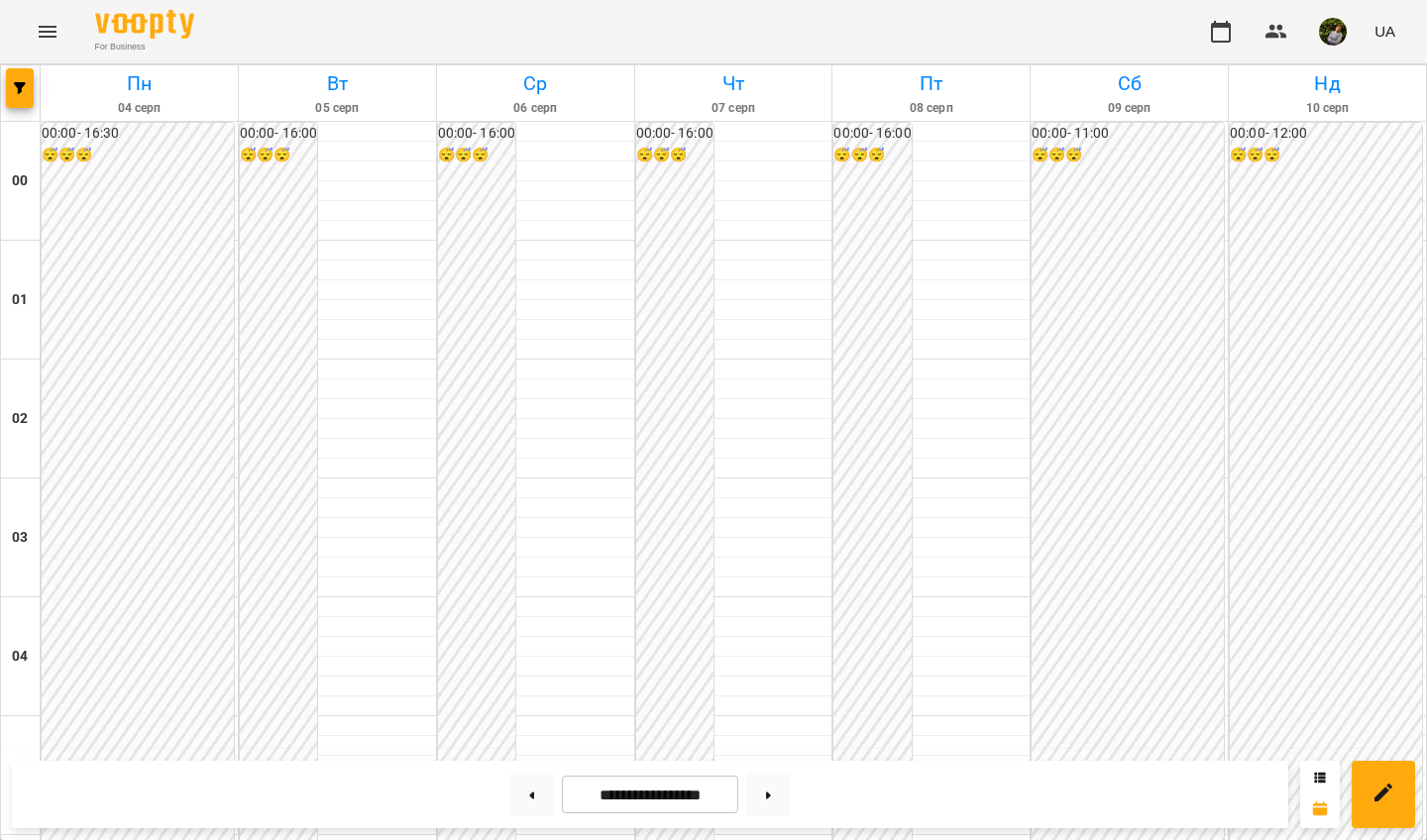 scroll, scrollTop: 1621, scrollLeft: 0, axis: vertical 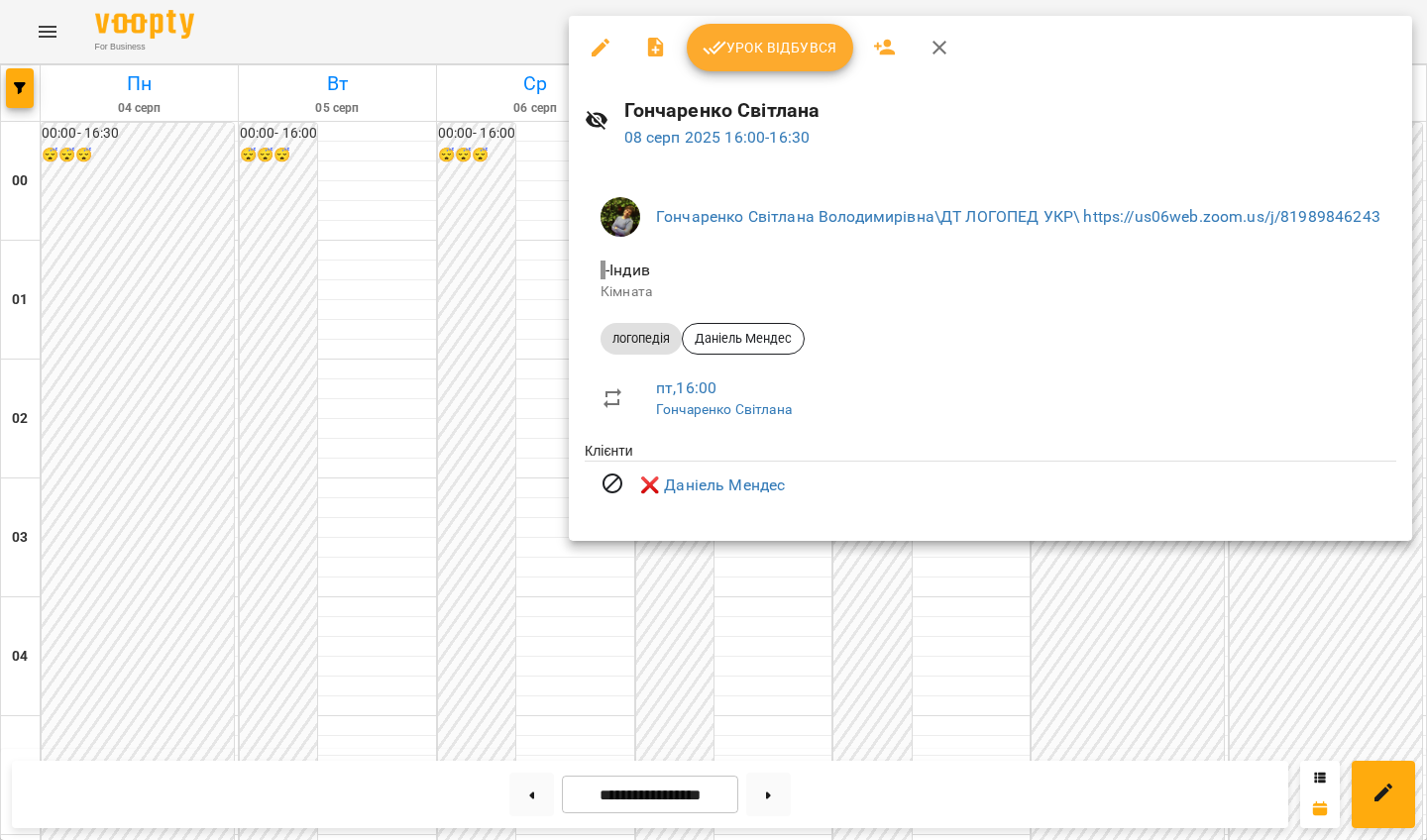 click at bounding box center (714, 420) 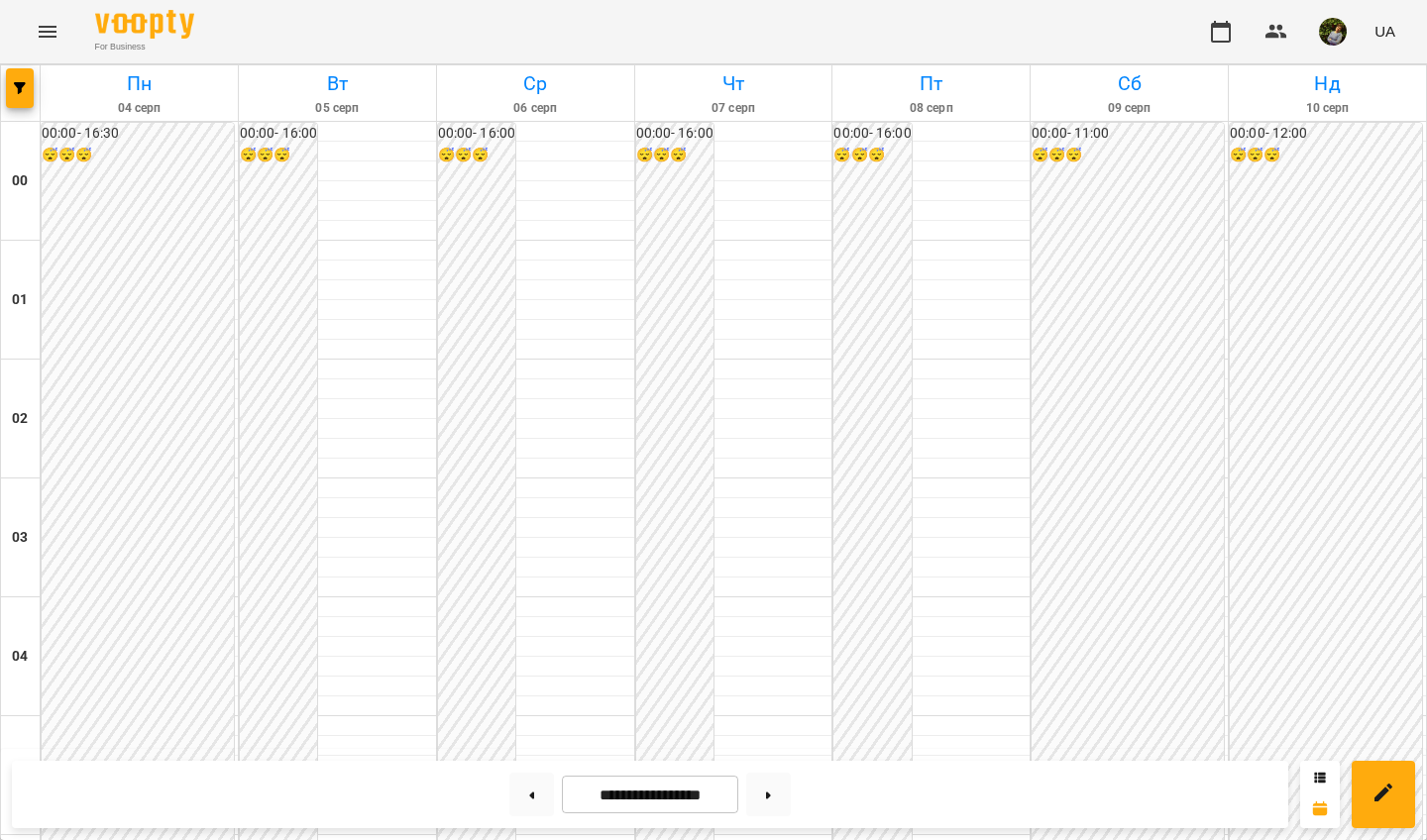 scroll, scrollTop: 2223, scrollLeft: 0, axis: vertical 